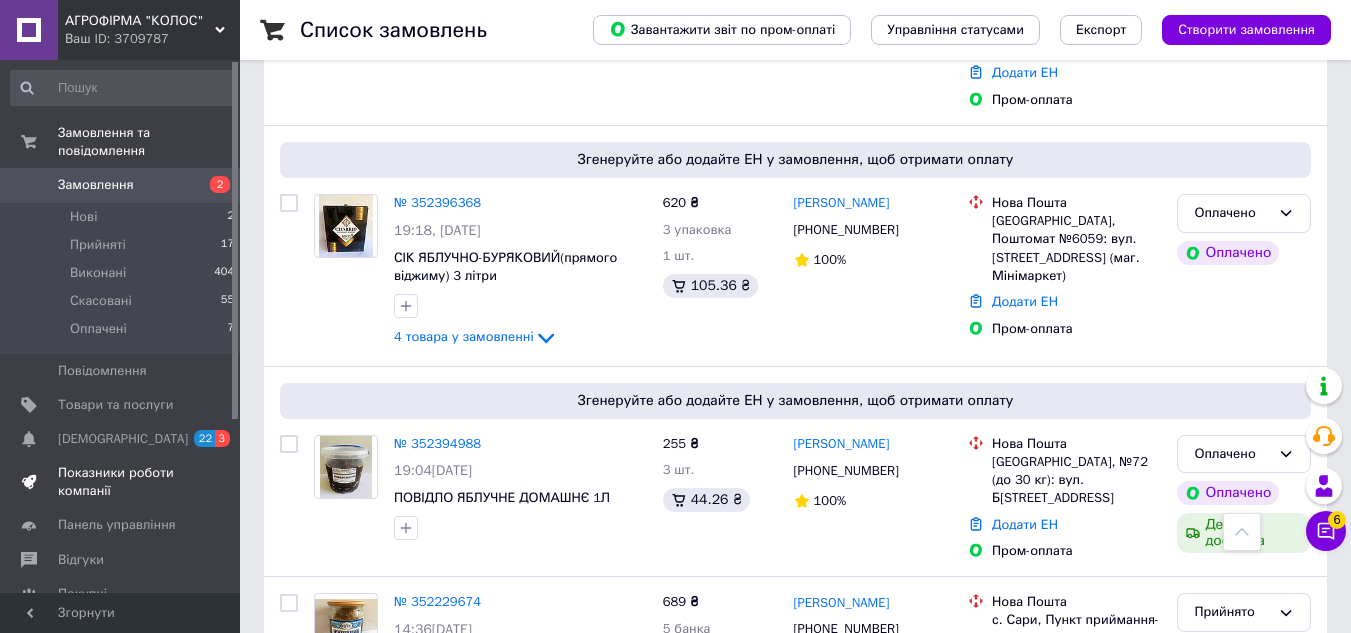 scroll, scrollTop: 1300, scrollLeft: 0, axis: vertical 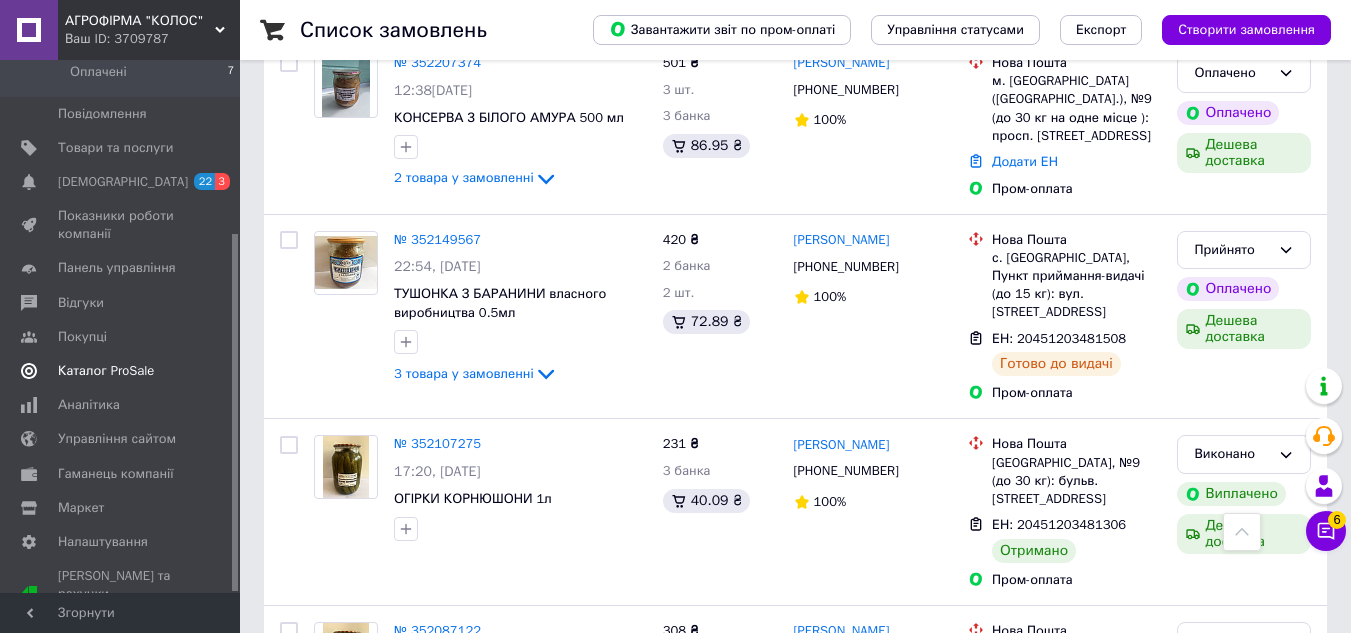 click on "Каталог ProSale" at bounding box center (106, 371) 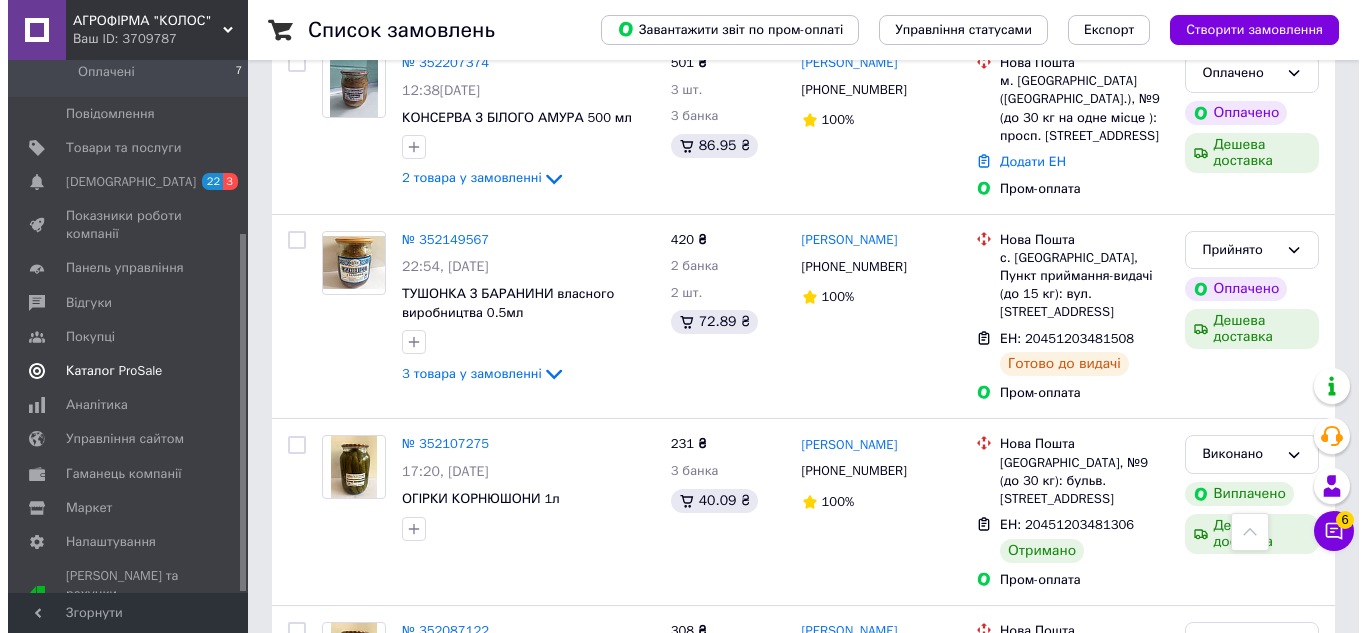 scroll, scrollTop: 0, scrollLeft: 0, axis: both 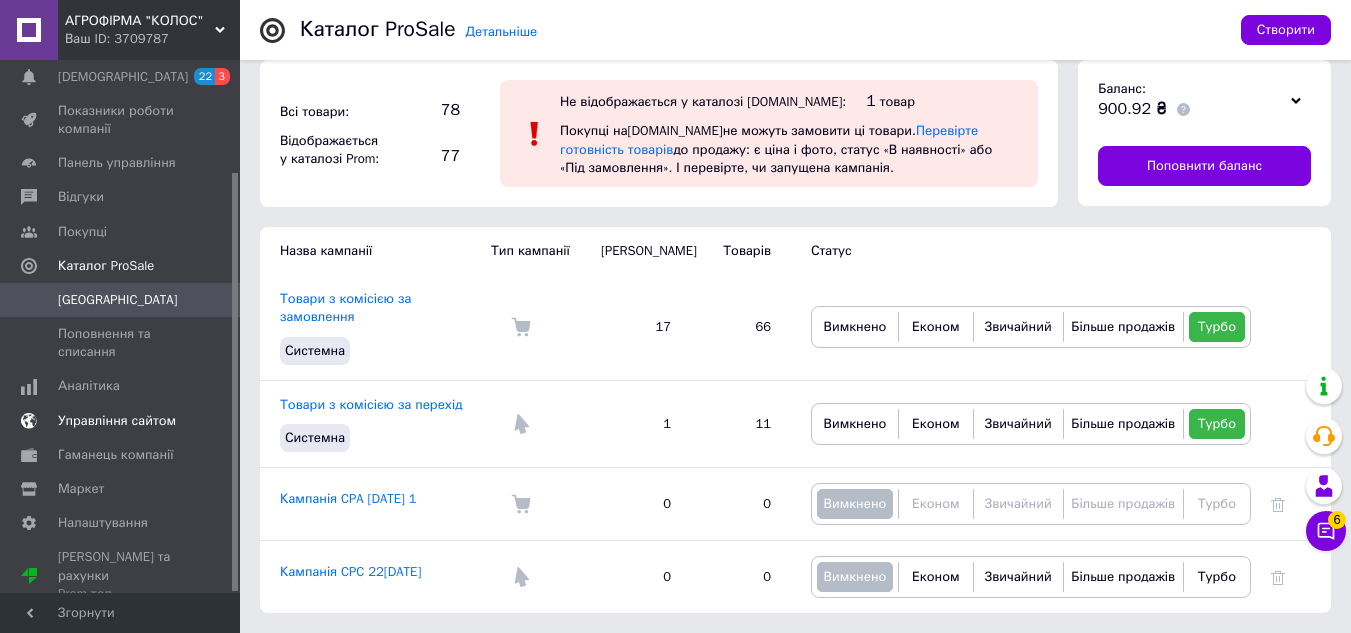 click on "Управління сайтом" at bounding box center [117, 421] 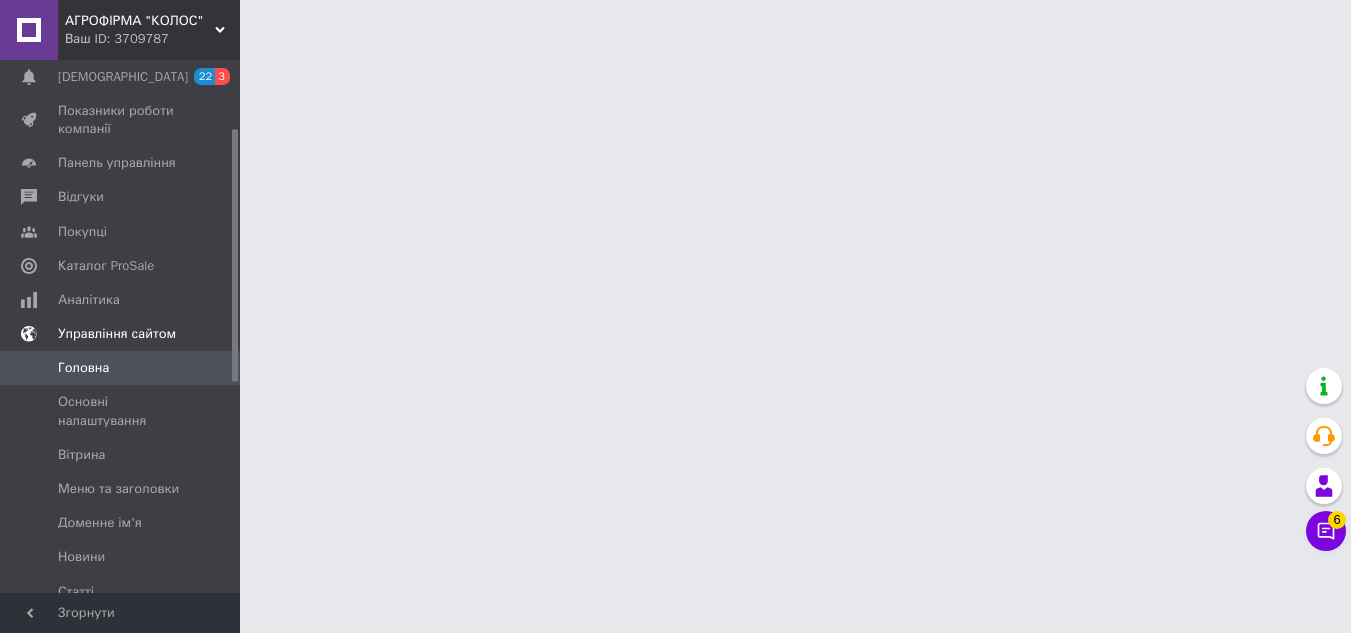scroll, scrollTop: 0, scrollLeft: 0, axis: both 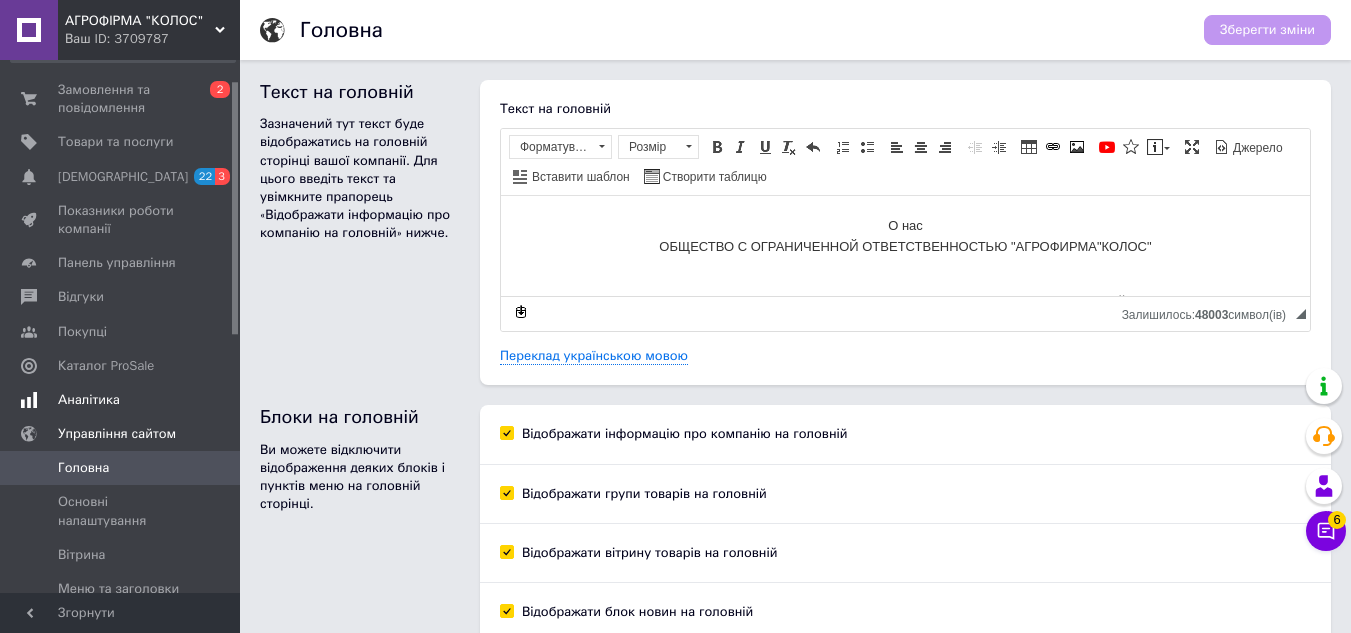 click on "Аналітика" at bounding box center (89, 400) 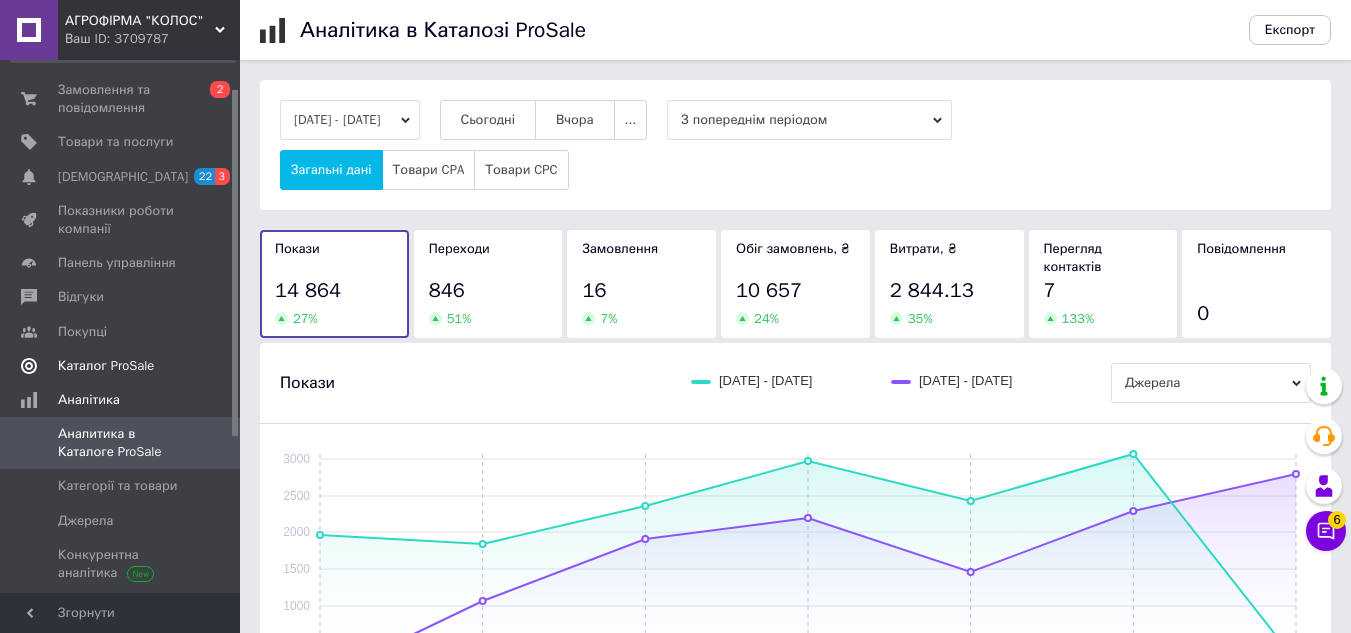click on "Каталог ProSale" at bounding box center (106, 366) 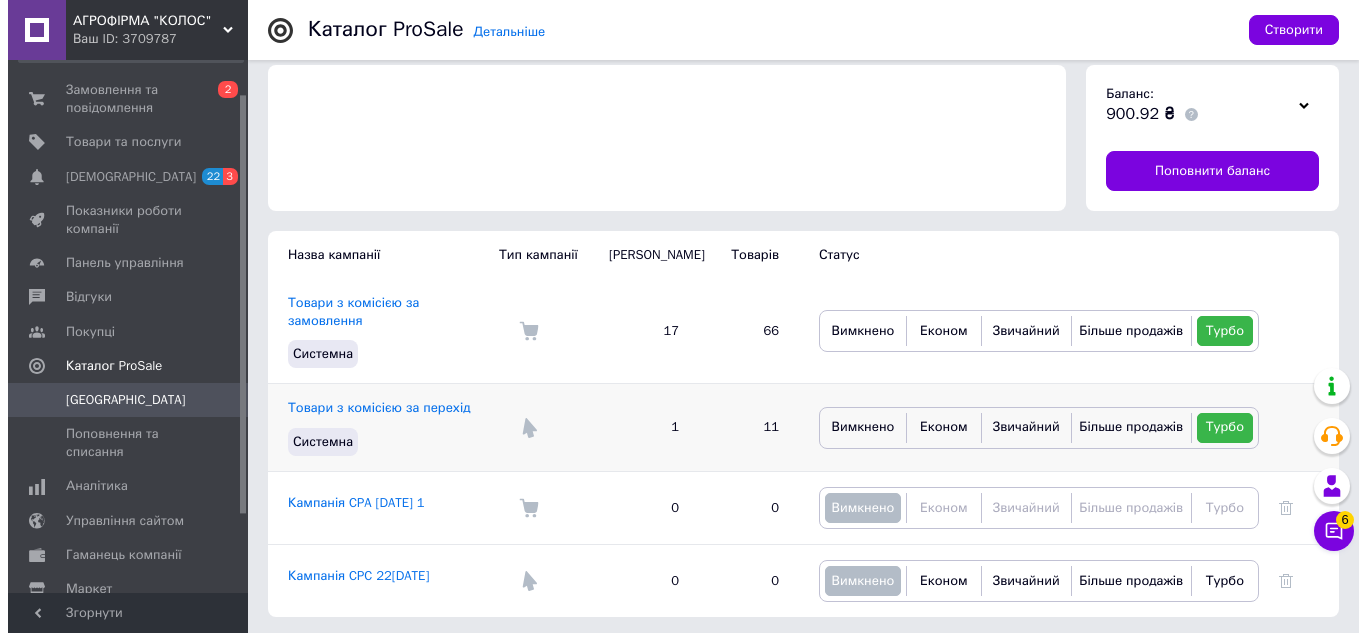 scroll, scrollTop: 19, scrollLeft: 0, axis: vertical 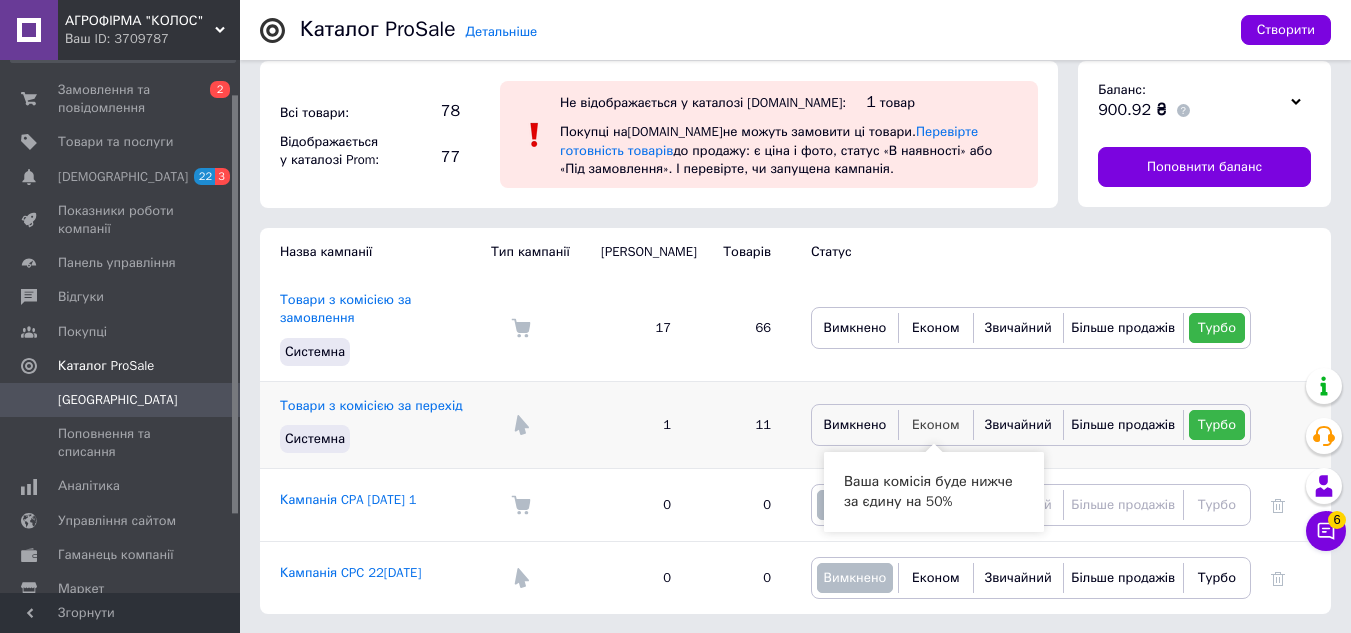 click on "Економ" at bounding box center (936, 424) 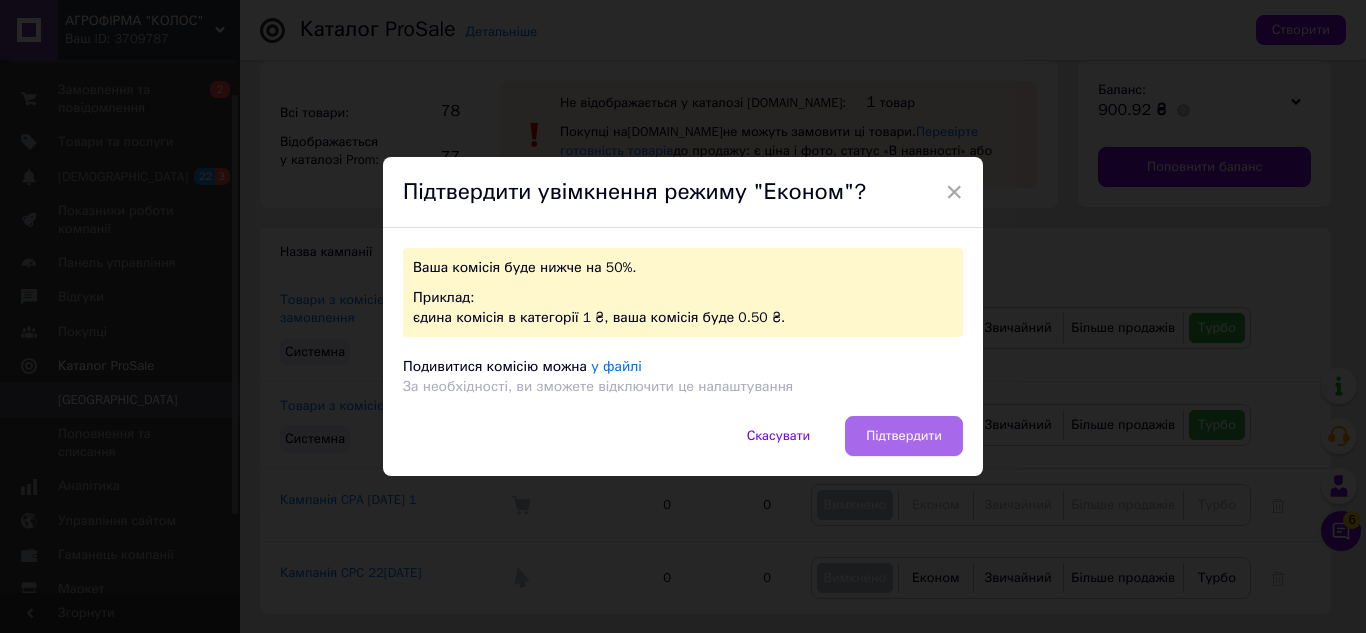 click on "Підтвердити" at bounding box center [904, 436] 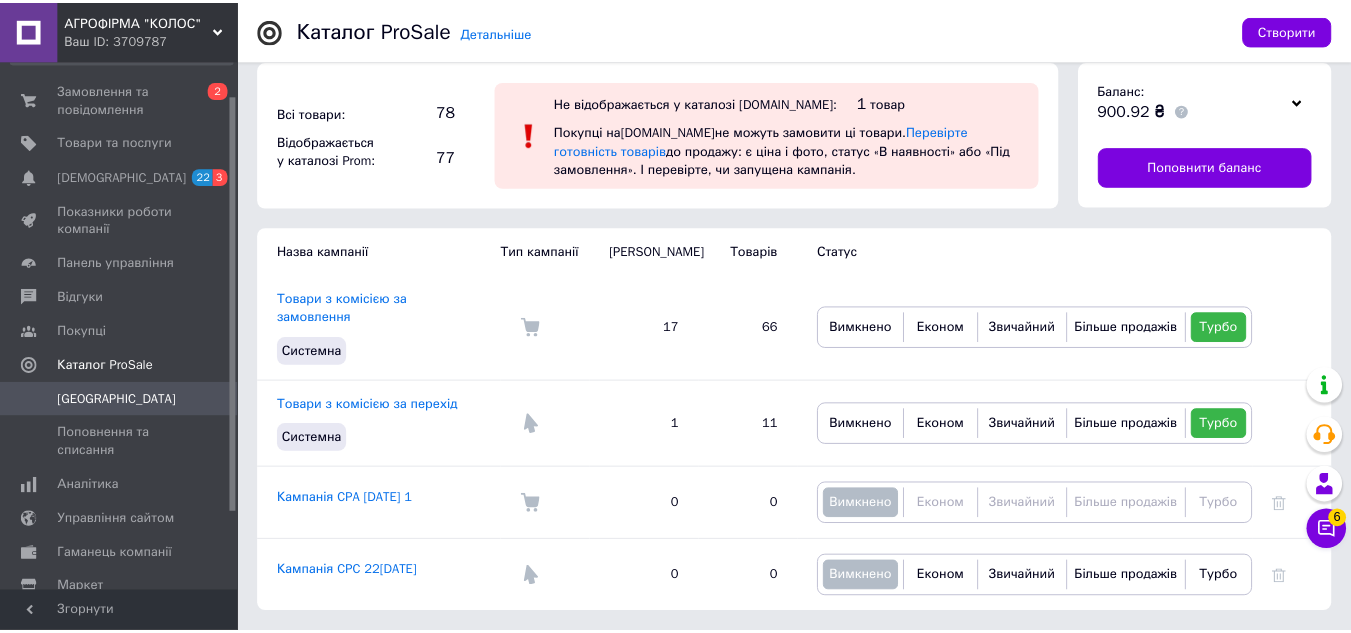 scroll, scrollTop: 2, scrollLeft: 0, axis: vertical 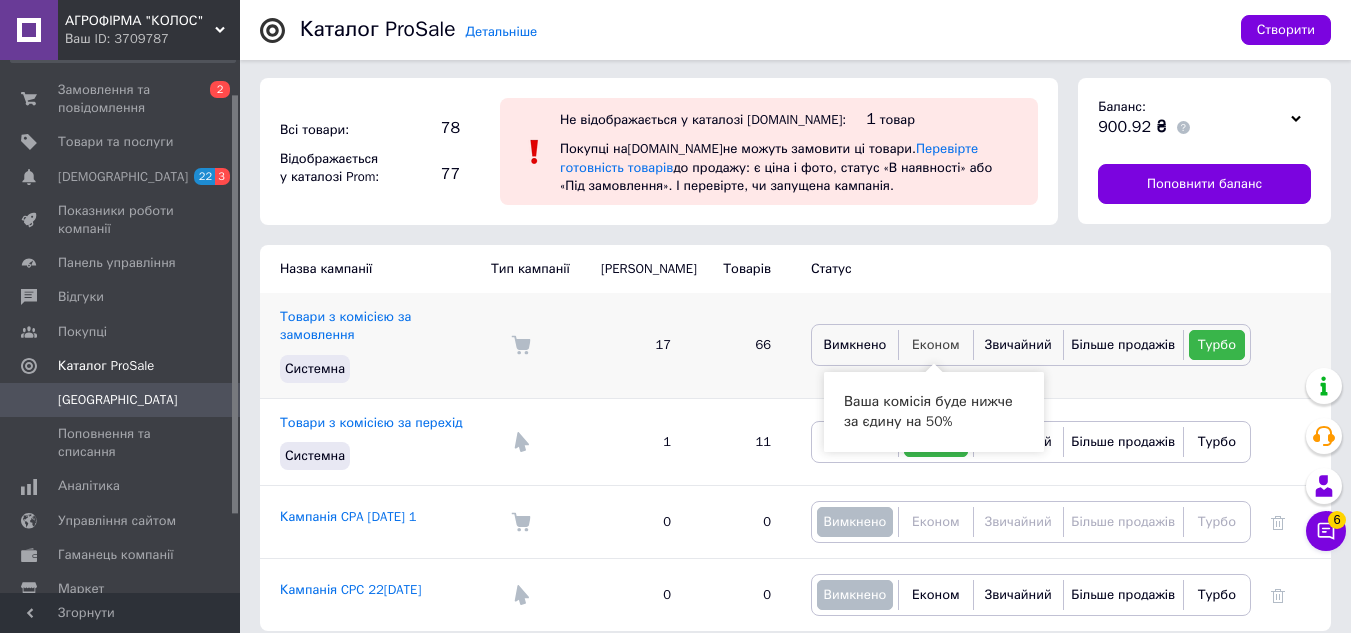 click on "Економ" at bounding box center [936, 344] 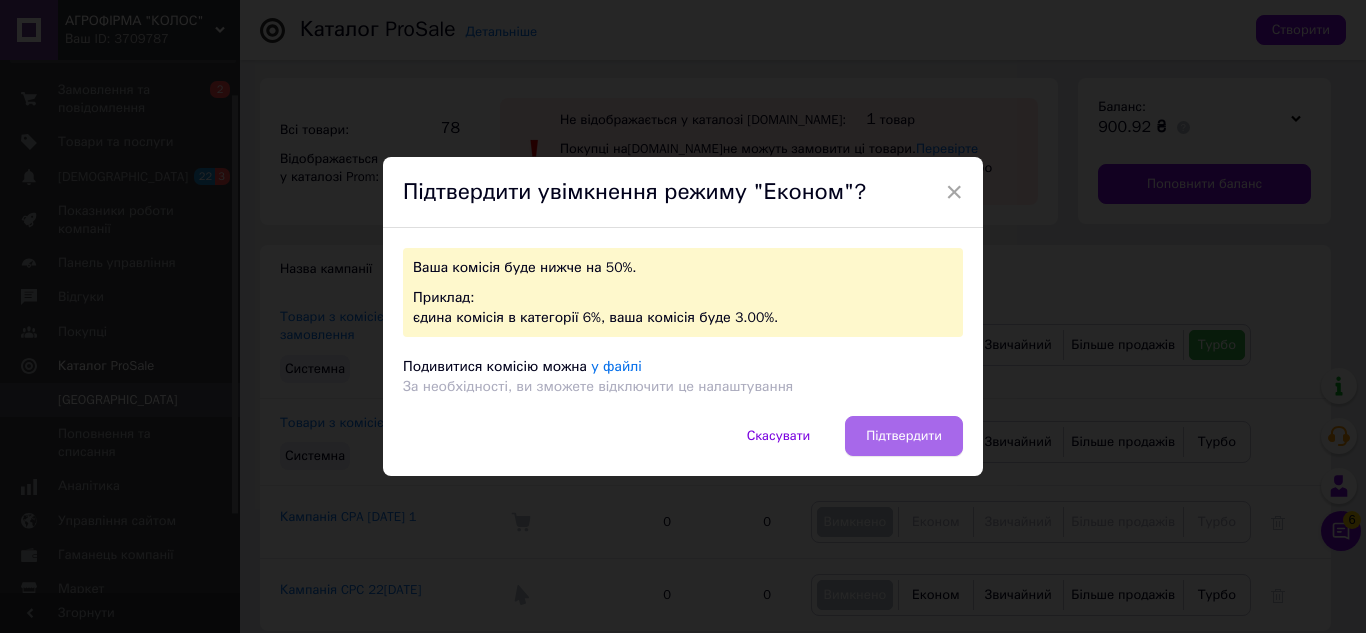 click on "Підтвердити" at bounding box center [904, 436] 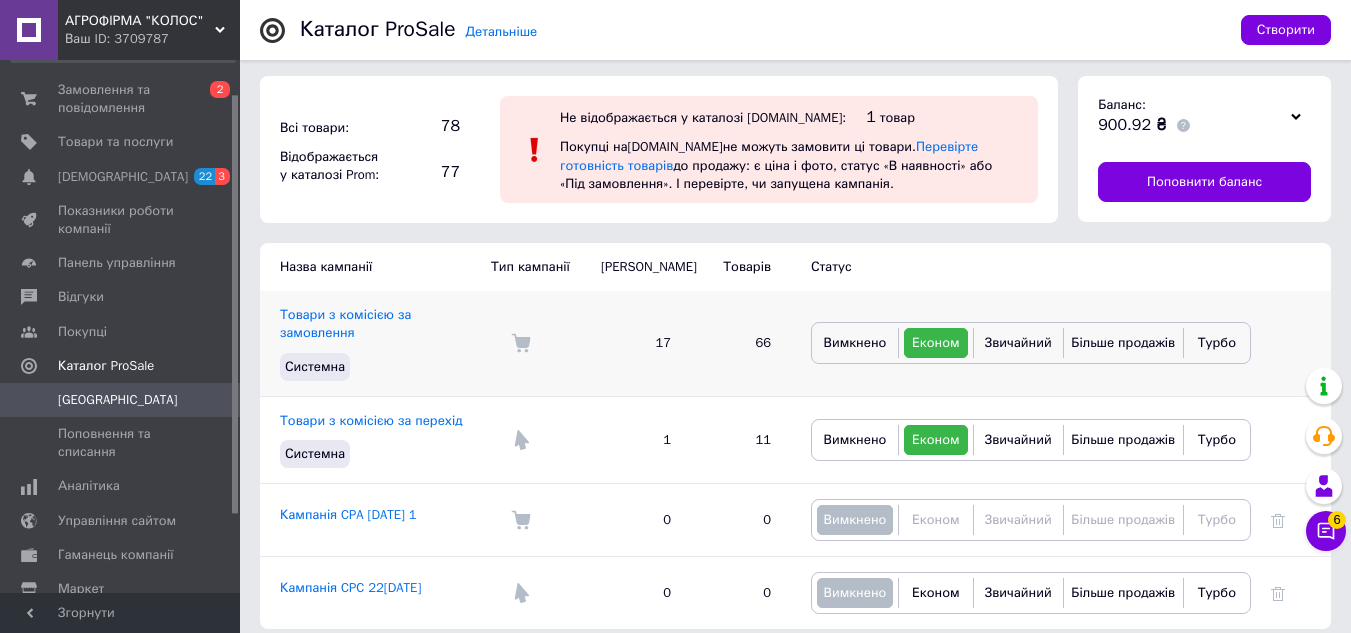 scroll, scrollTop: 0, scrollLeft: 0, axis: both 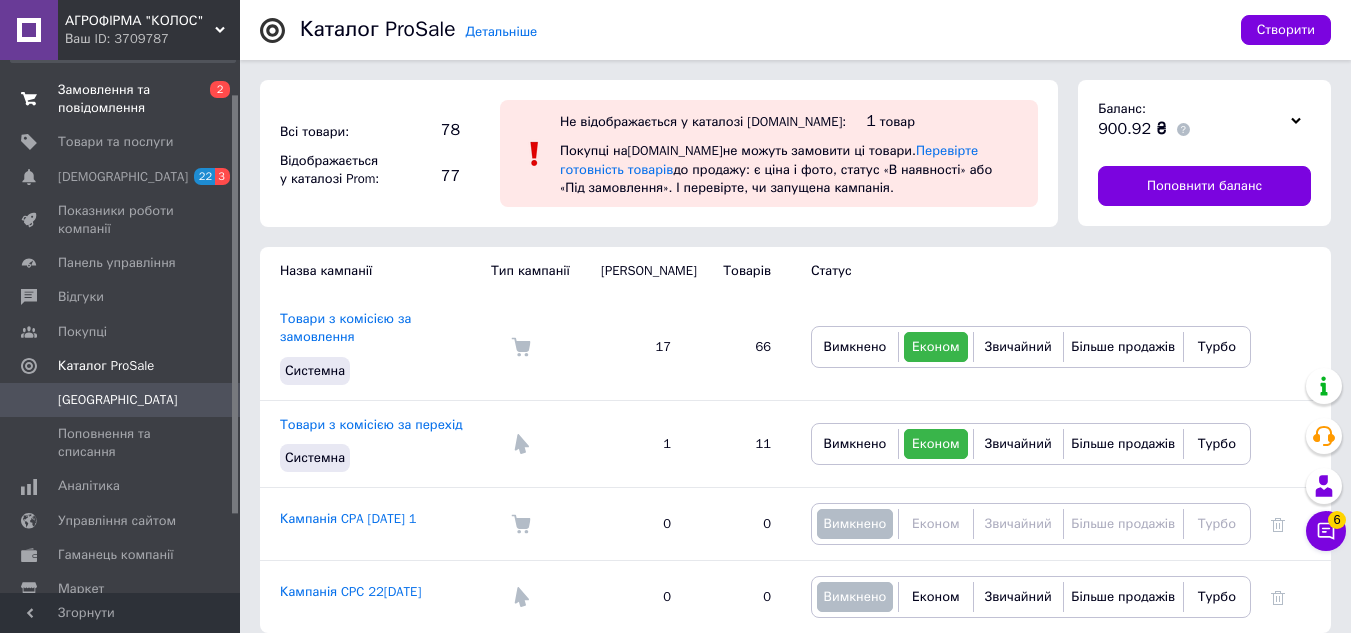 click on "Замовлення та повідомлення" at bounding box center (121, 99) 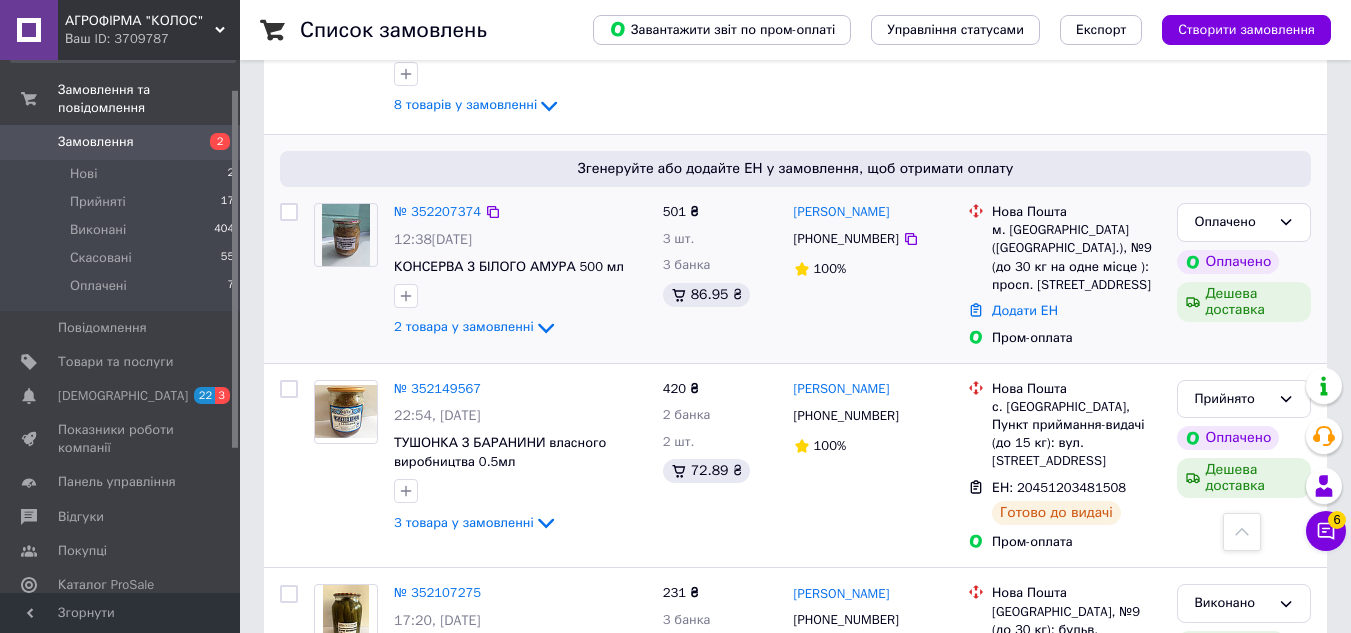 scroll, scrollTop: 2000, scrollLeft: 0, axis: vertical 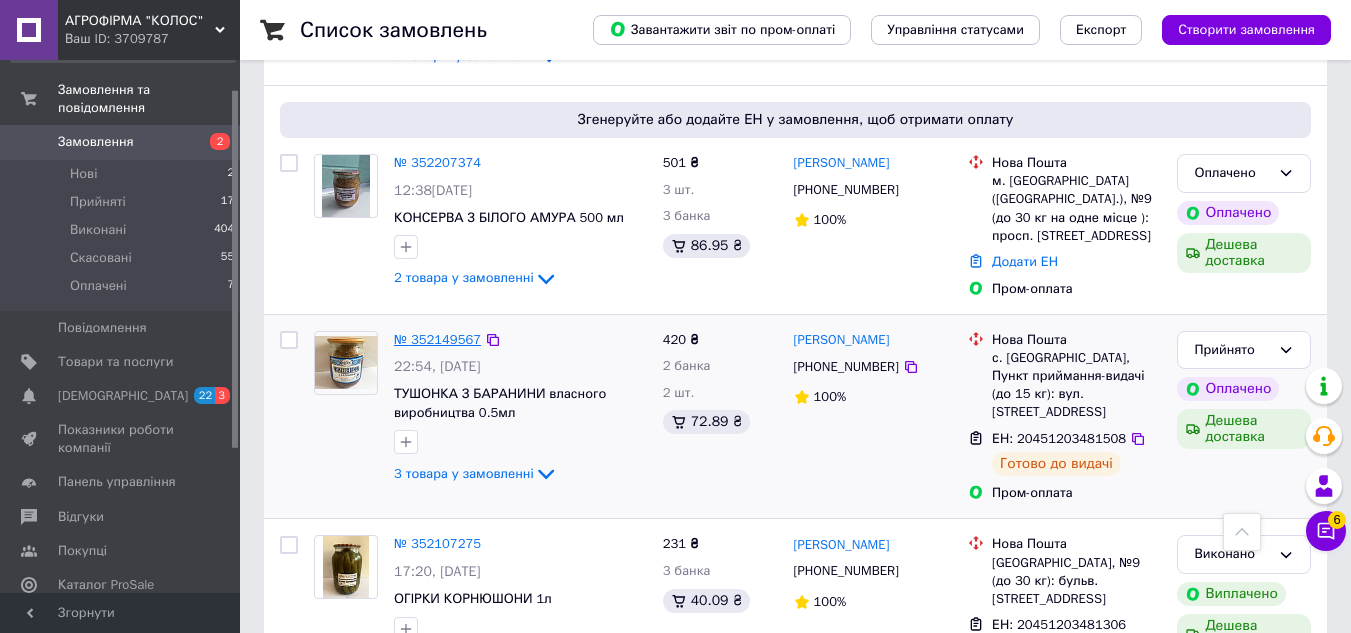 click on "№ 352149567" at bounding box center (437, 339) 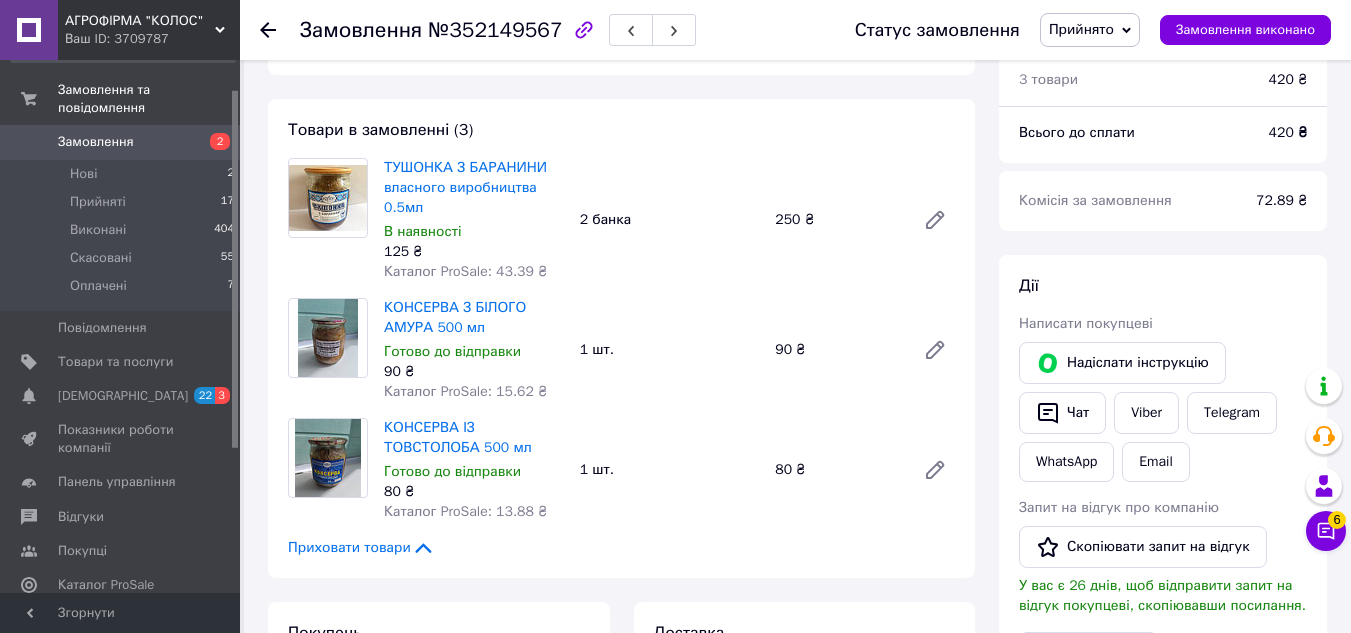 scroll, scrollTop: 600, scrollLeft: 0, axis: vertical 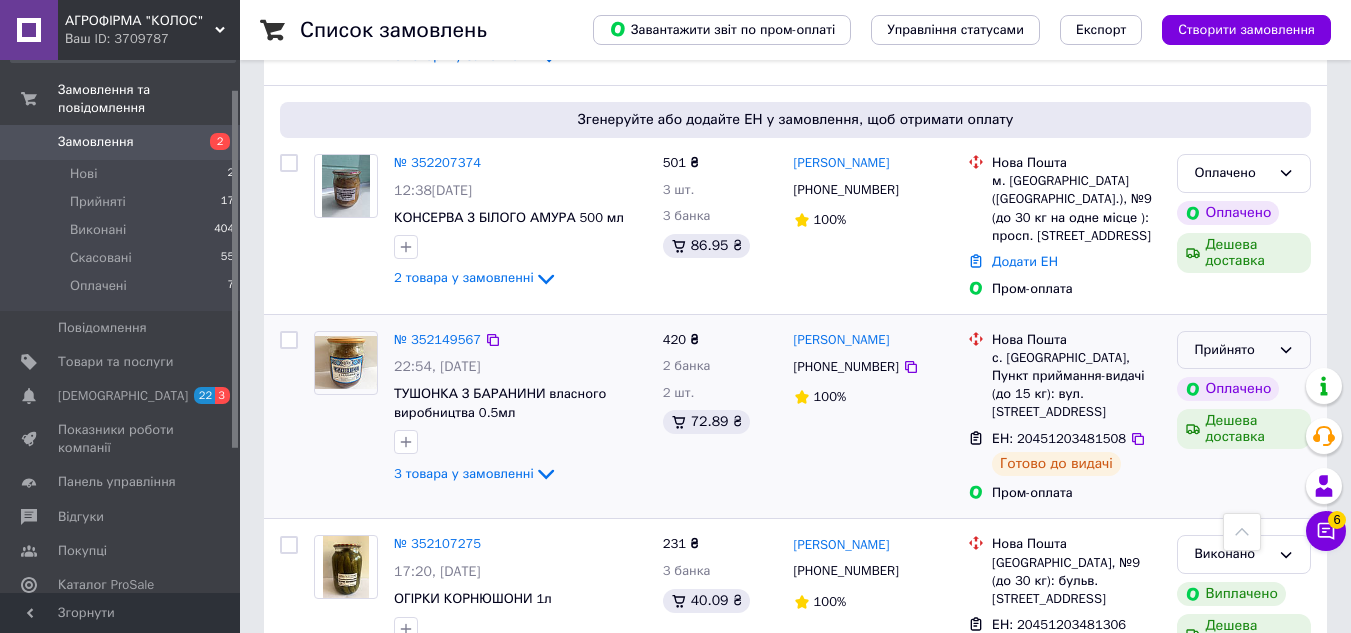 click 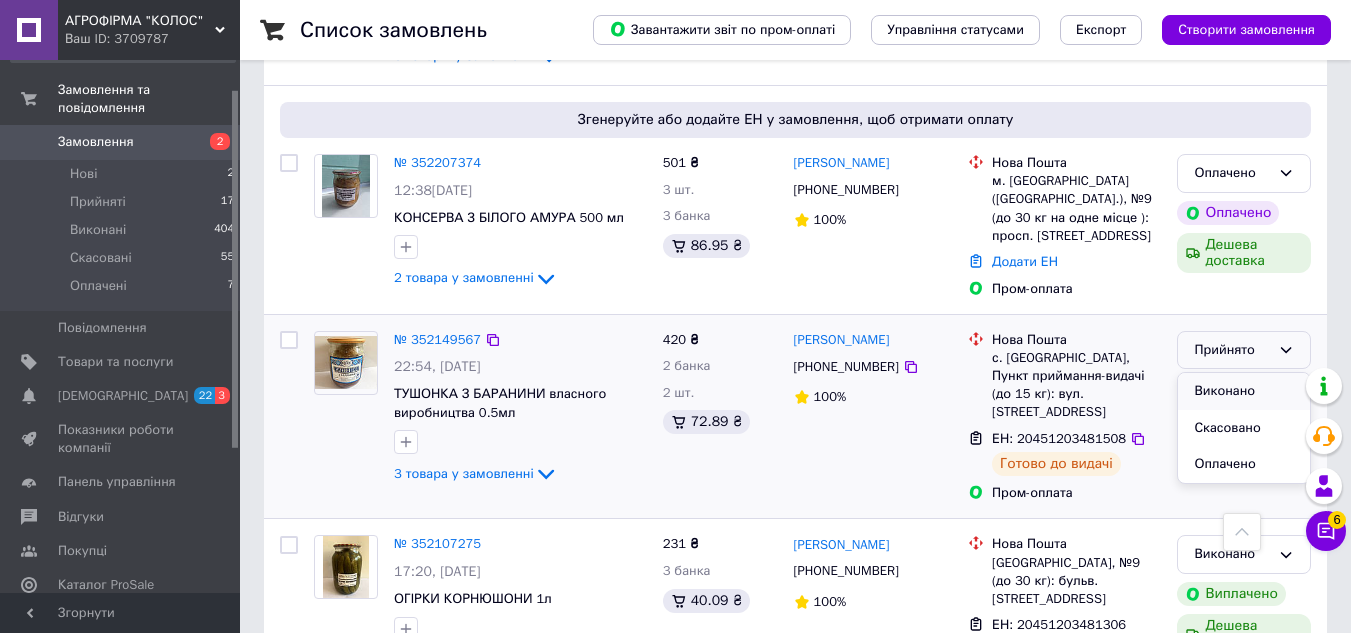 click on "Виконано" at bounding box center [1244, 391] 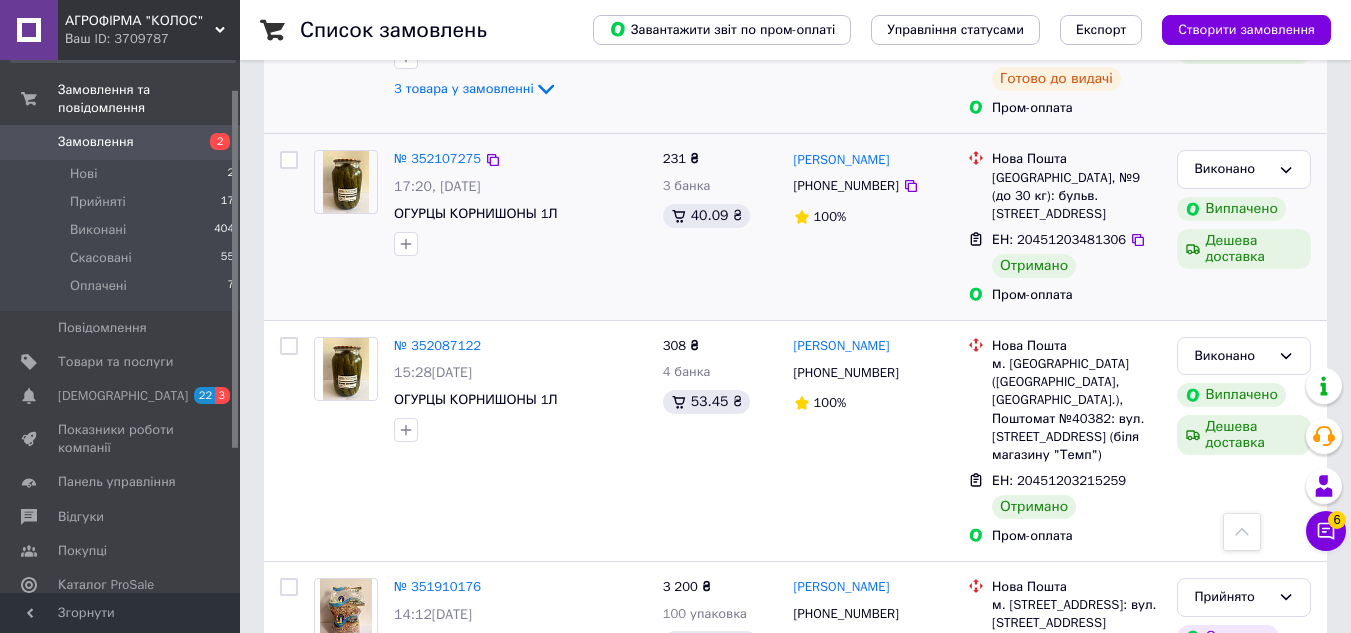 scroll, scrollTop: 2500, scrollLeft: 0, axis: vertical 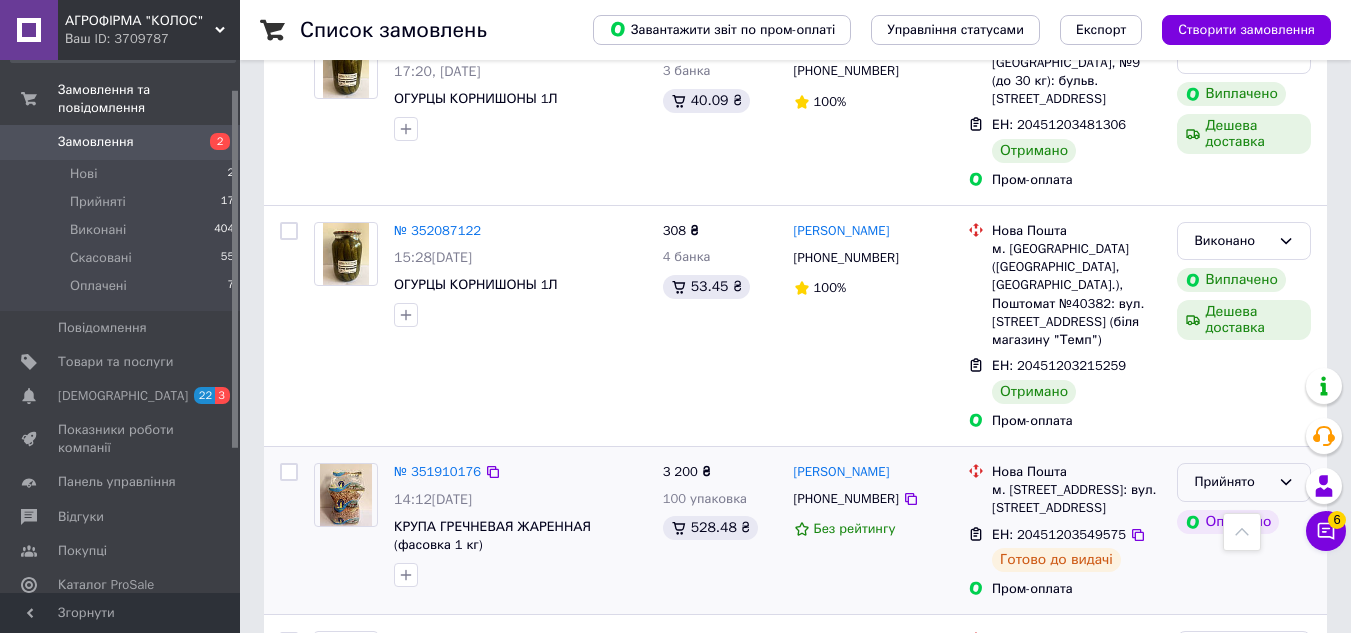click 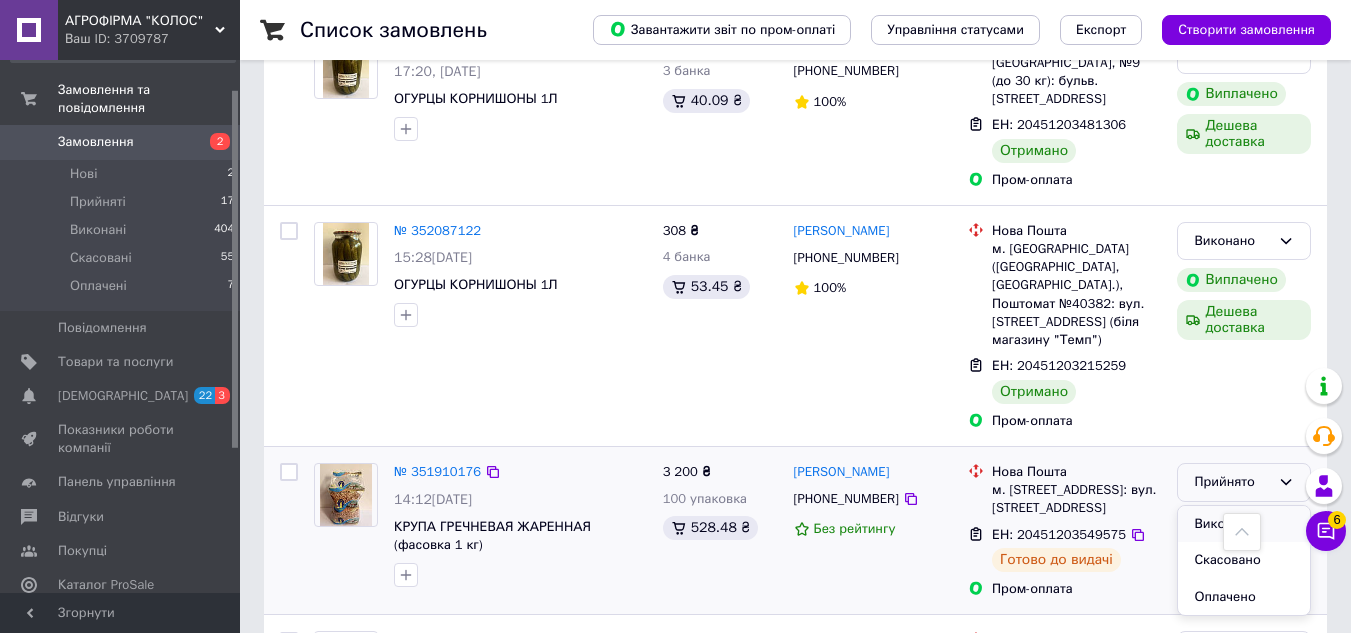 click on "Виконано" at bounding box center [1244, 524] 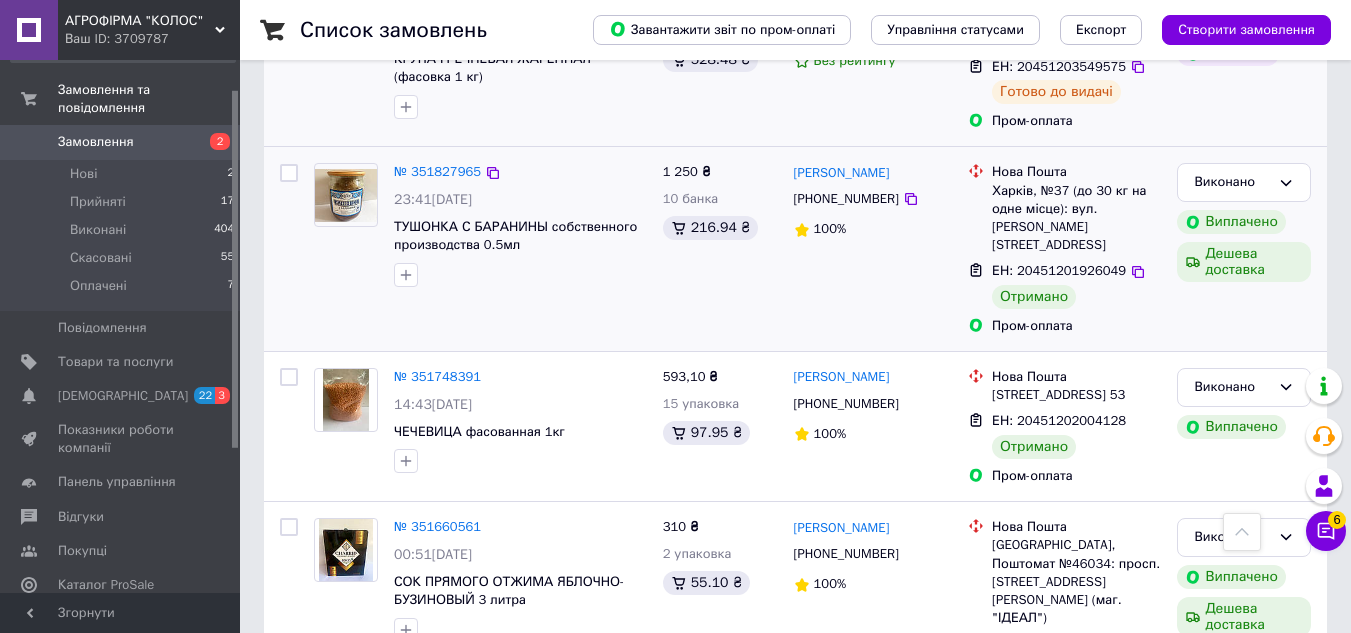 scroll, scrollTop: 3000, scrollLeft: 0, axis: vertical 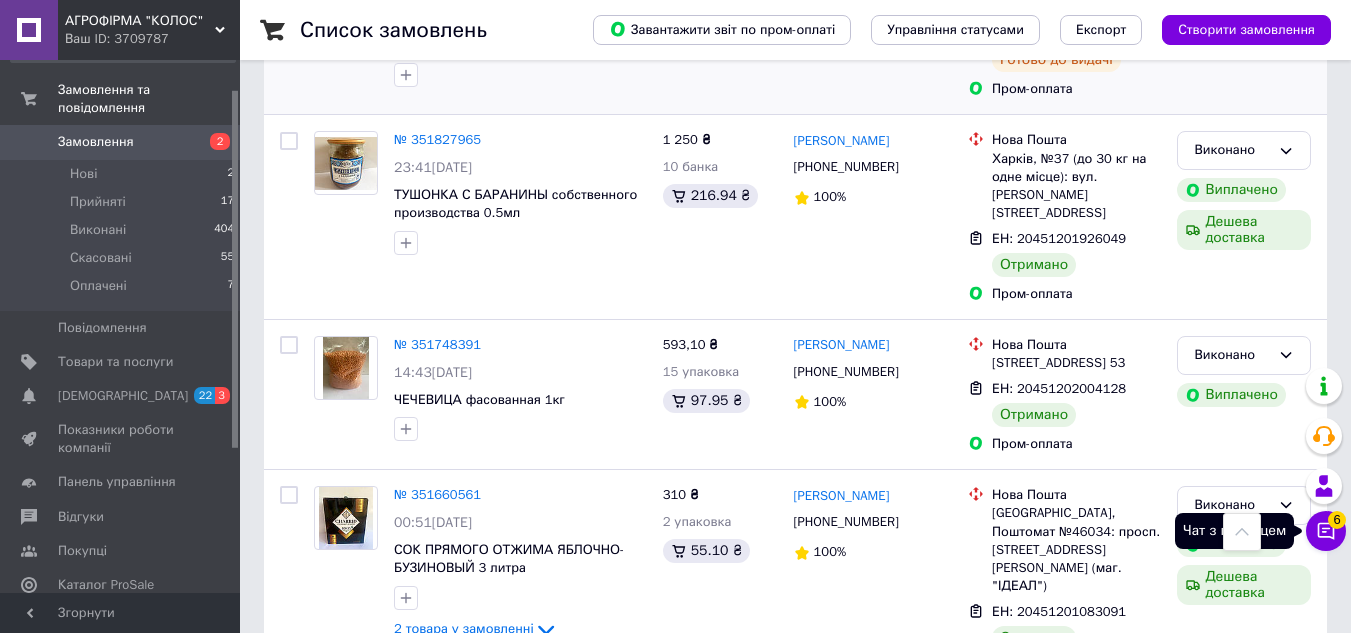 click 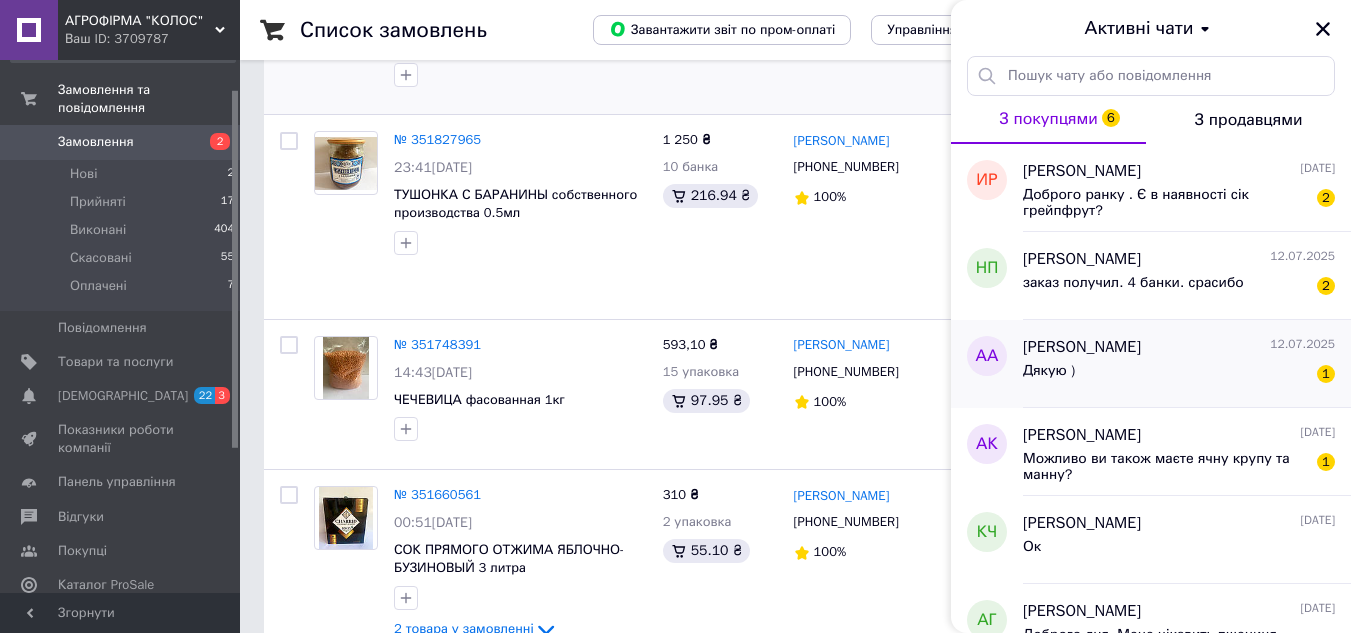 click on "Дякую ) 1" at bounding box center (1179, 375) 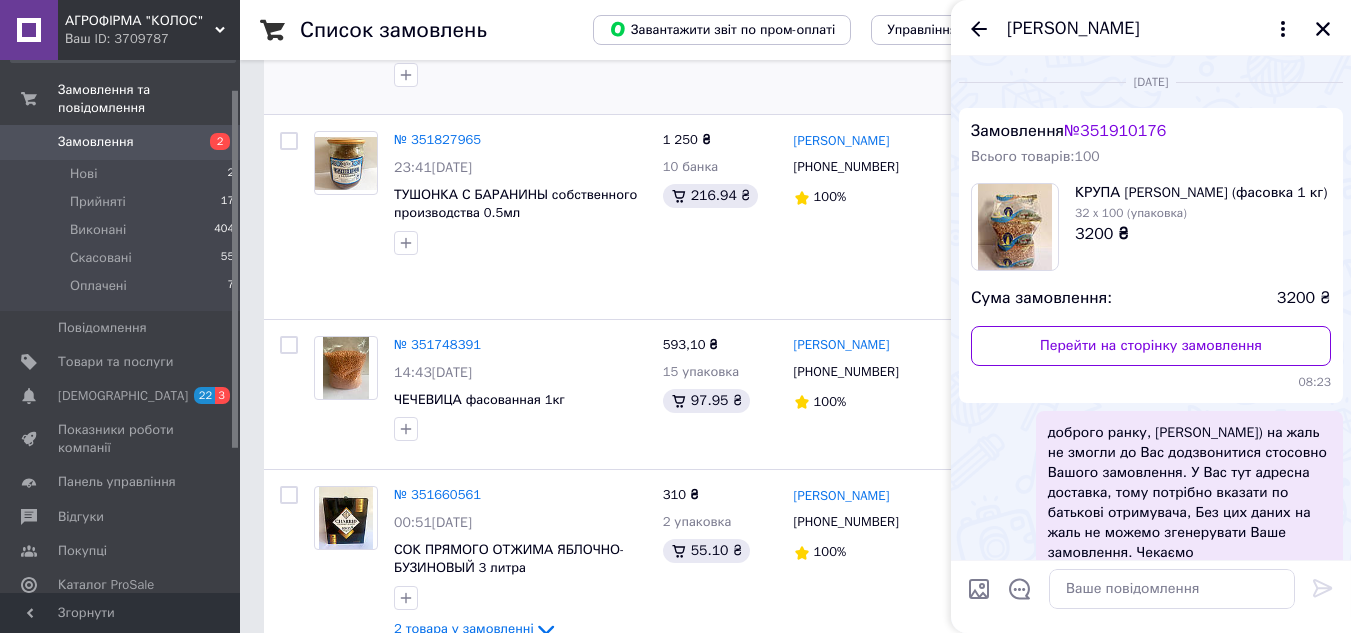scroll, scrollTop: 546, scrollLeft: 0, axis: vertical 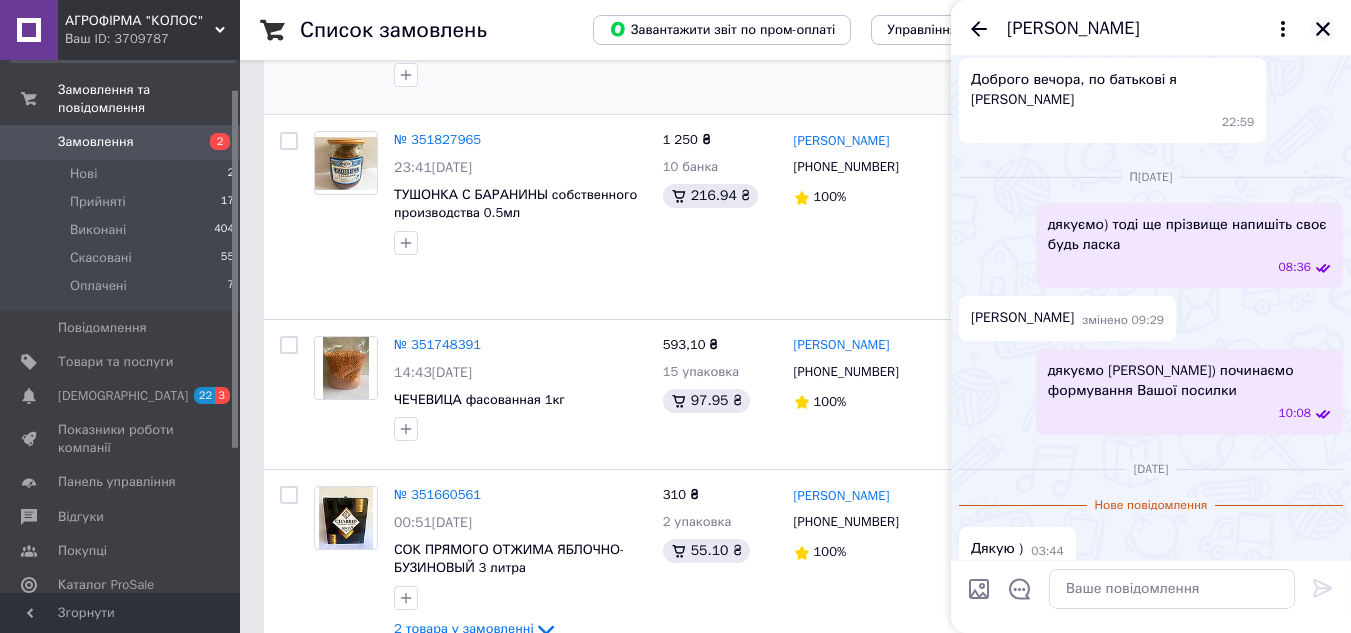 click 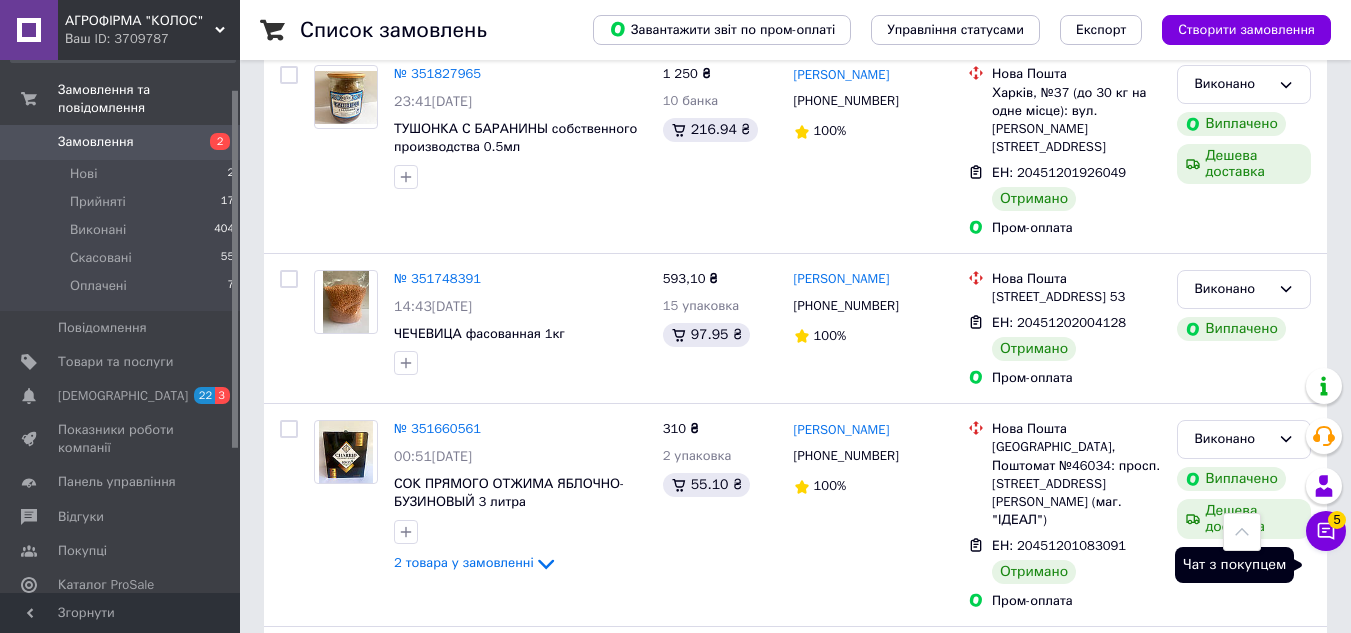 scroll, scrollTop: 3100, scrollLeft: 0, axis: vertical 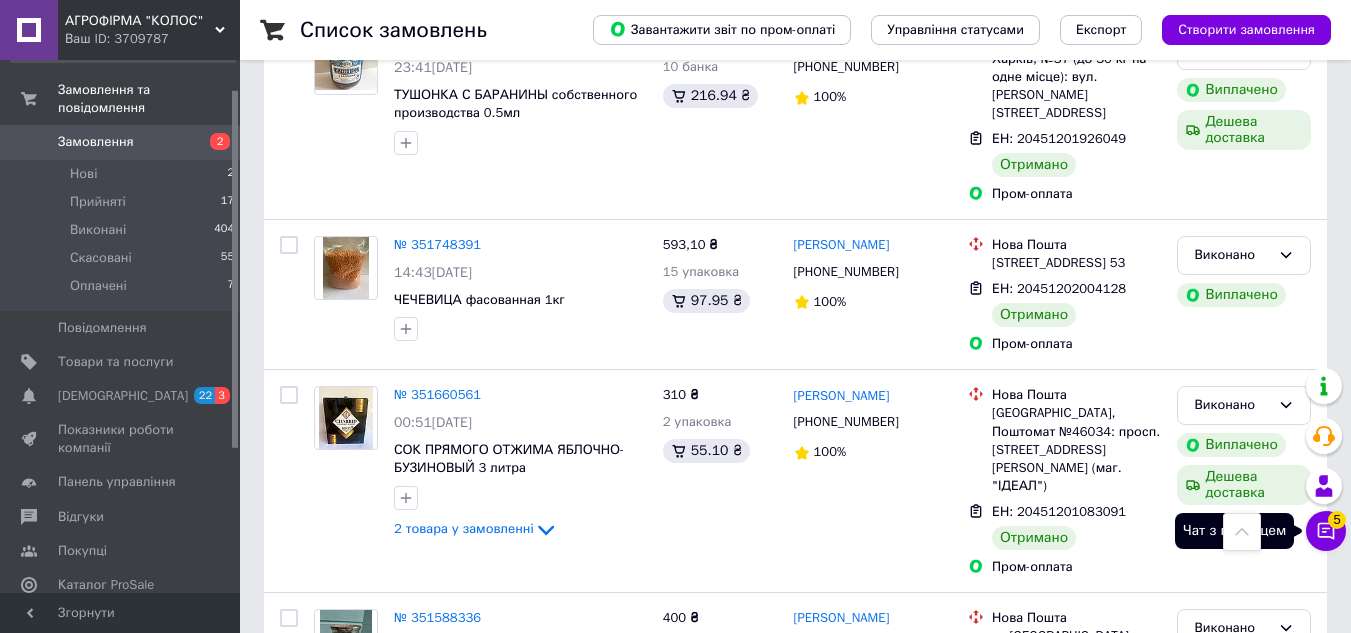 click 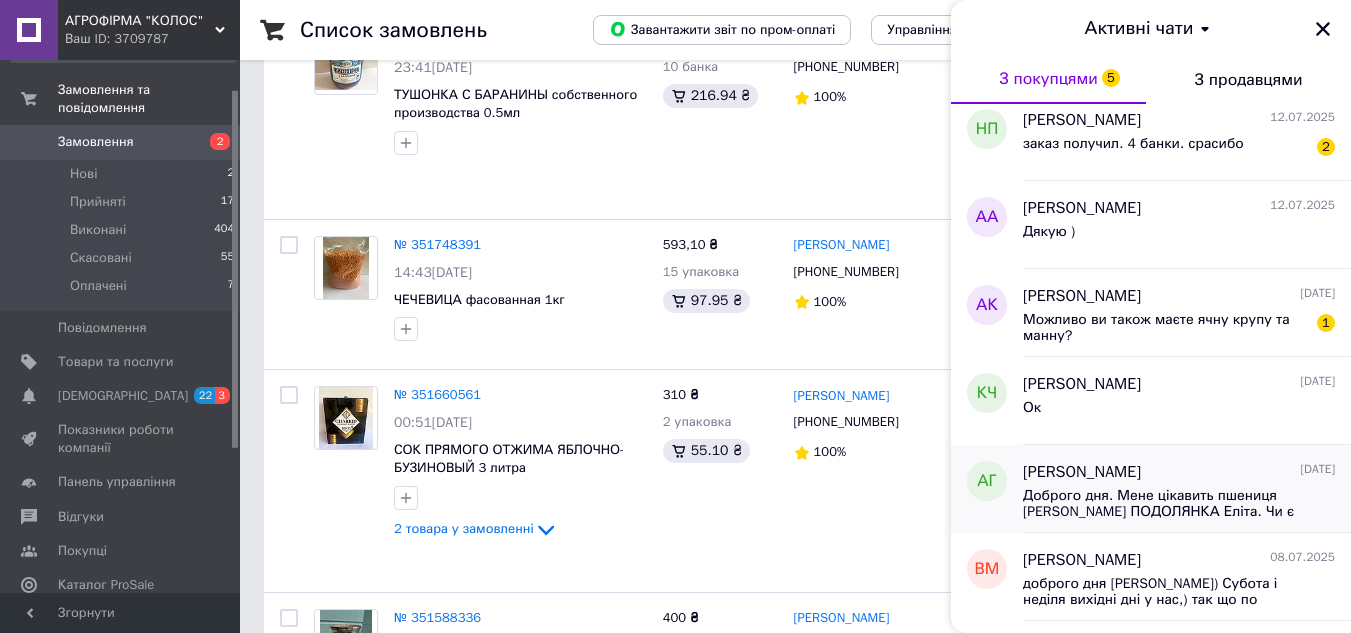 scroll, scrollTop: 100, scrollLeft: 0, axis: vertical 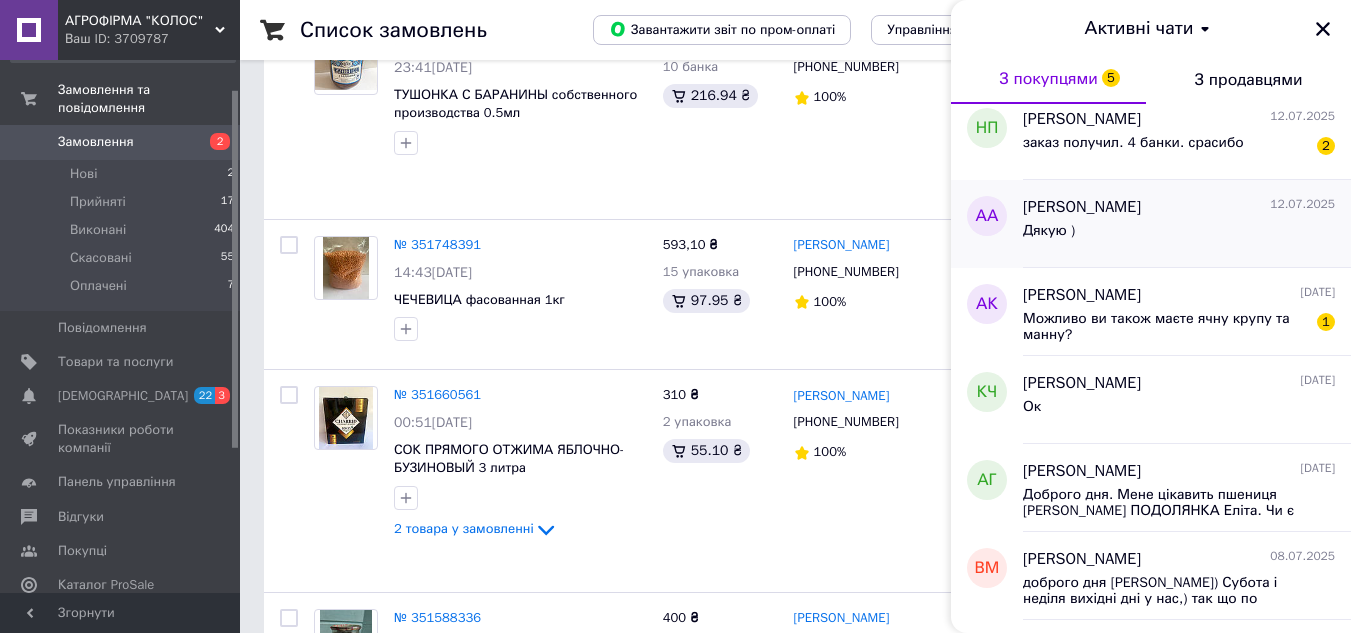 click on "Дякую )" at bounding box center (1179, 235) 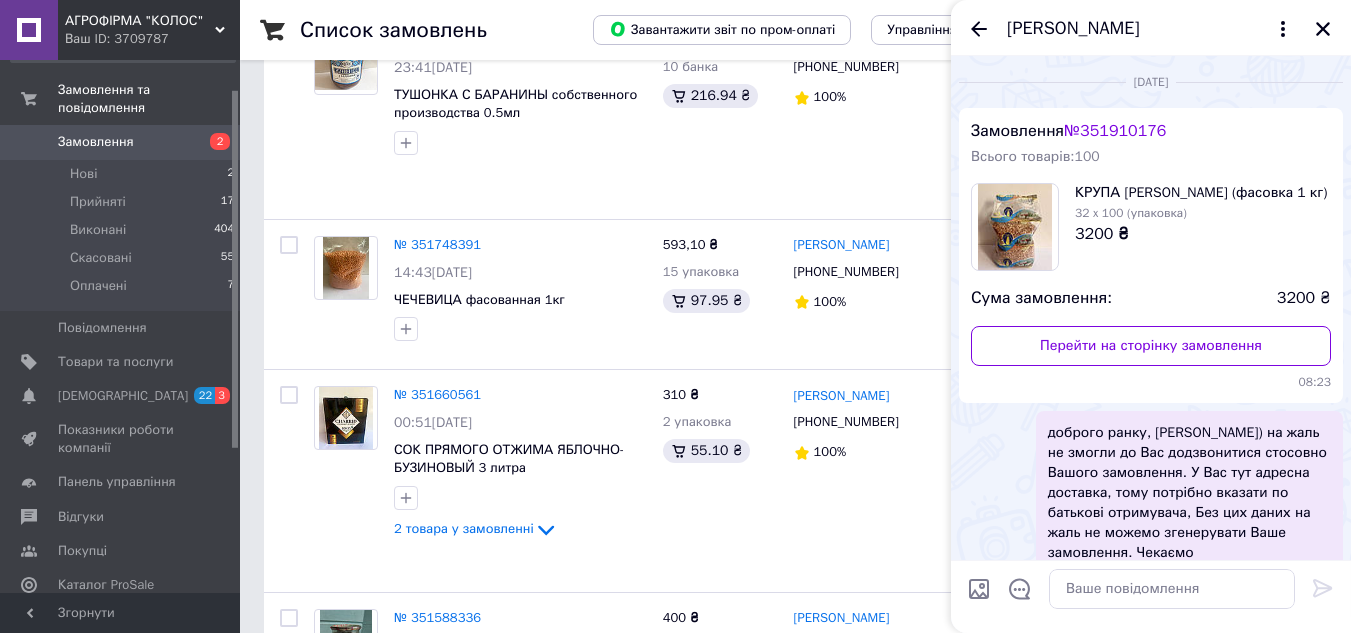 scroll, scrollTop: 514, scrollLeft: 0, axis: vertical 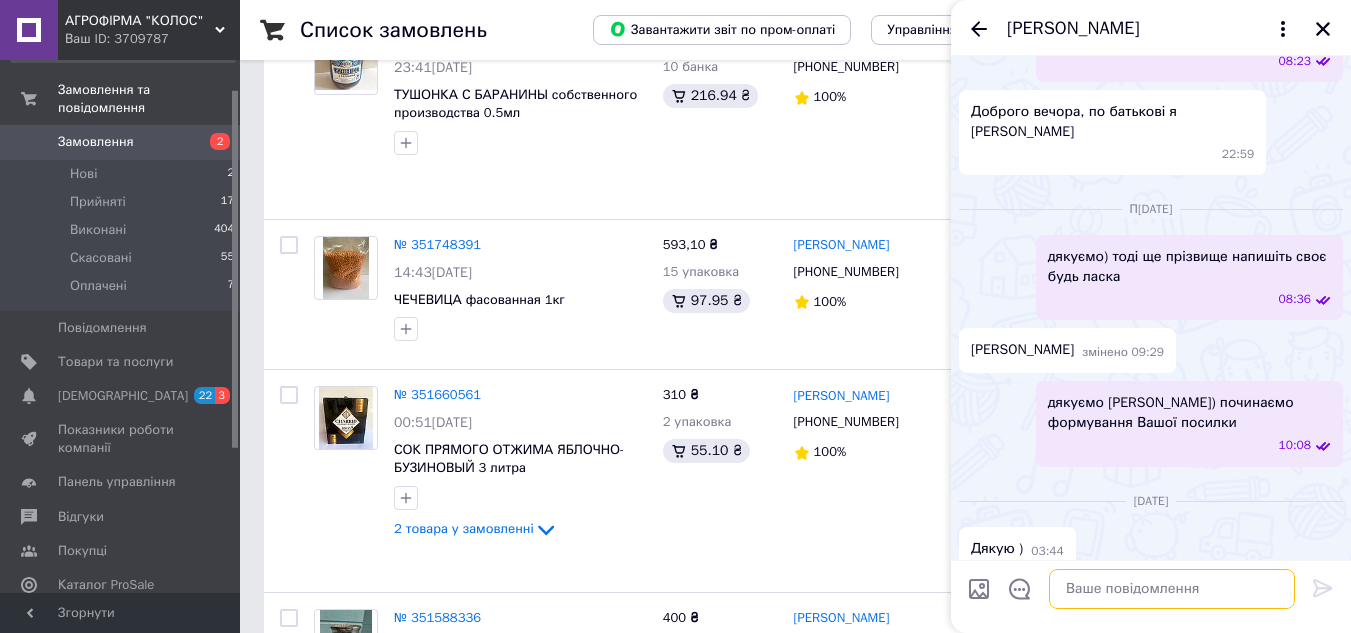 click at bounding box center (1172, 589) 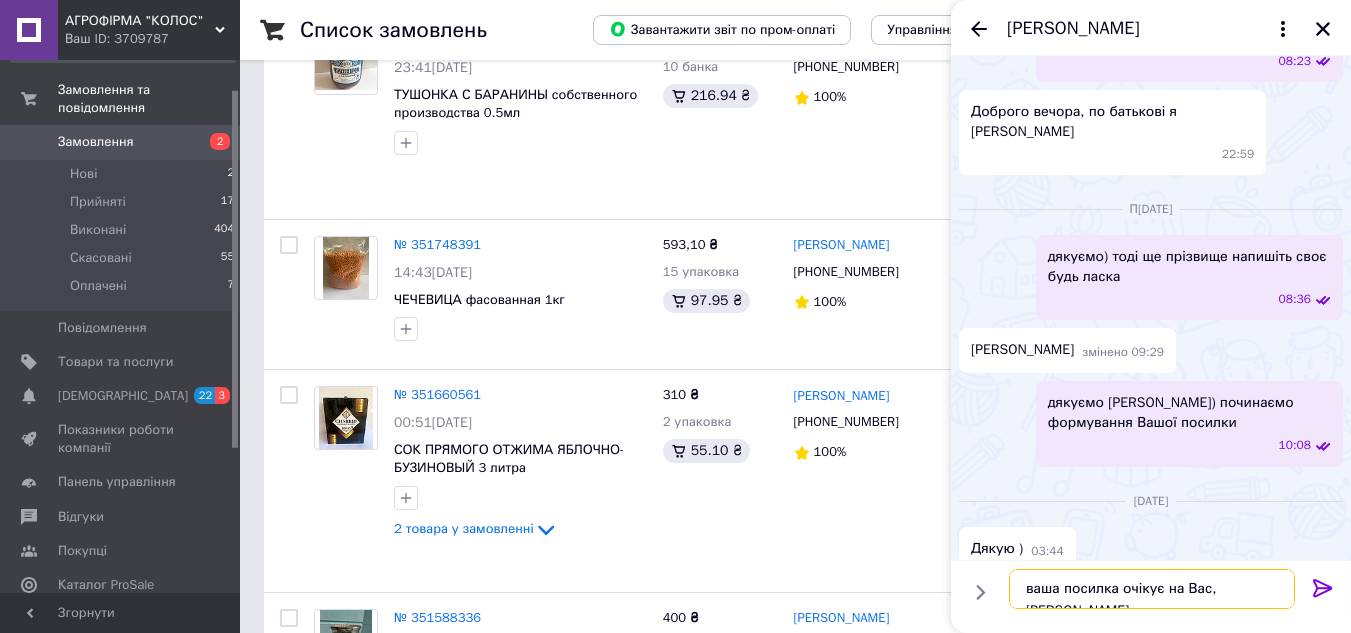 drag, startPoint x: 1217, startPoint y: 591, endPoint x: 1225, endPoint y: 599, distance: 11.313708 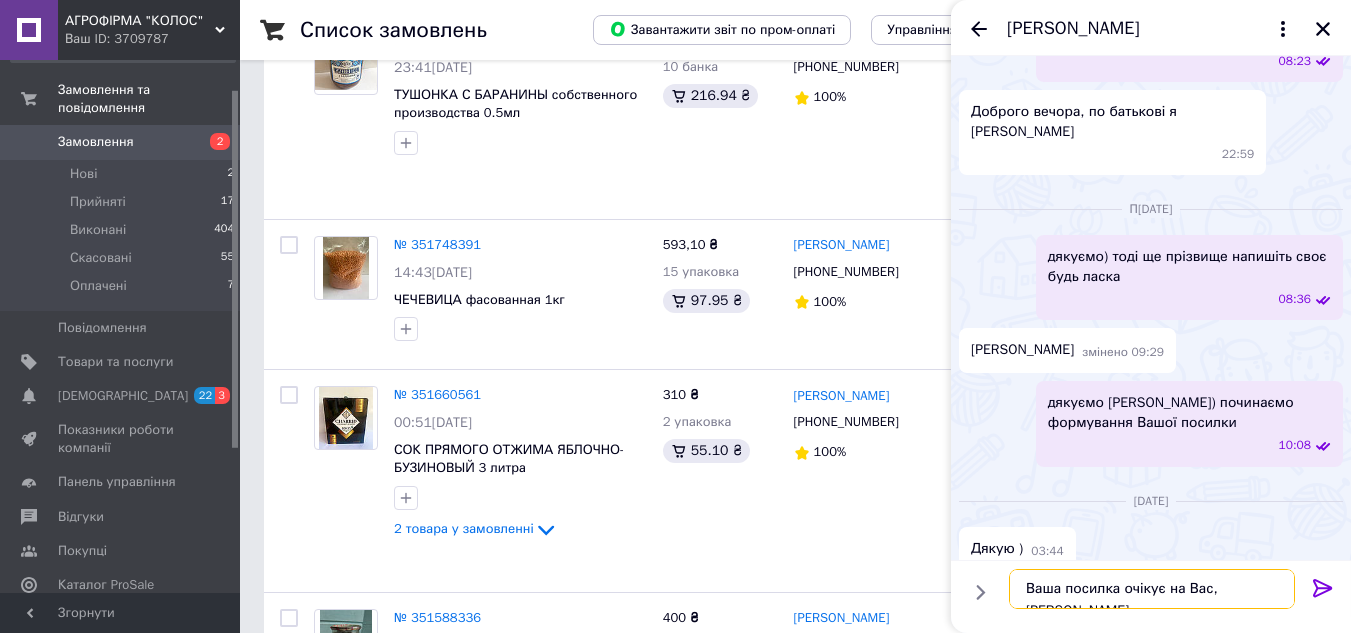 click on "Ваша посилка очікує на Вас, [PERSON_NAME]" at bounding box center (1152, 589) 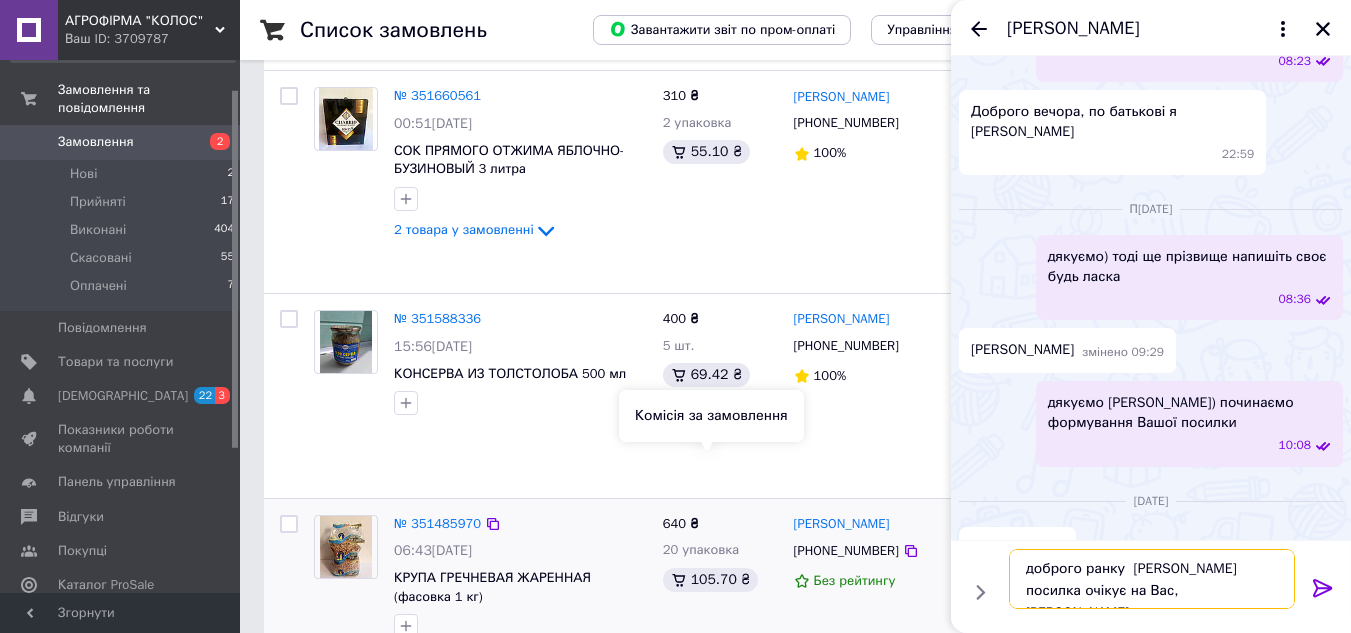 scroll, scrollTop: 3400, scrollLeft: 0, axis: vertical 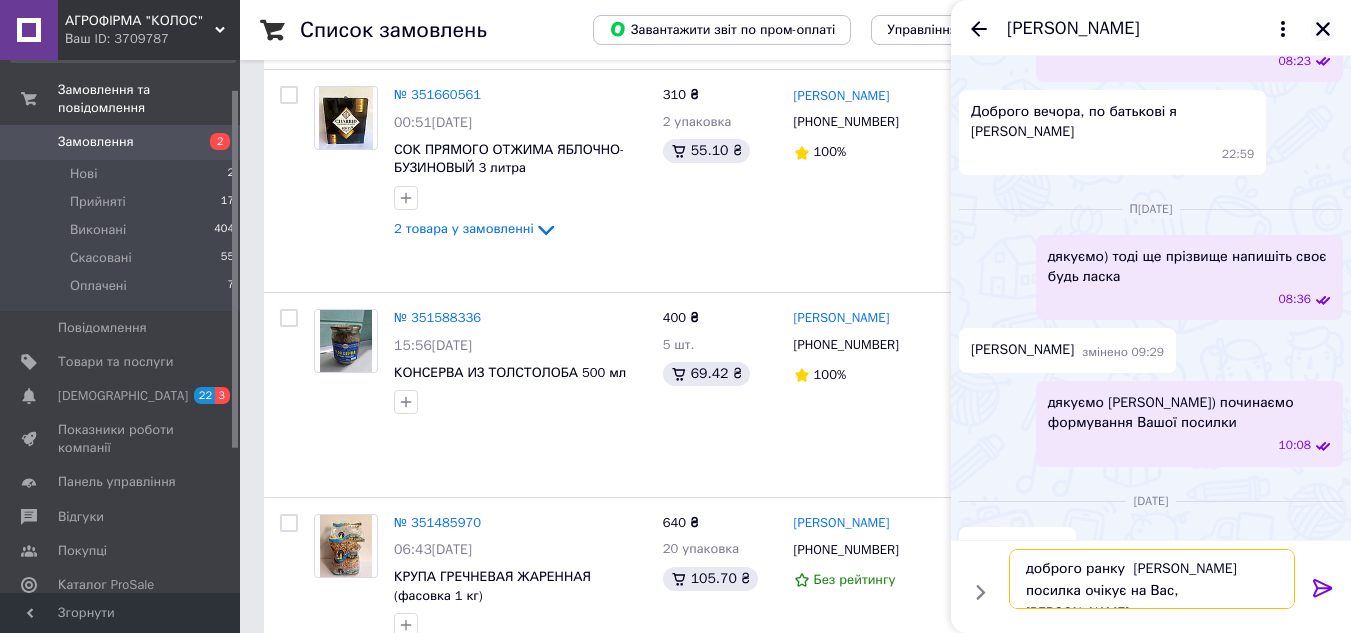 type on "доброго ранку  [PERSON_NAME] посилка очікує на Вас, [PERSON_NAME]" 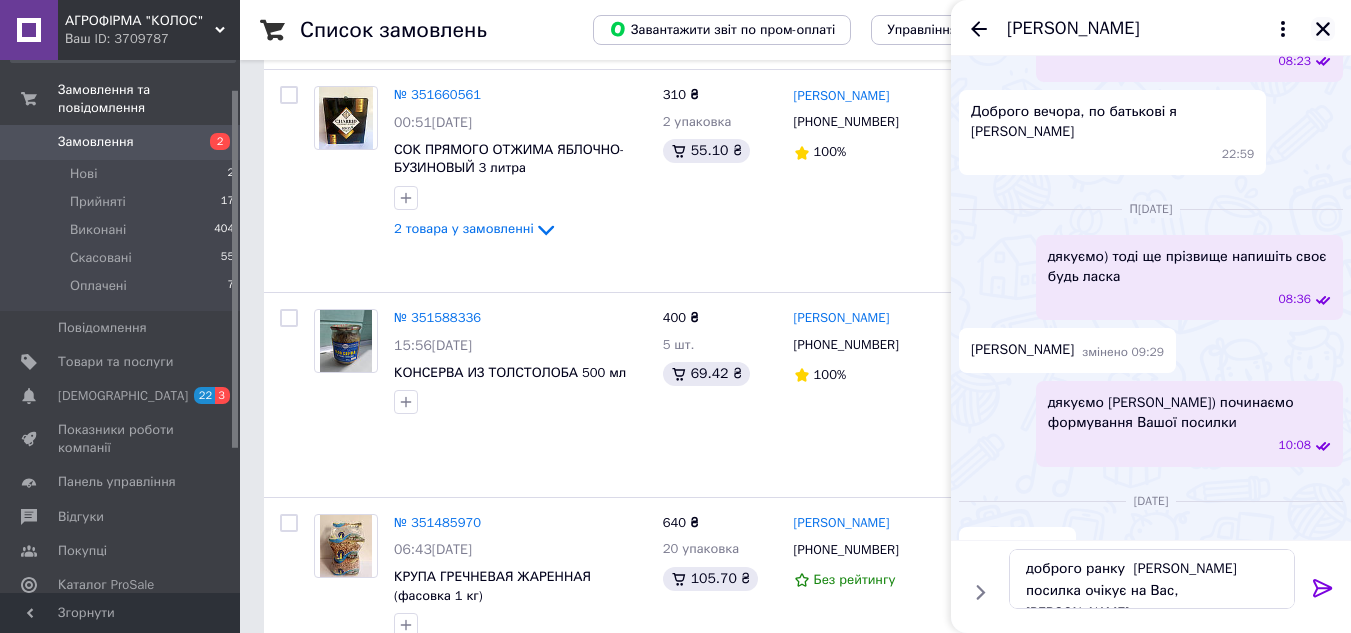 click at bounding box center (1323, 29) 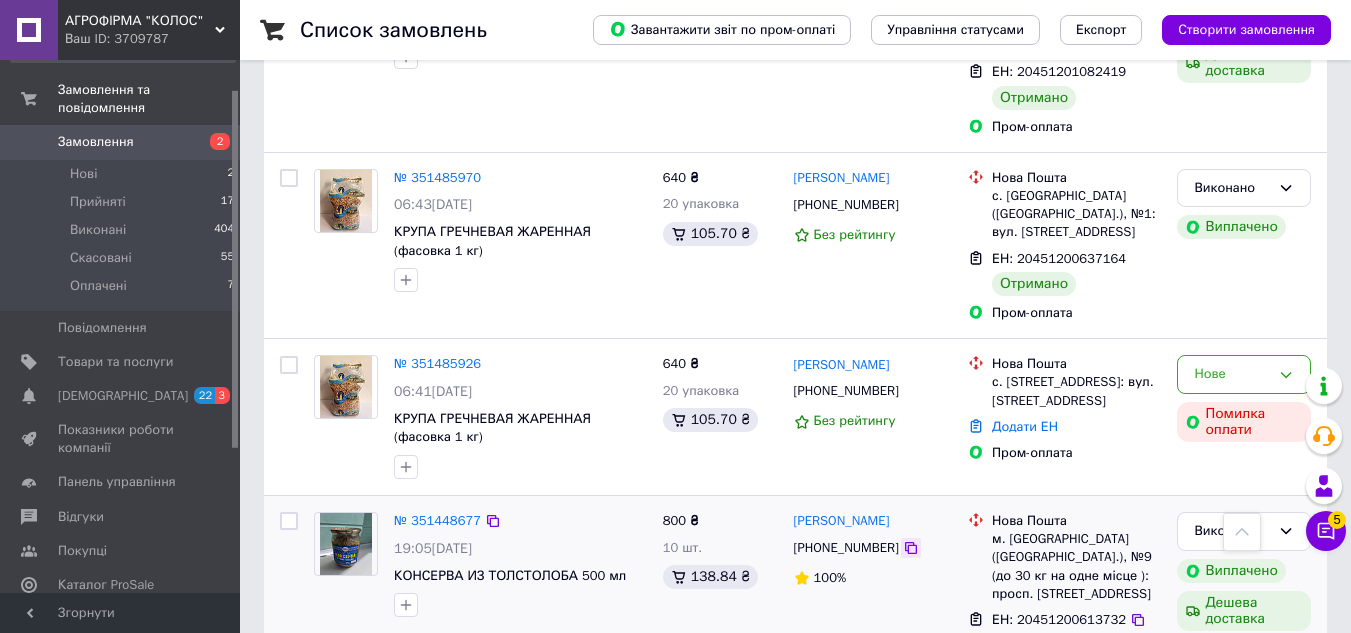 scroll, scrollTop: 3786, scrollLeft: 0, axis: vertical 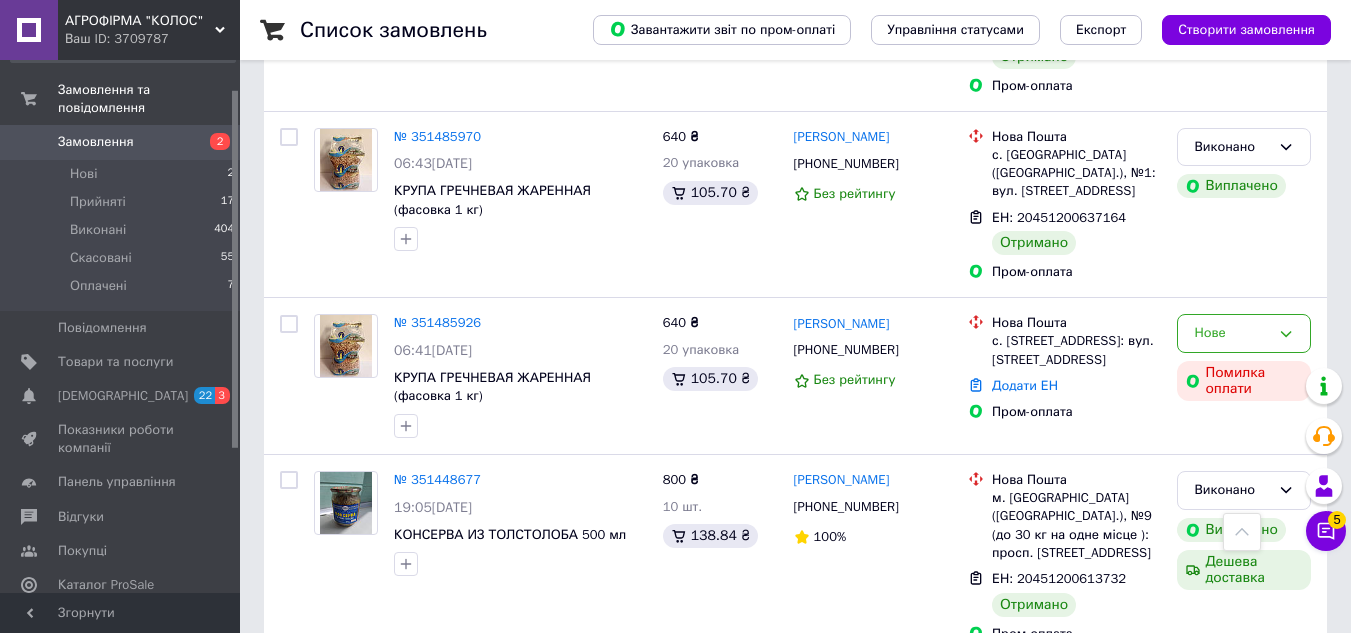 click on "2" at bounding box center (327, 704) 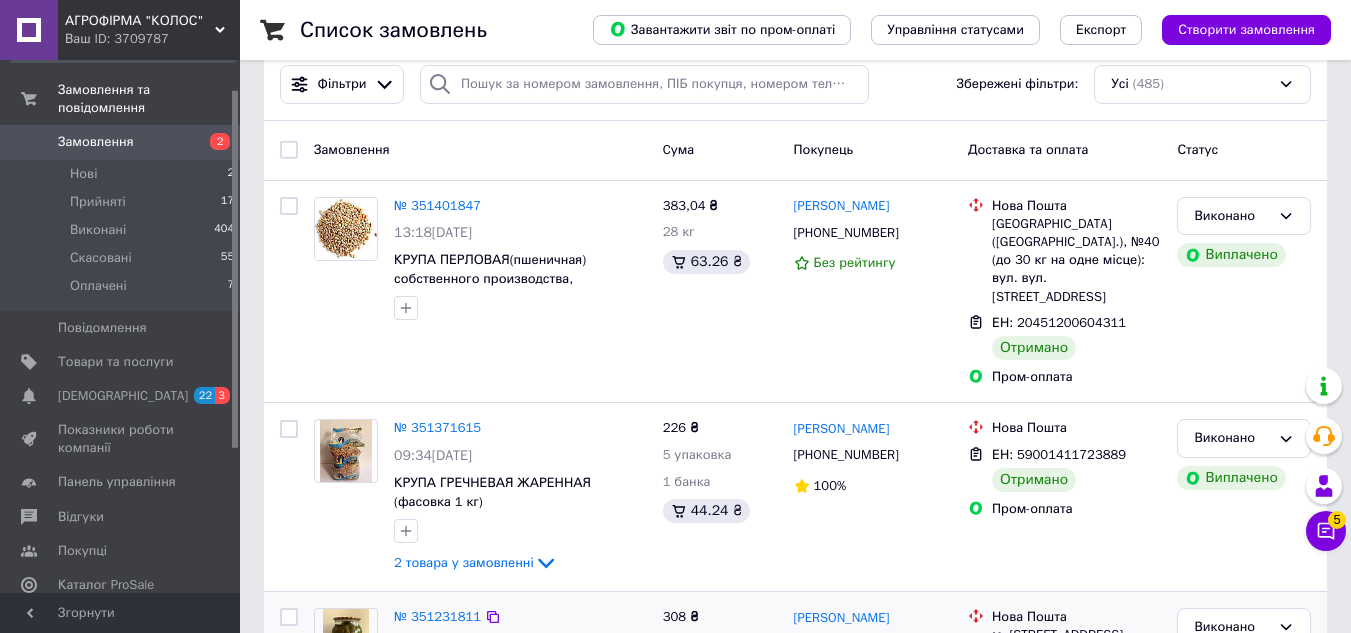 scroll, scrollTop: 0, scrollLeft: 0, axis: both 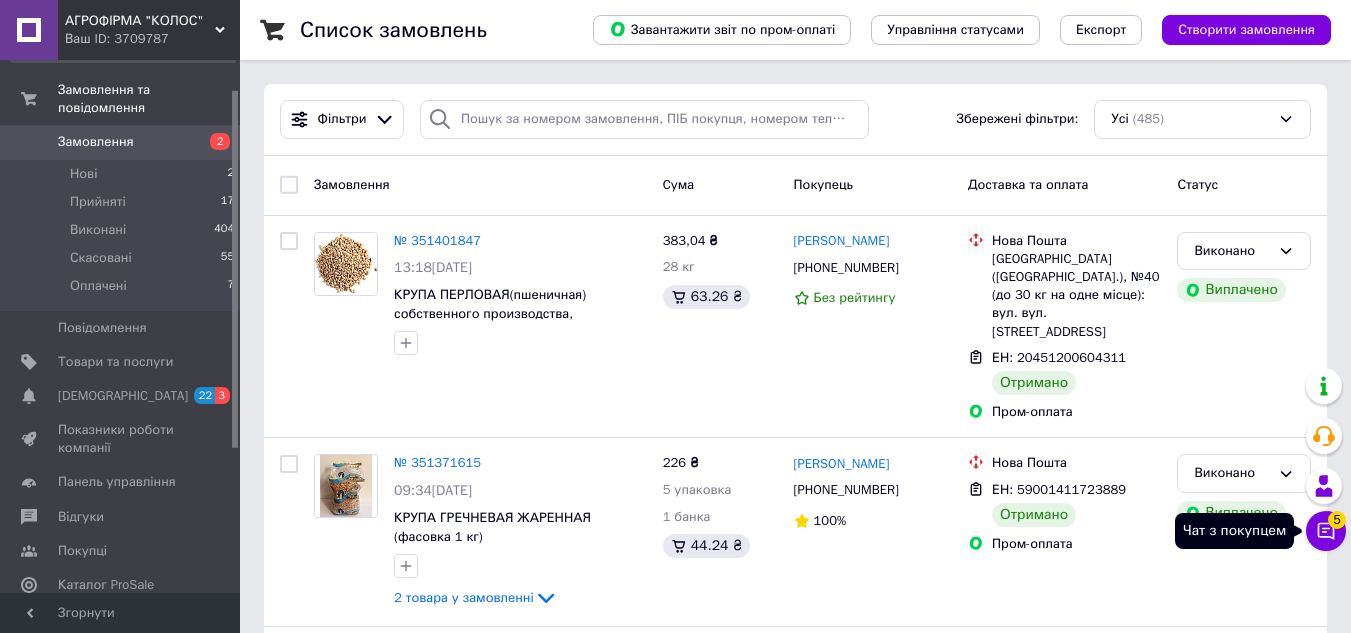 click 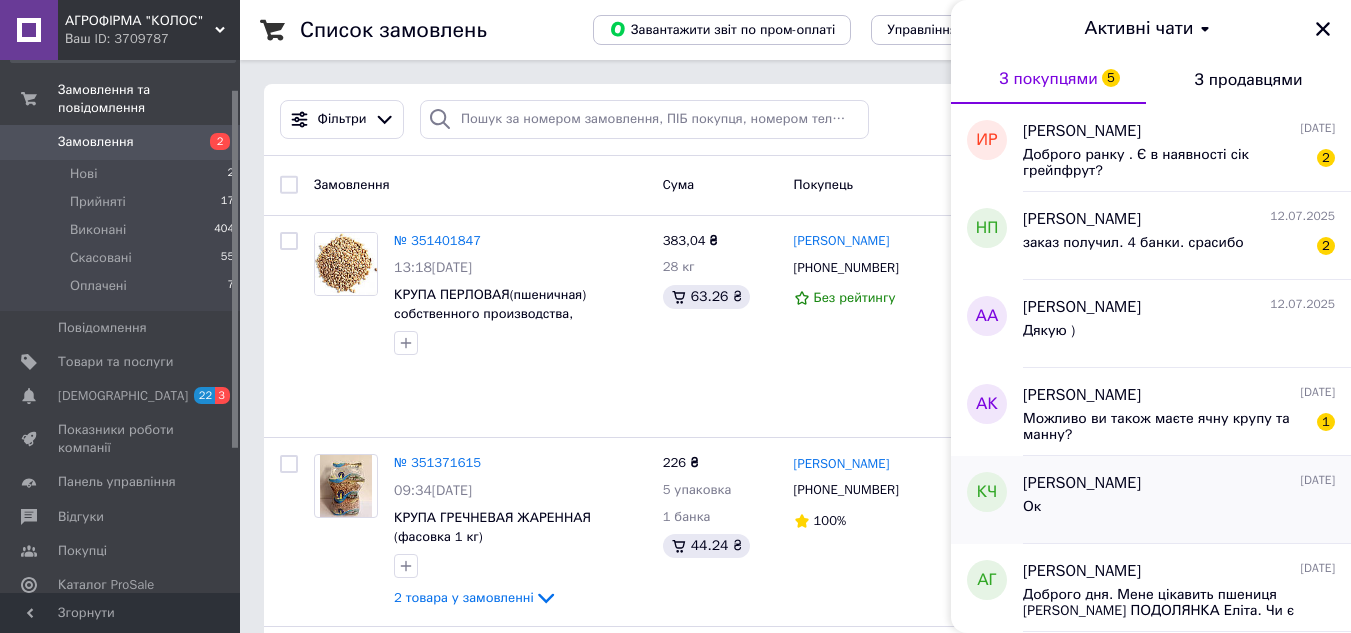 click on "Ок" at bounding box center [1179, 511] 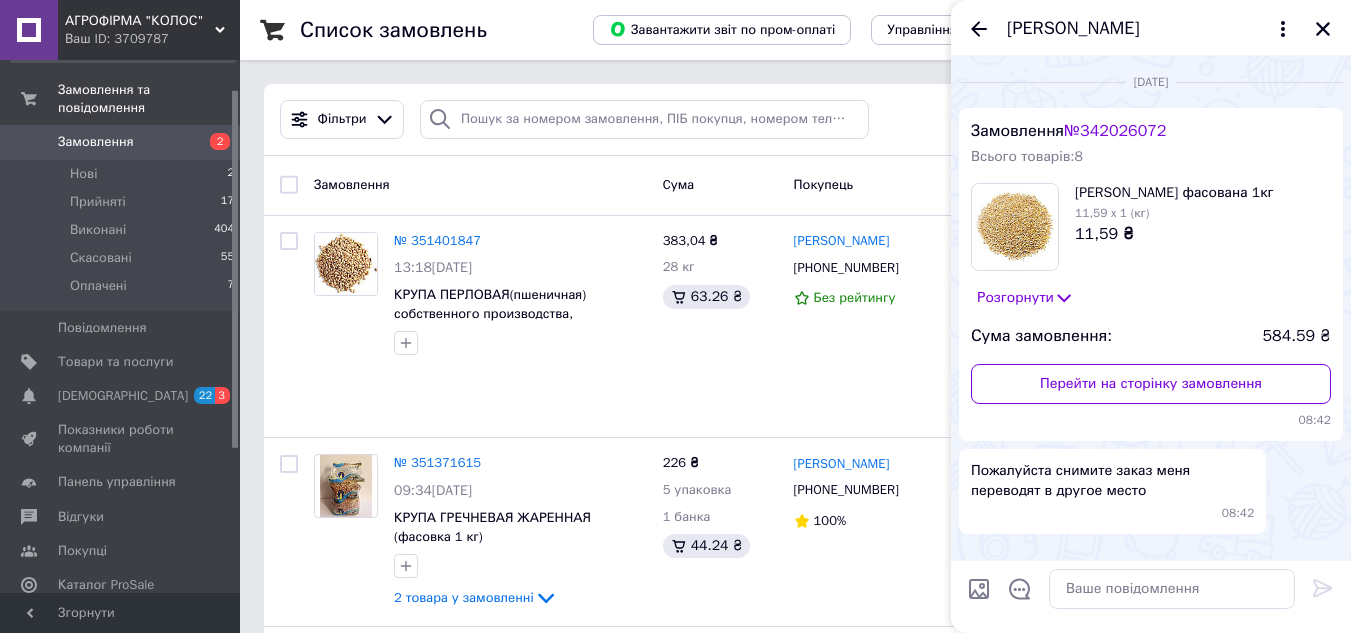 scroll, scrollTop: 1203, scrollLeft: 0, axis: vertical 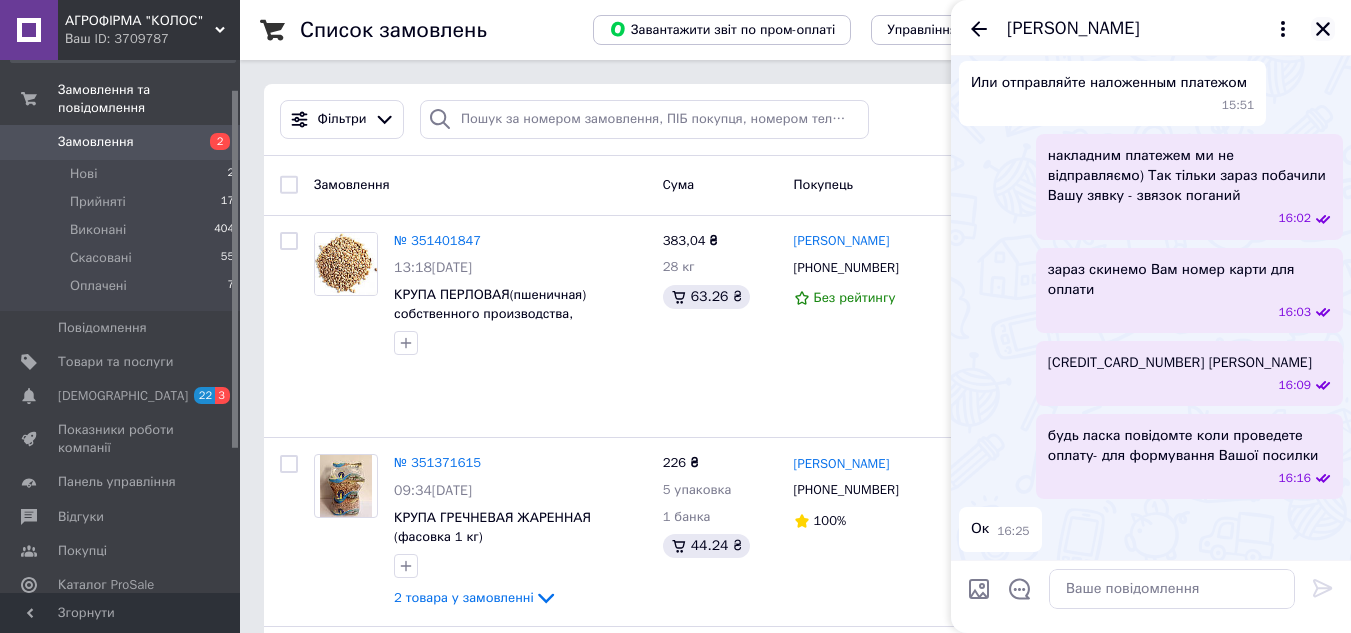 click 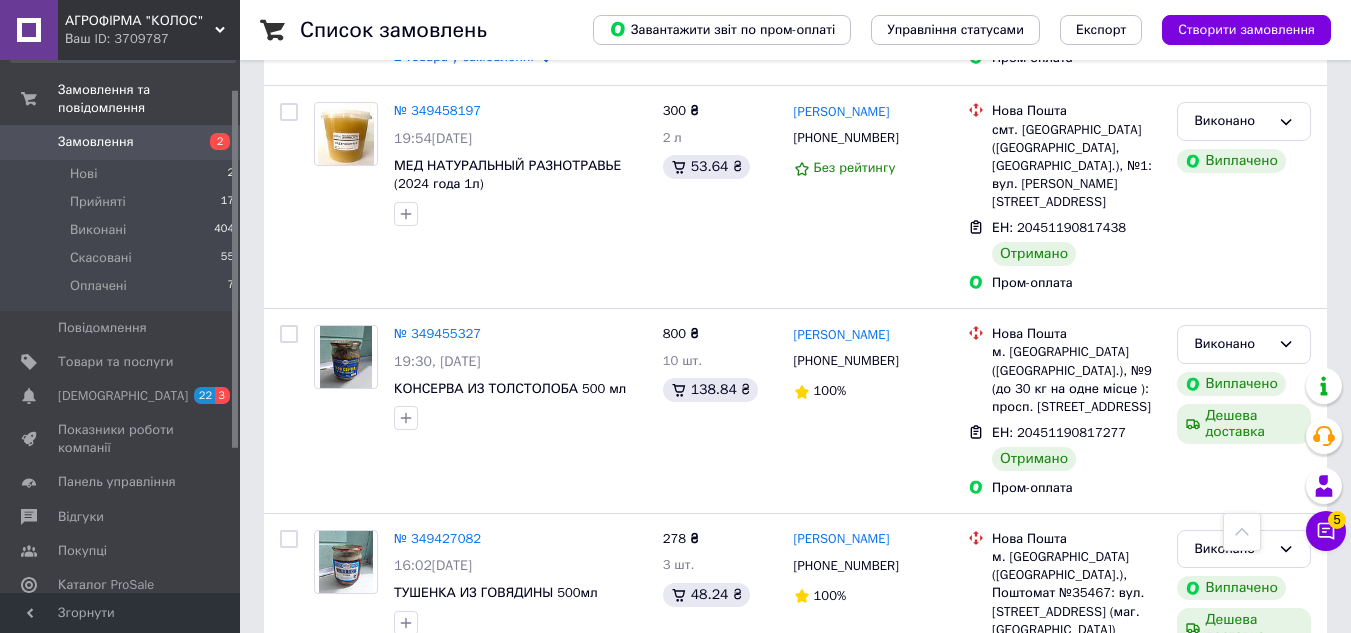 scroll, scrollTop: 3610, scrollLeft: 0, axis: vertical 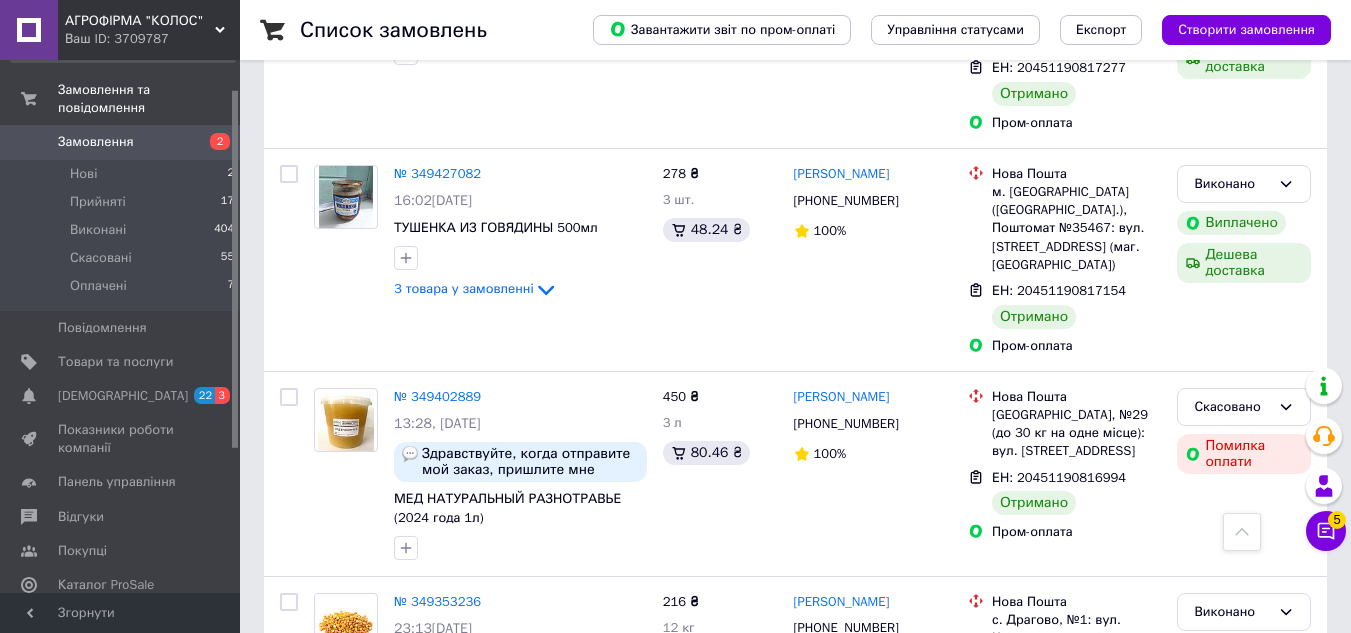 click on "1" at bounding box center (404, 789) 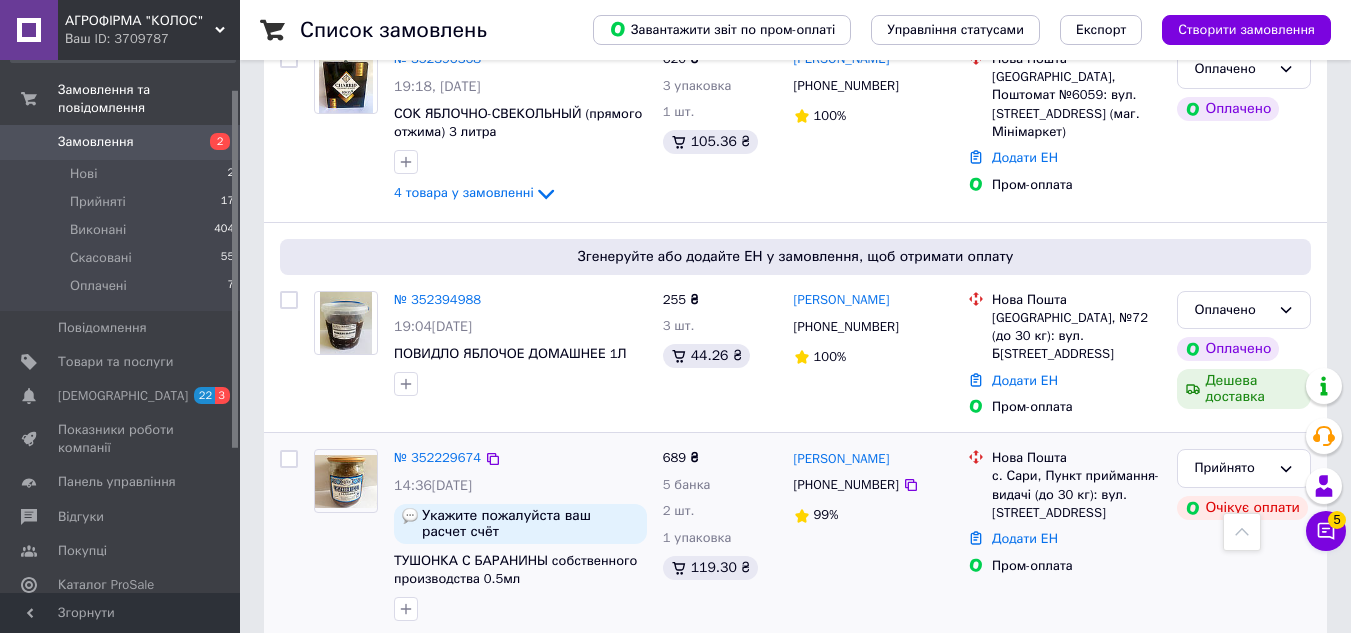 scroll, scrollTop: 1400, scrollLeft: 0, axis: vertical 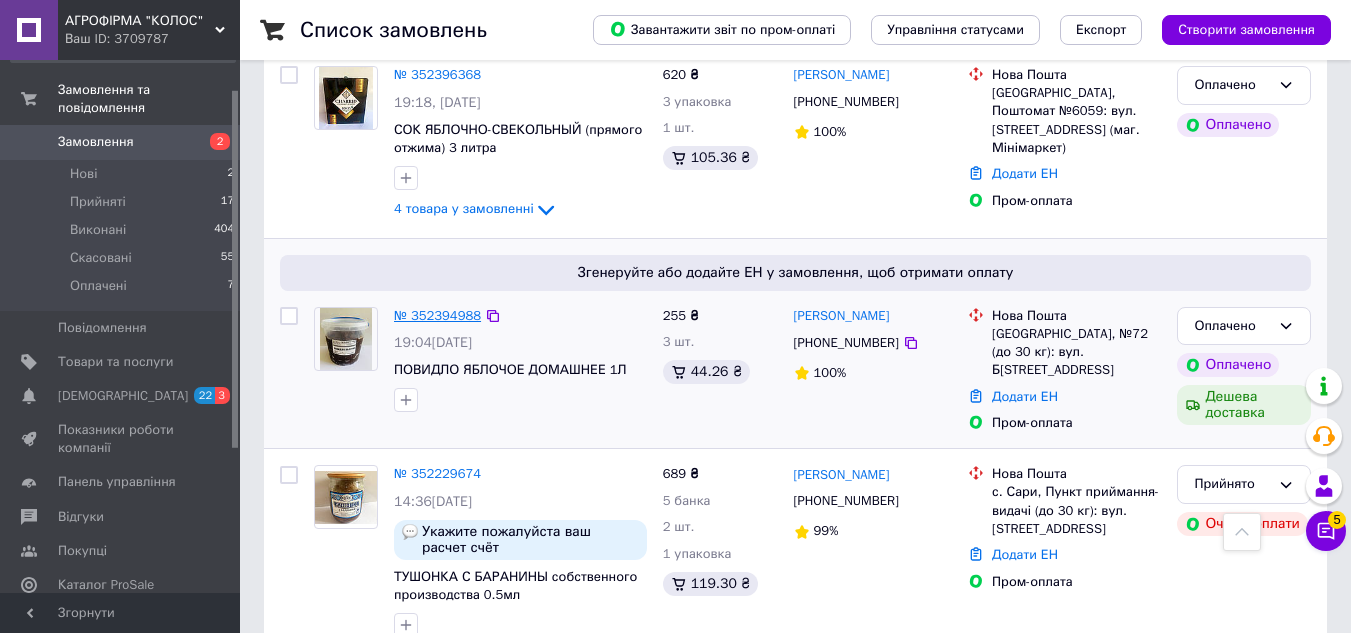 click on "№ 352394988" at bounding box center [437, 315] 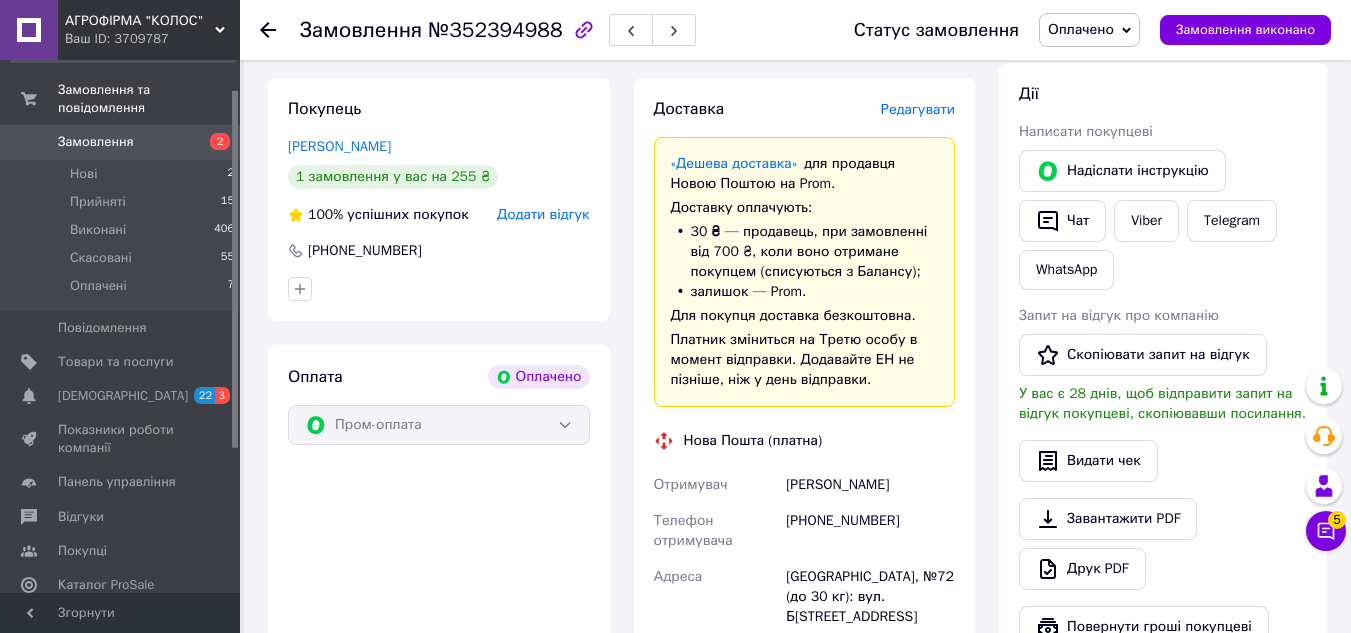 scroll, scrollTop: 1437, scrollLeft: 0, axis: vertical 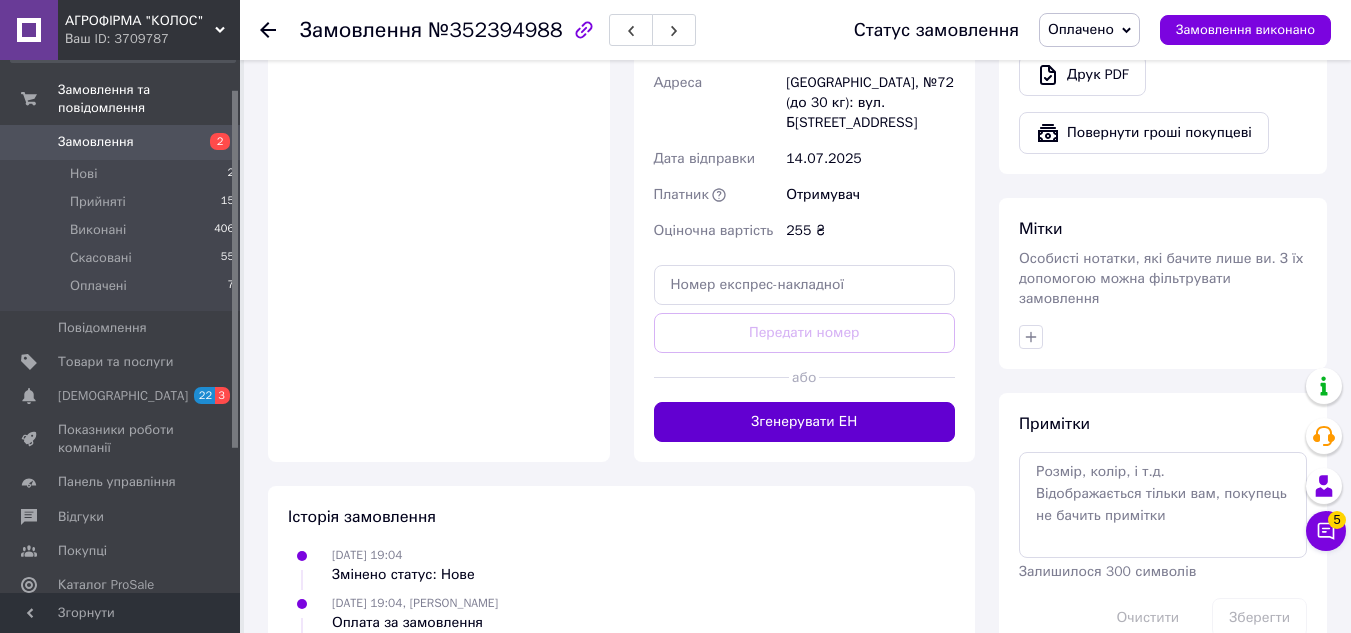 click on "Згенерувати ЕН" at bounding box center [805, 422] 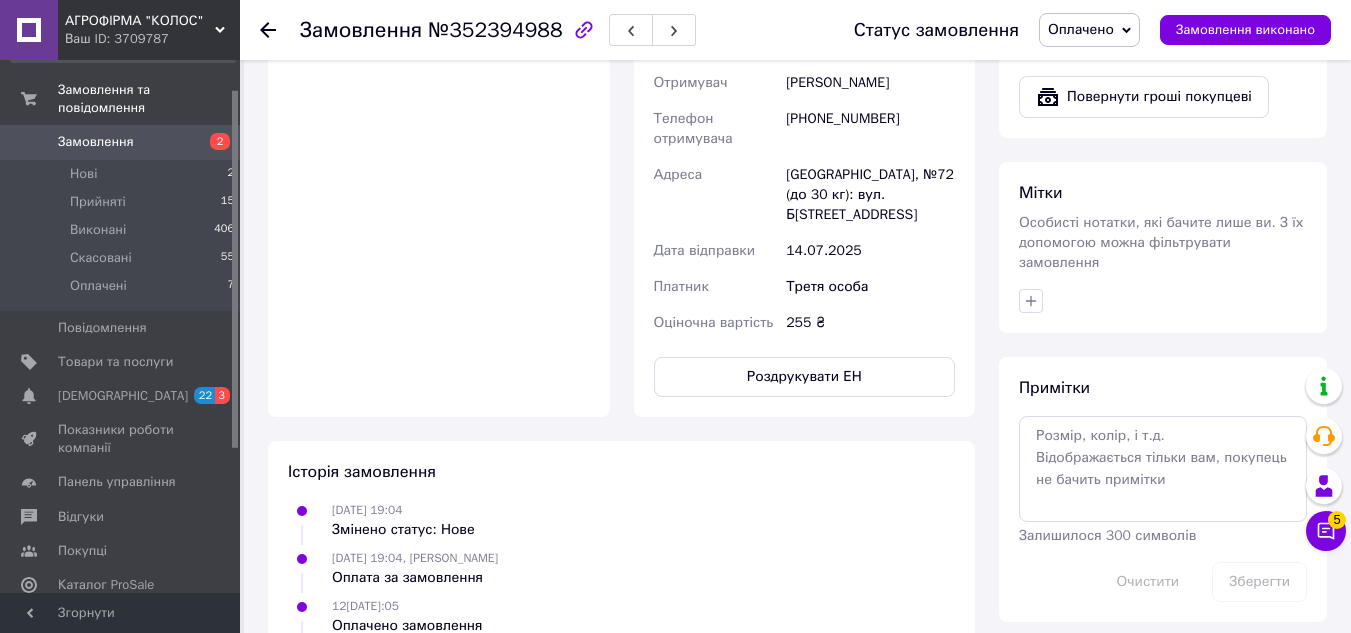 click on "Оплачено" at bounding box center (1089, 30) 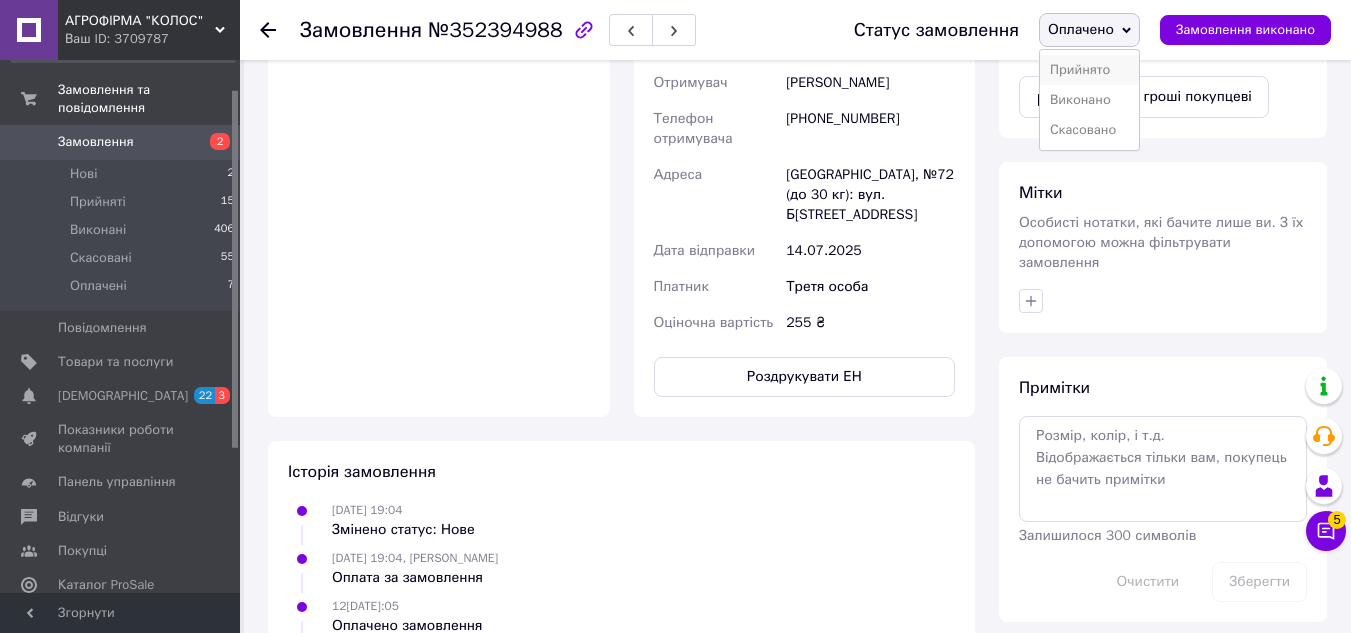 click on "Прийнято" at bounding box center [1089, 70] 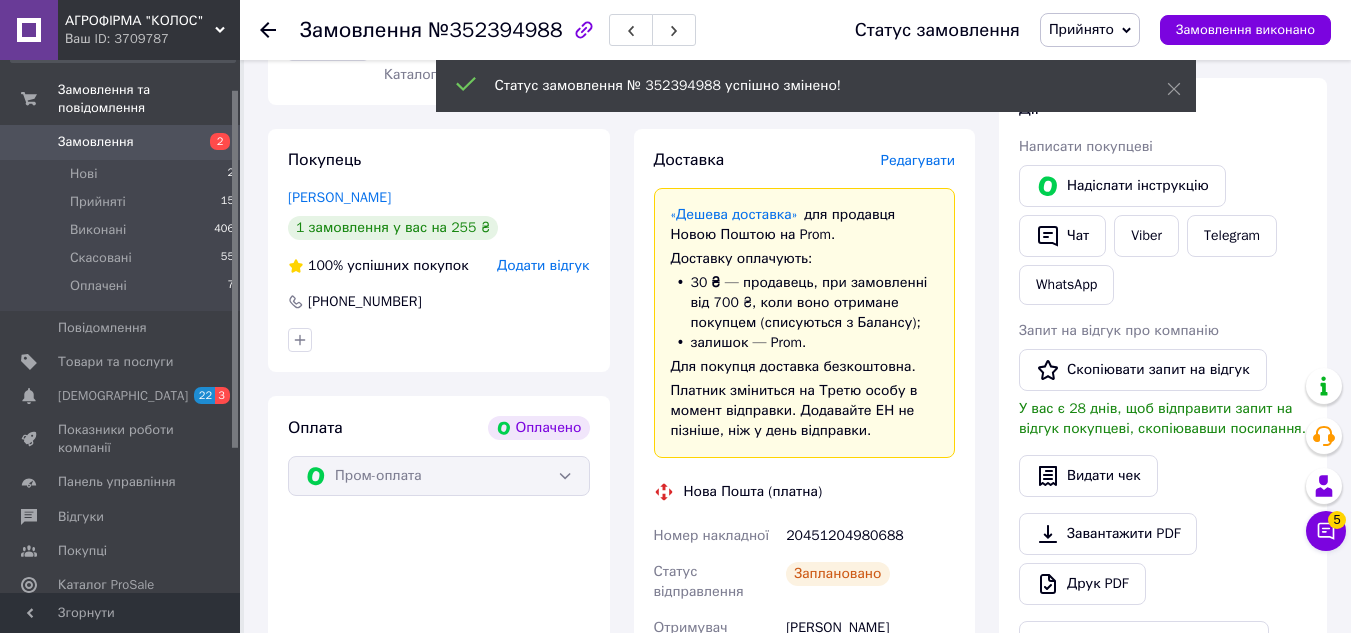 scroll, scrollTop: 837, scrollLeft: 0, axis: vertical 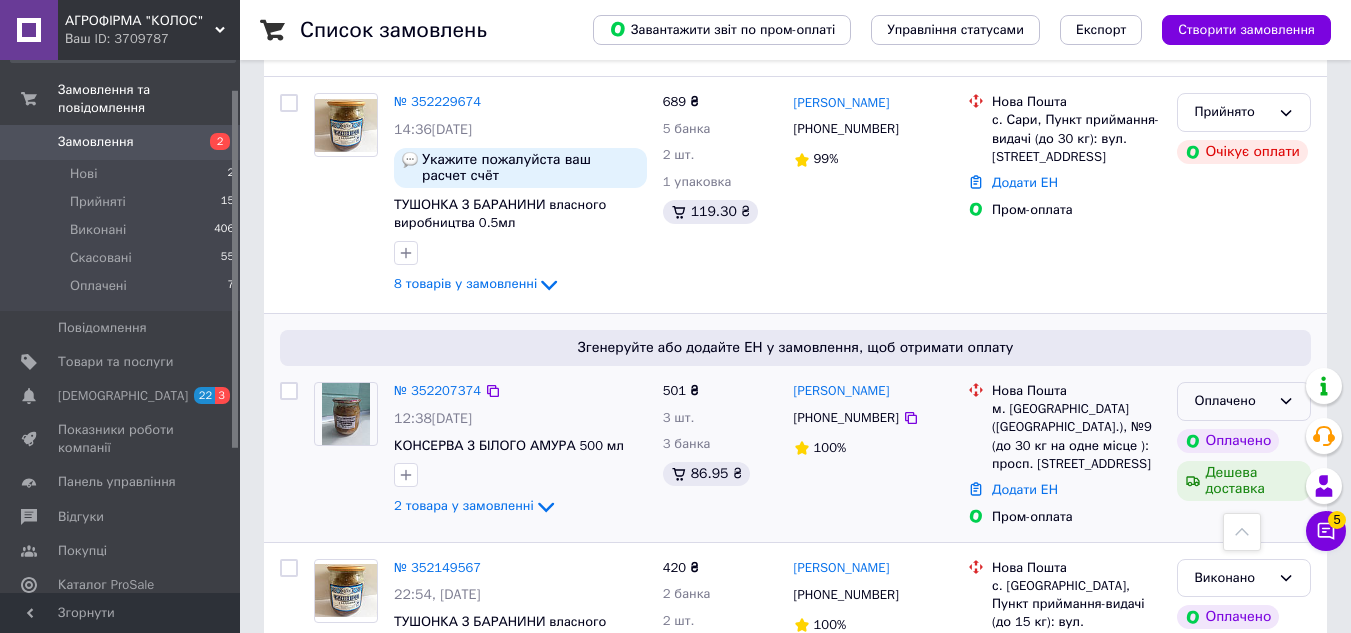 click 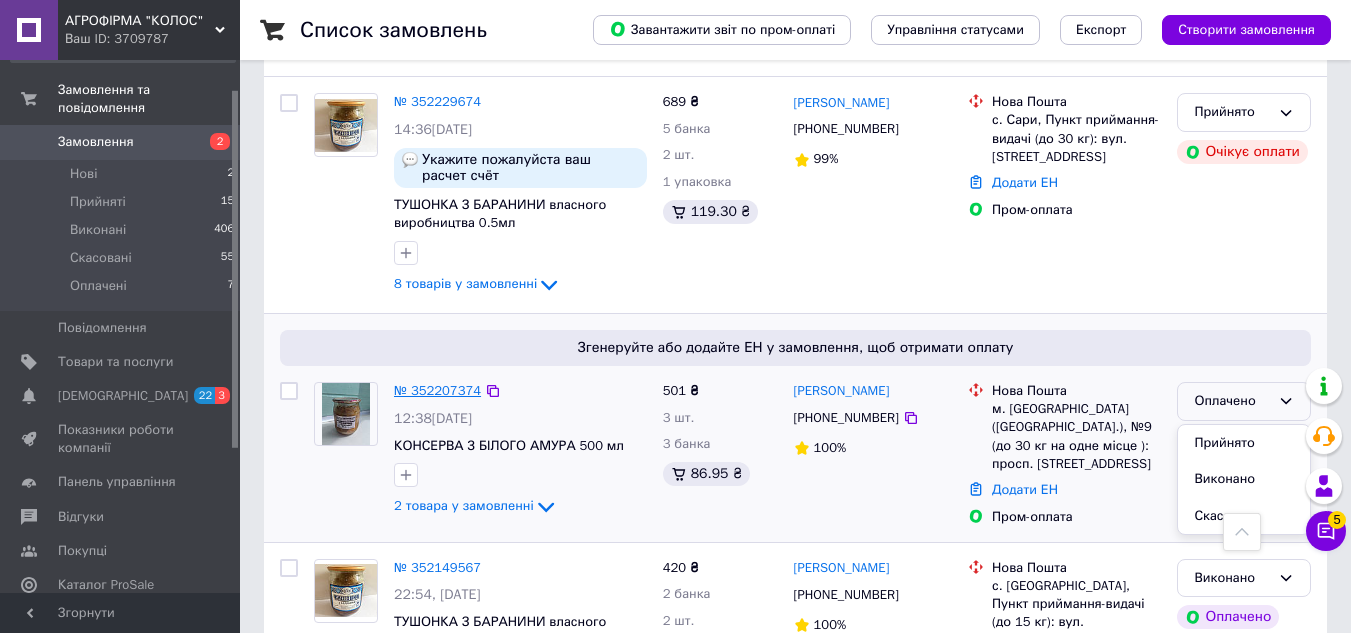 click on "№ 352207374" at bounding box center (437, 390) 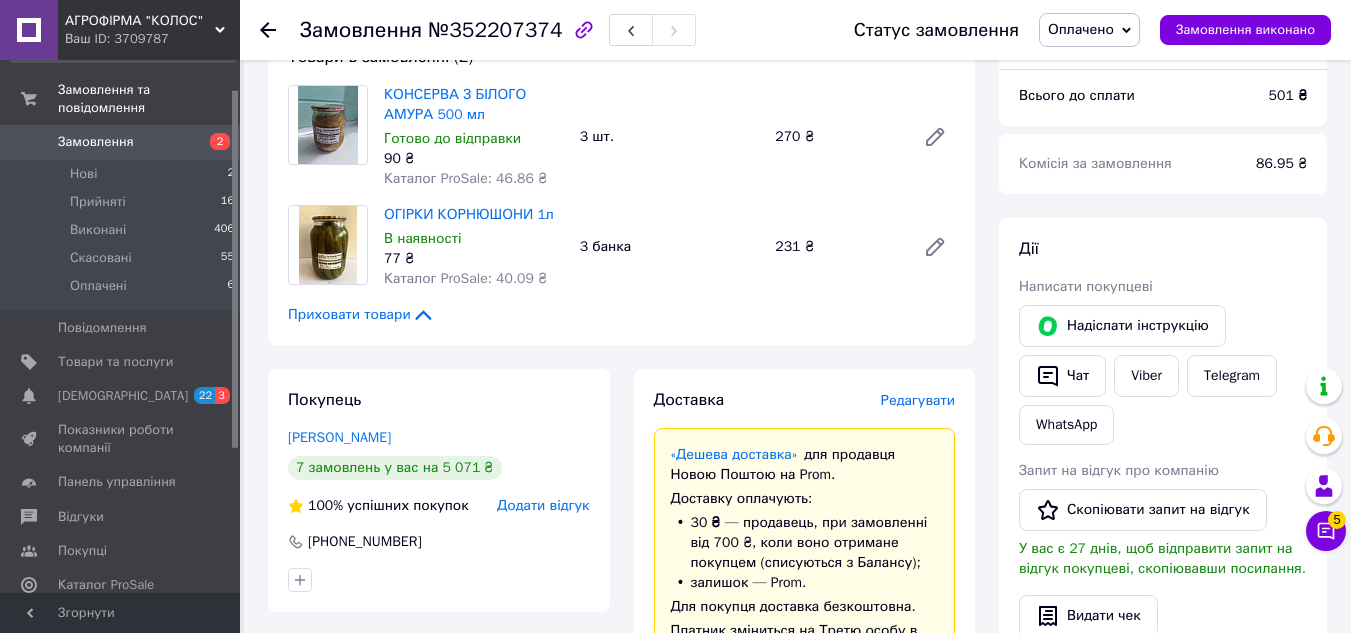 scroll, scrollTop: 713, scrollLeft: 0, axis: vertical 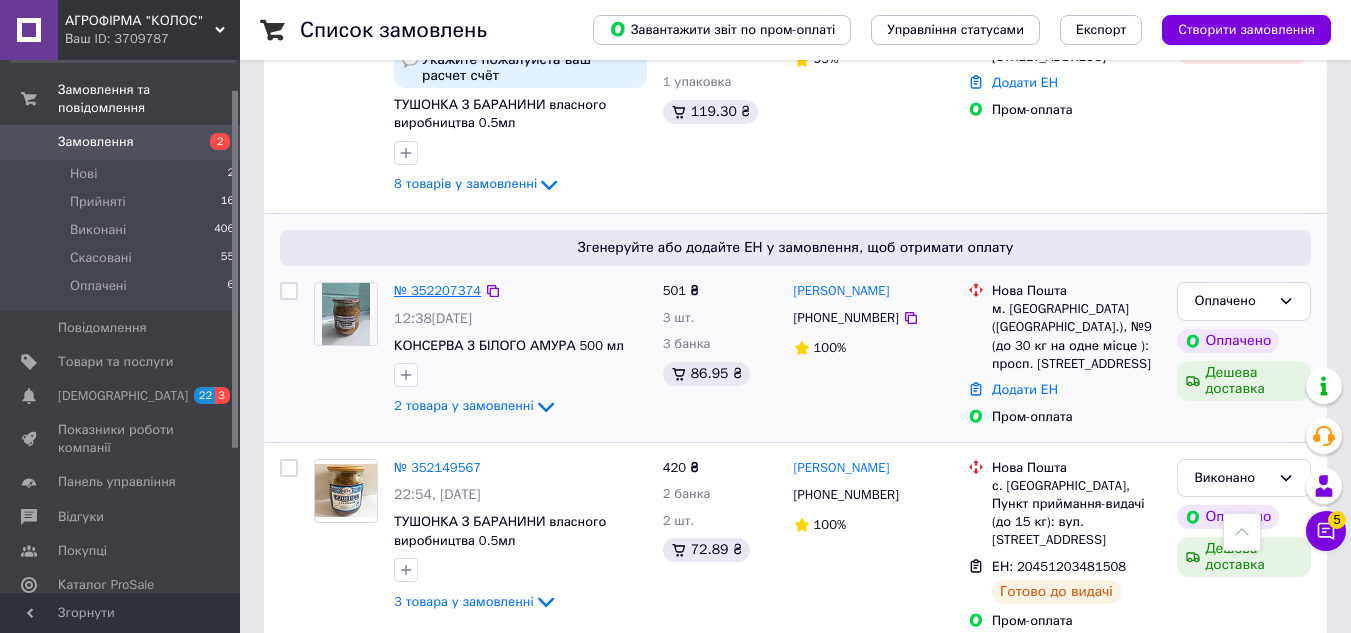 click on "№ 352207374" at bounding box center (437, 290) 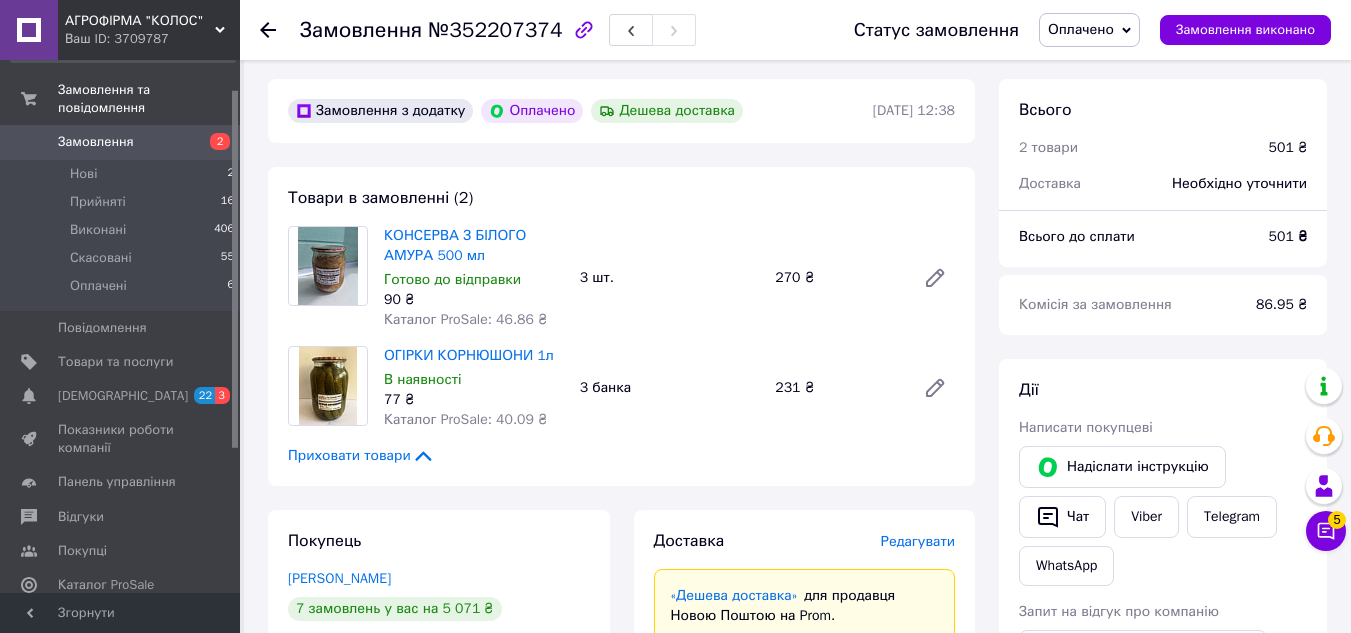 scroll, scrollTop: 613, scrollLeft: 0, axis: vertical 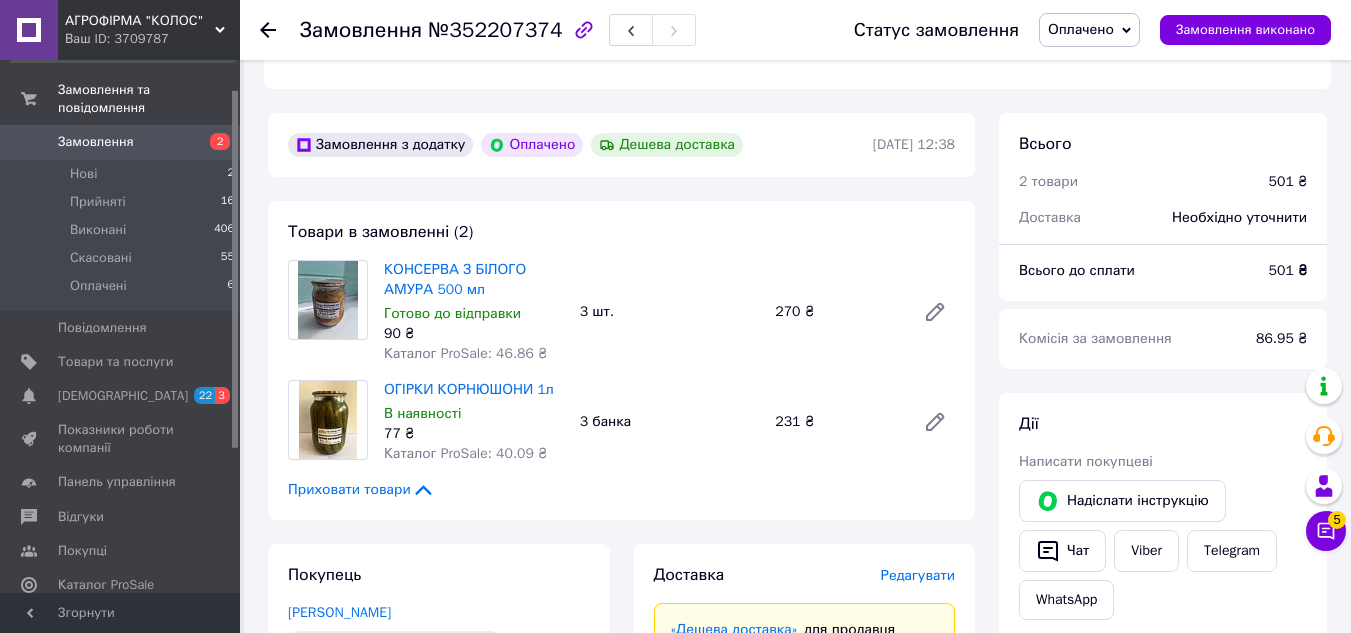 click 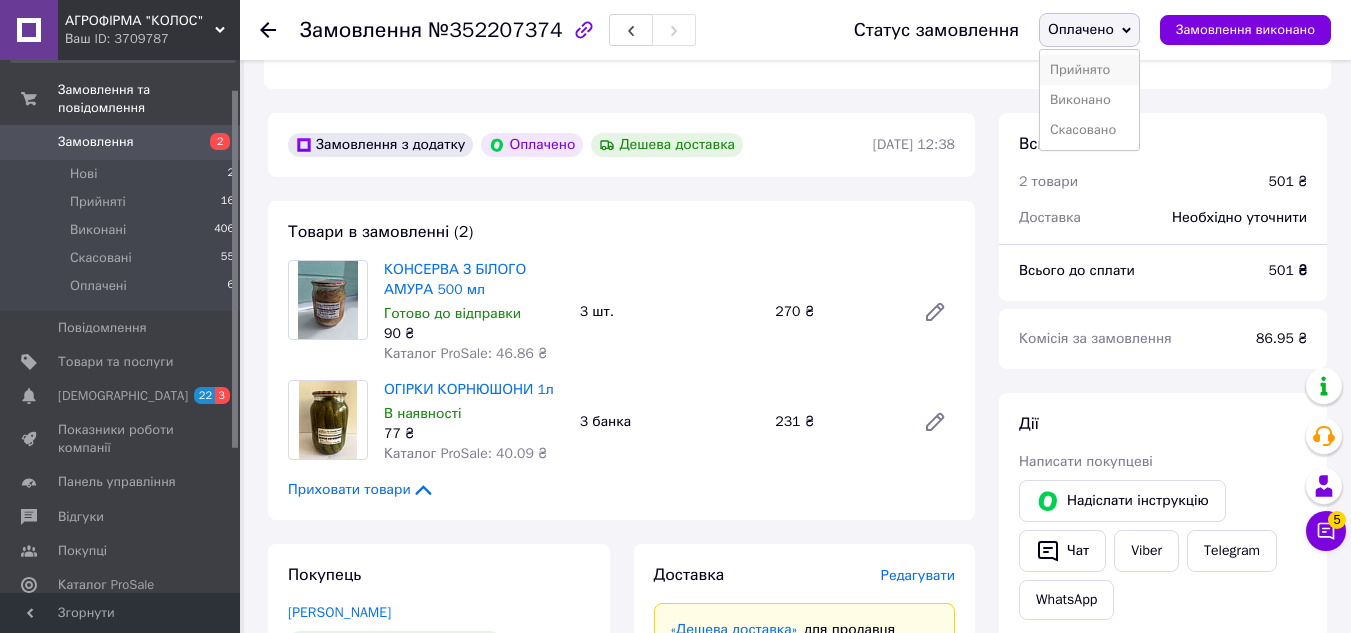 click on "Прийнято" at bounding box center (1089, 70) 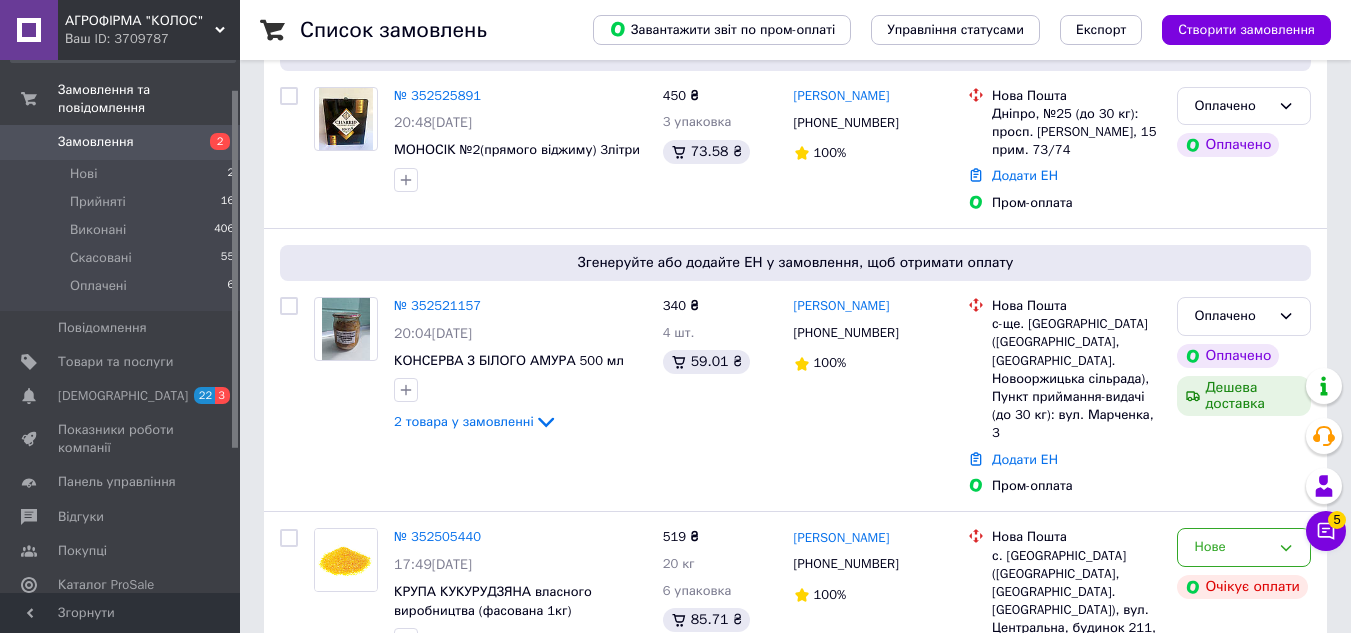 scroll, scrollTop: 500, scrollLeft: 0, axis: vertical 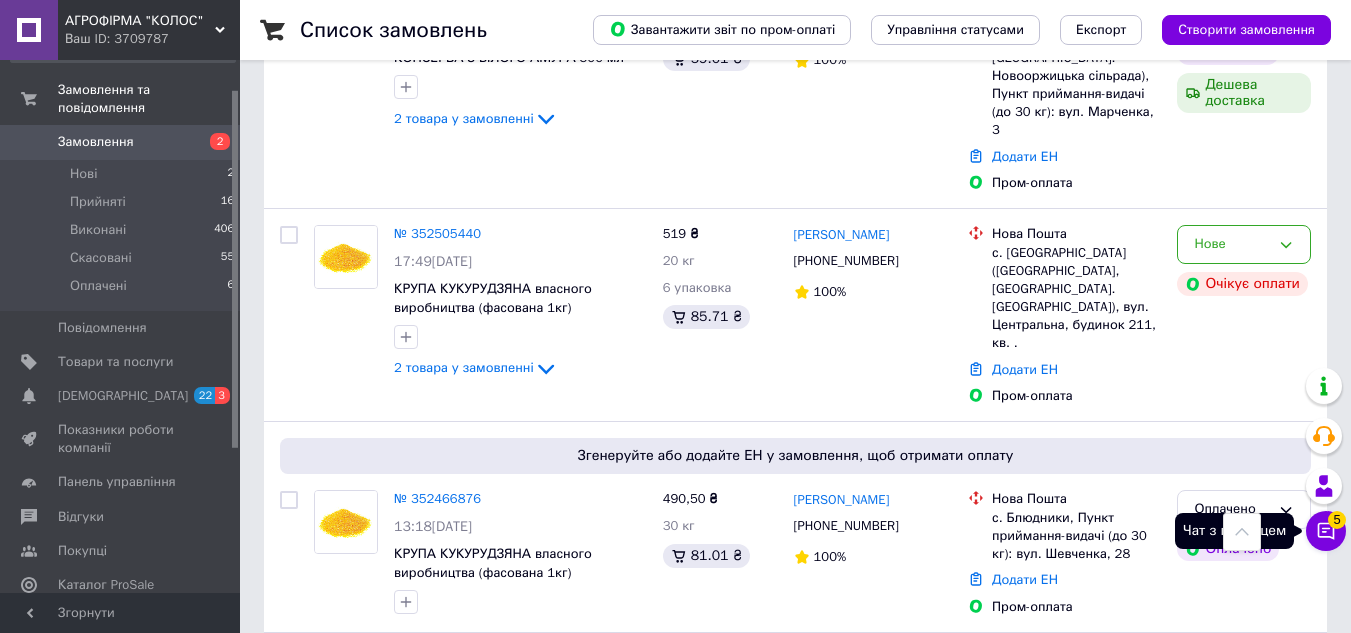 click on "5" at bounding box center (1337, 520) 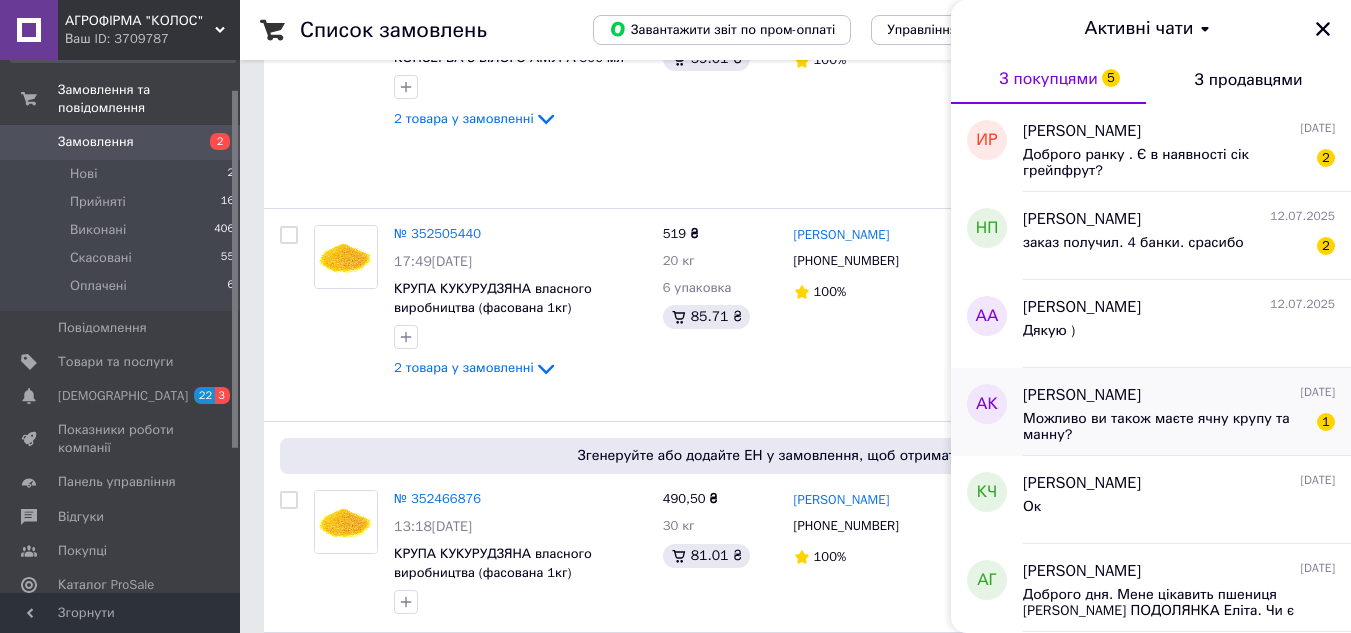 click on "Можливо ви також маєте ячну крупу та манну?" at bounding box center (1165, 427) 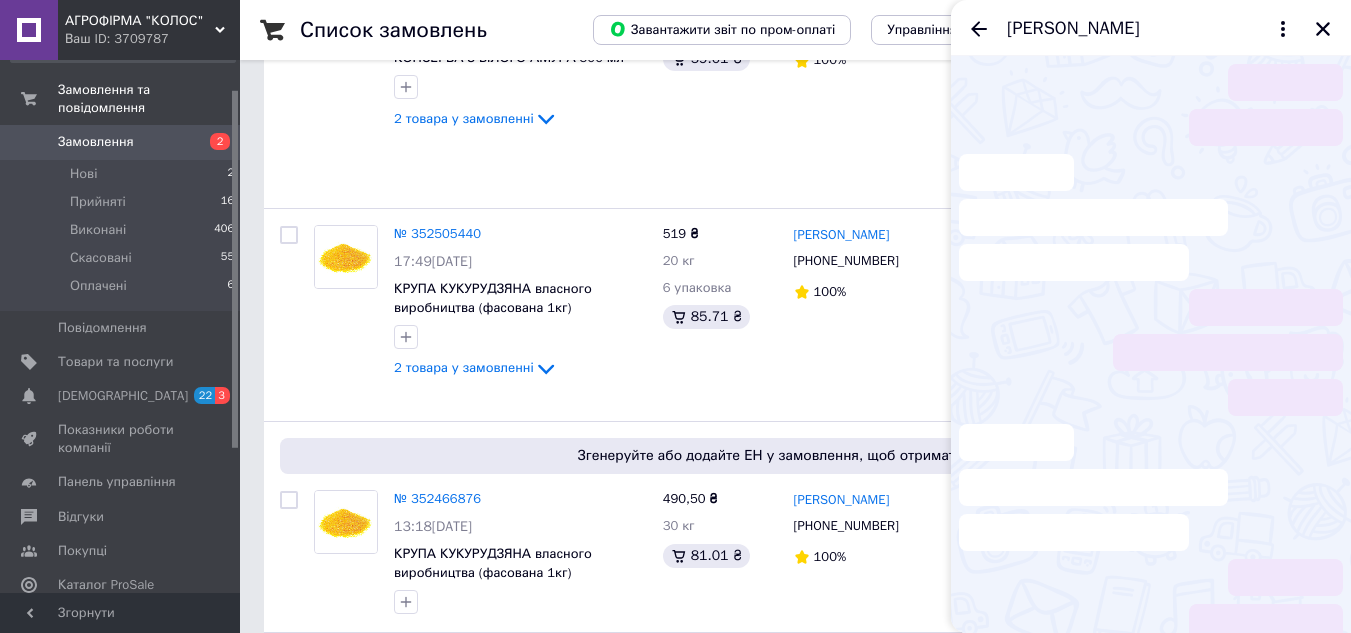 scroll, scrollTop: 321, scrollLeft: 0, axis: vertical 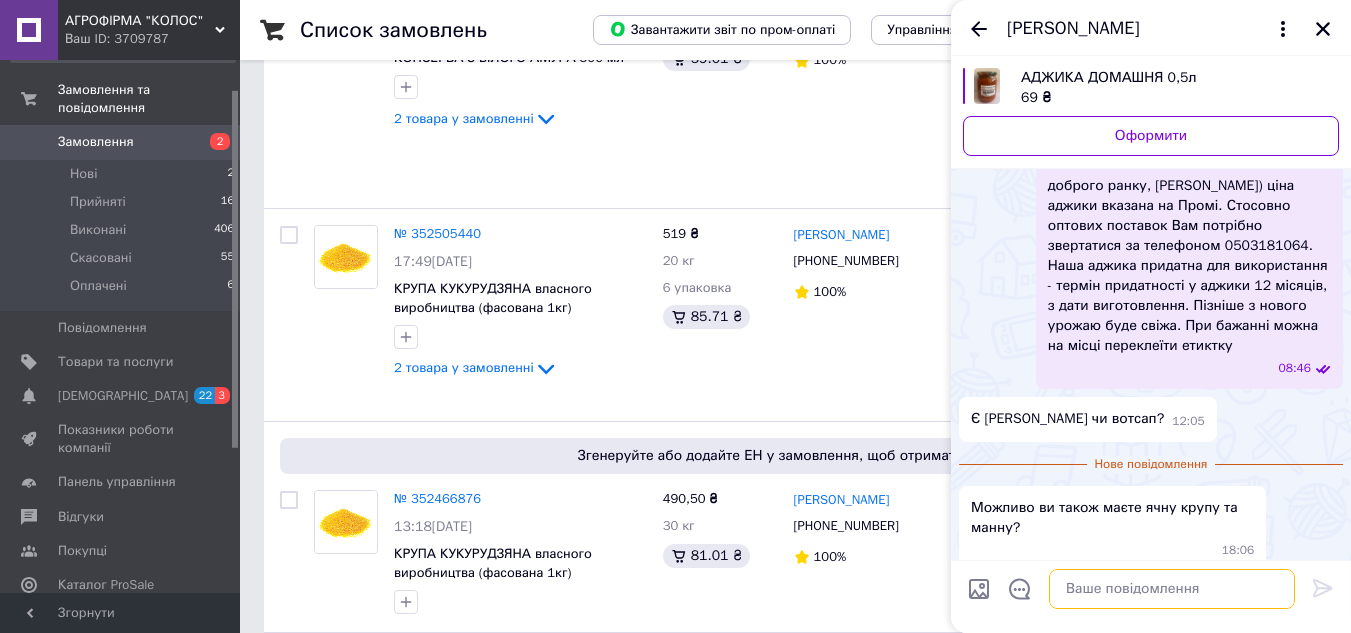 click at bounding box center [1172, 589] 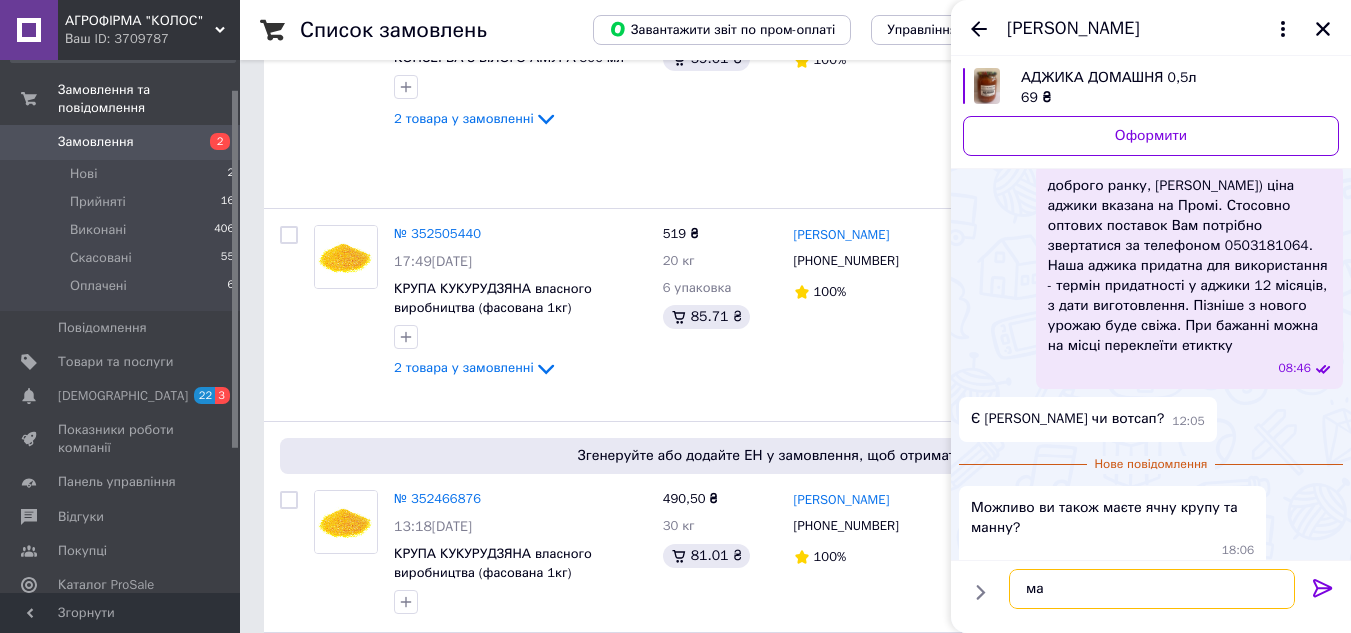 type on "м" 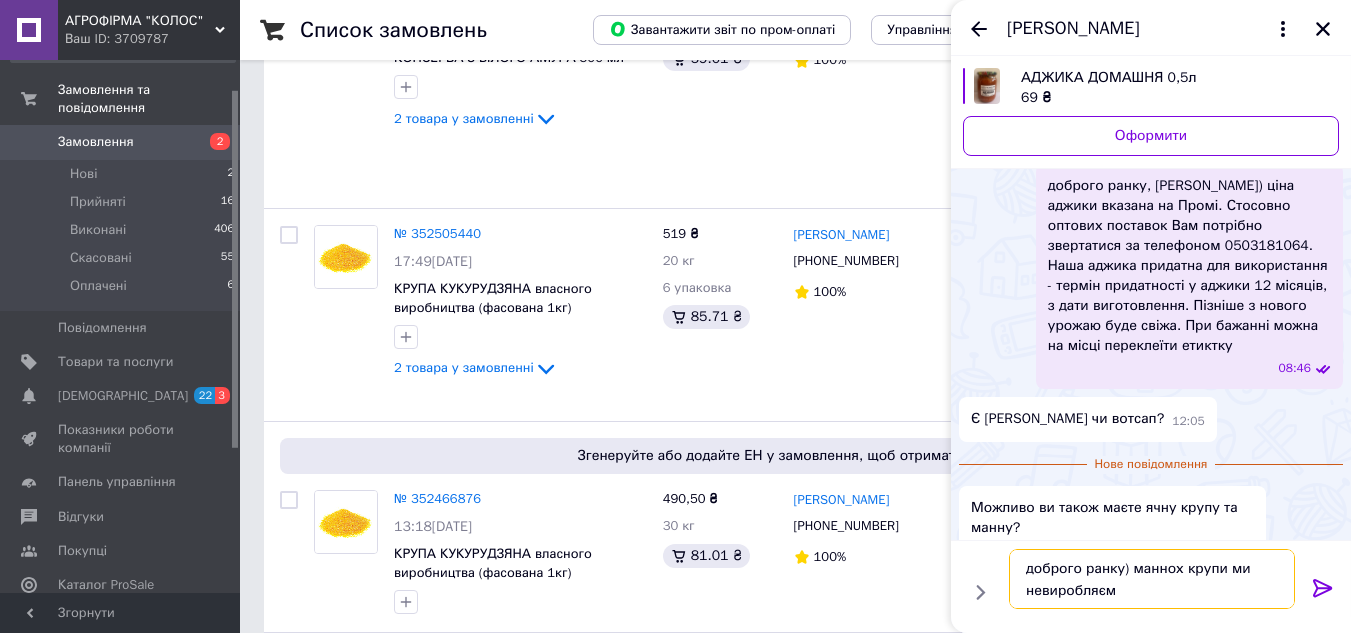click on "доброго ранку) маннох крупи ми невиробляєм" at bounding box center (1152, 579) 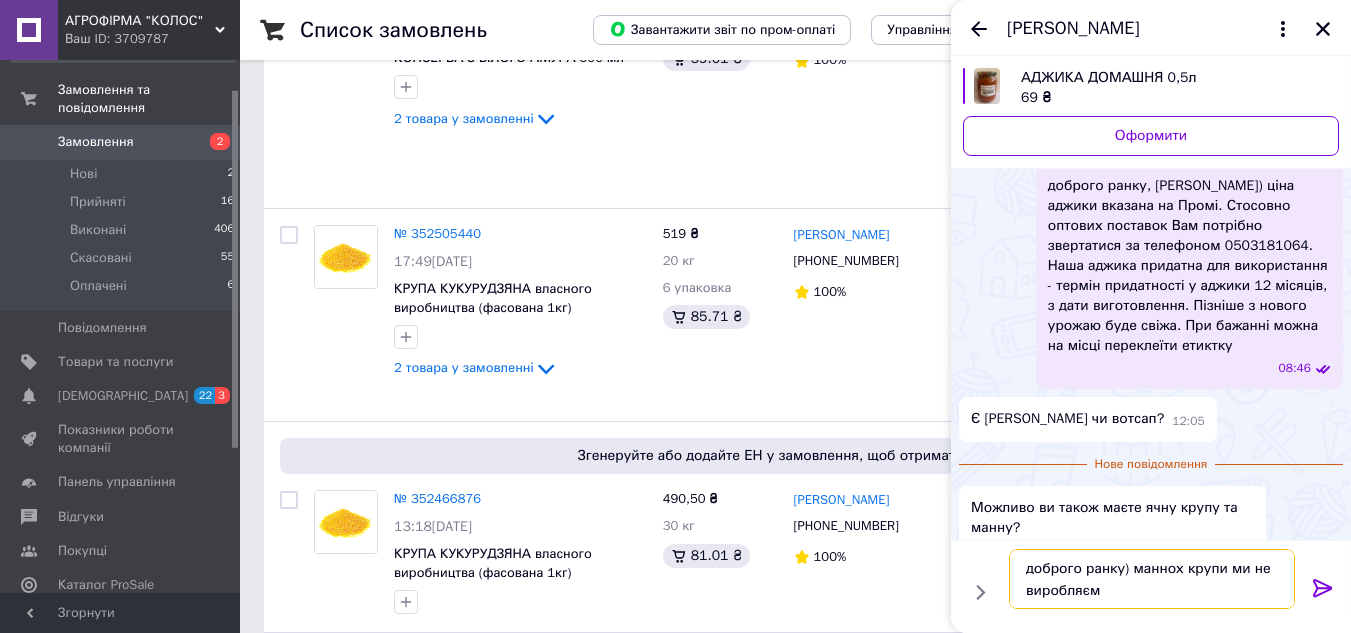 drag, startPoint x: 1121, startPoint y: 569, endPoint x: 1132, endPoint y: 610, distance: 42.44997 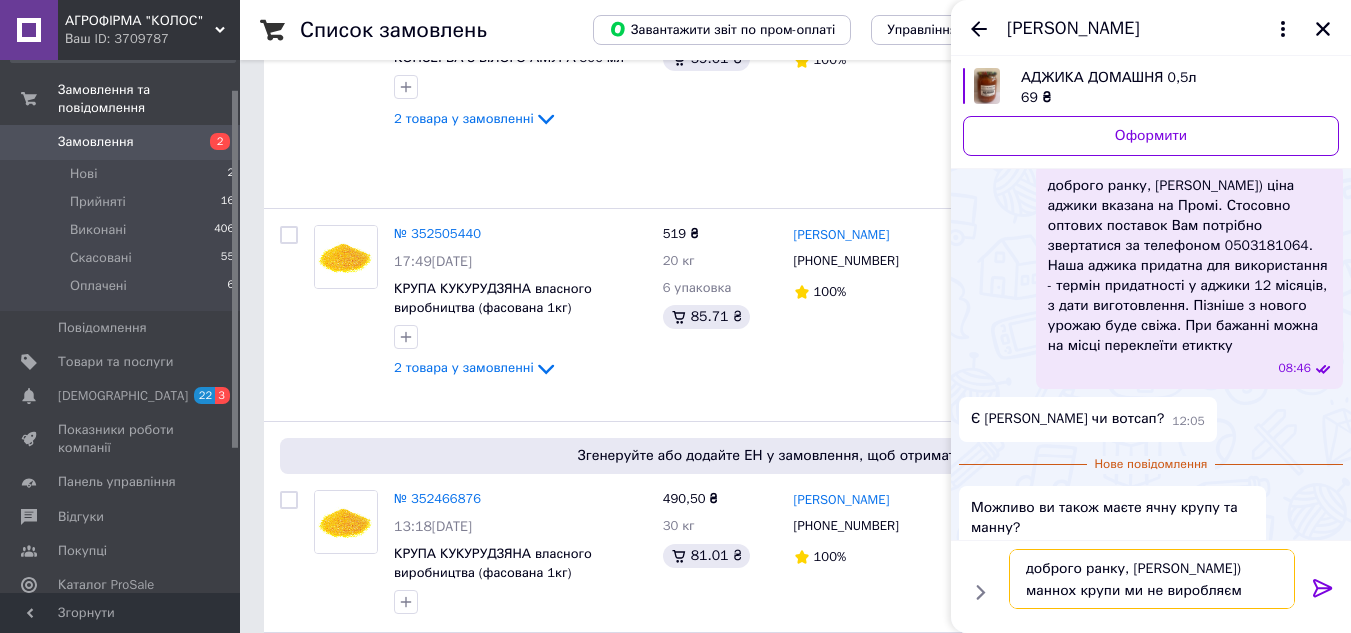 click on "доброго ранку, [PERSON_NAME]) маннох крупи ми не виробляєм" at bounding box center (1152, 579) 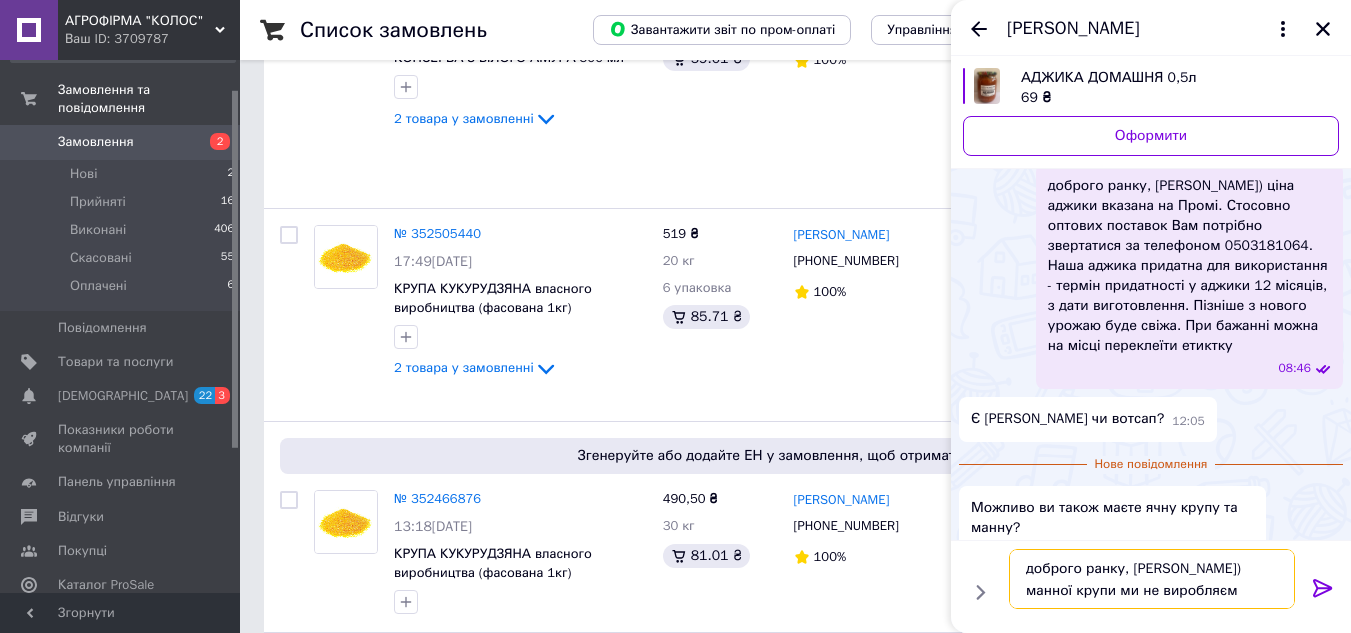 click on "доброго ранку, [PERSON_NAME]) манної крупи ми не виробляєм" at bounding box center [1152, 579] 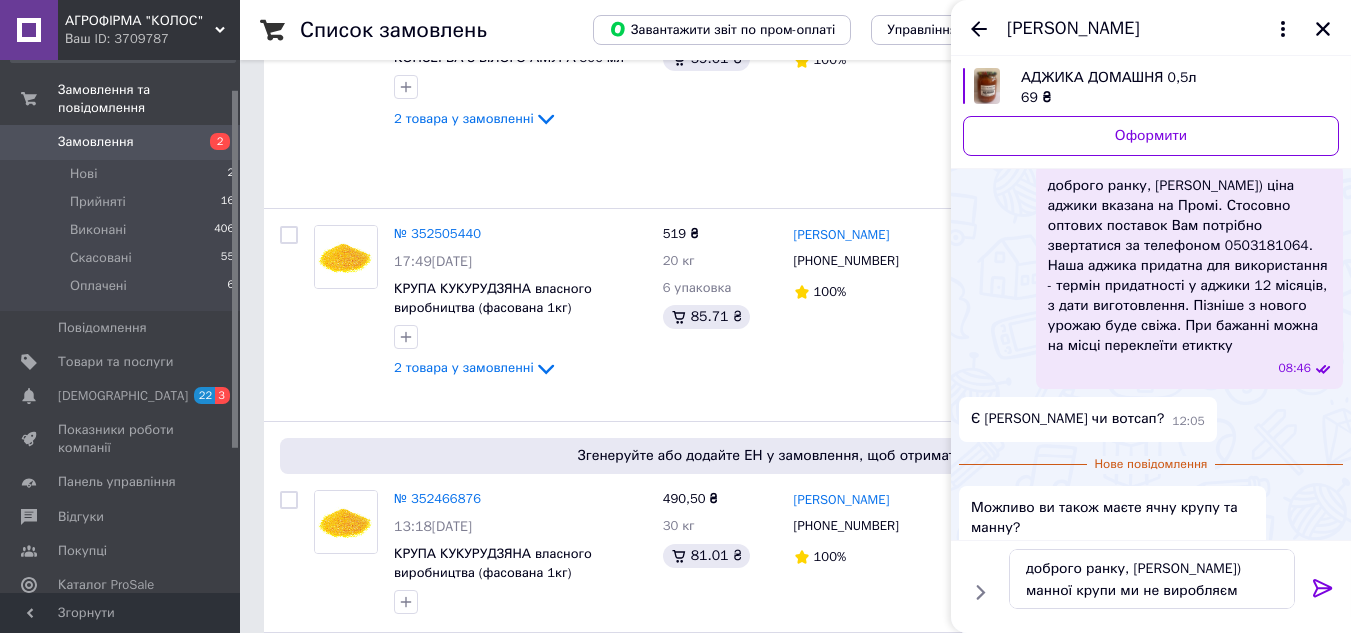 click 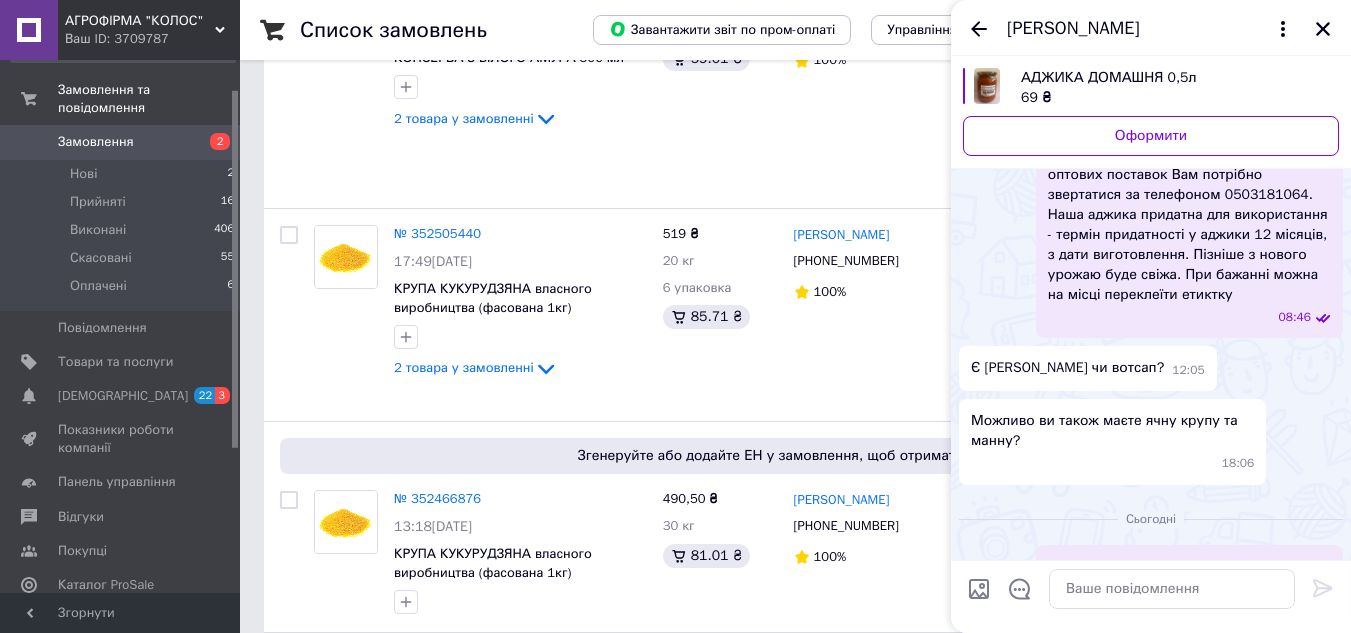 scroll, scrollTop: 379, scrollLeft: 0, axis: vertical 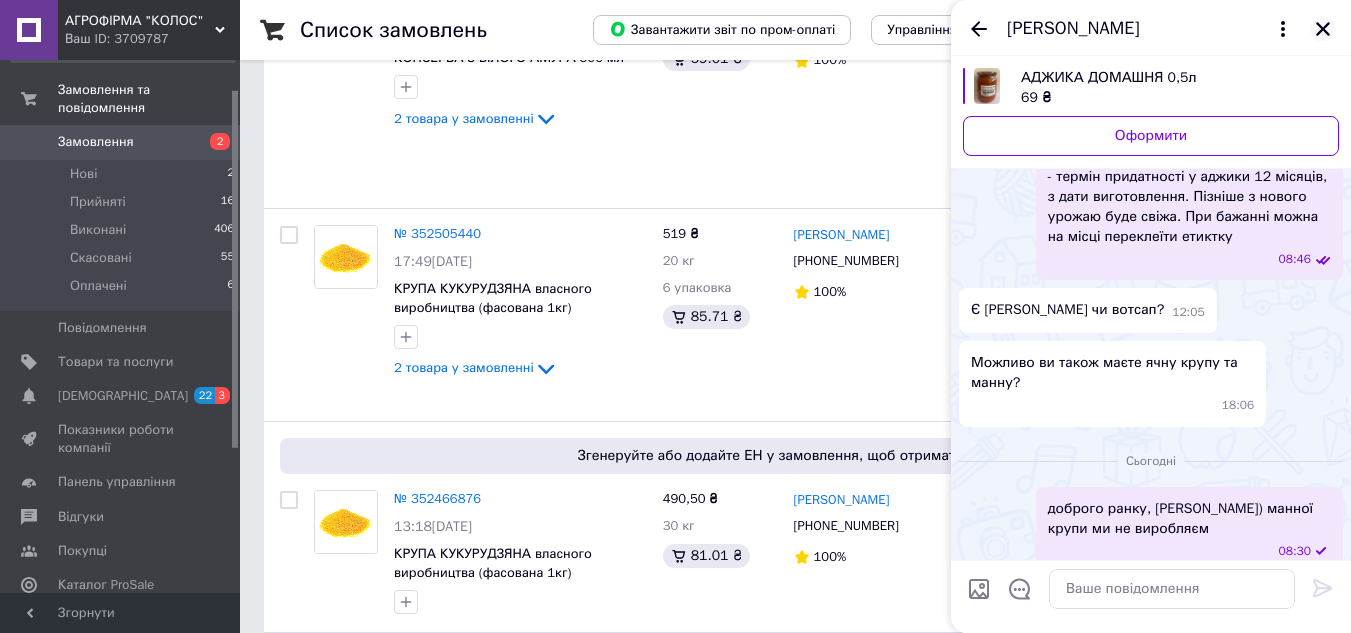 click 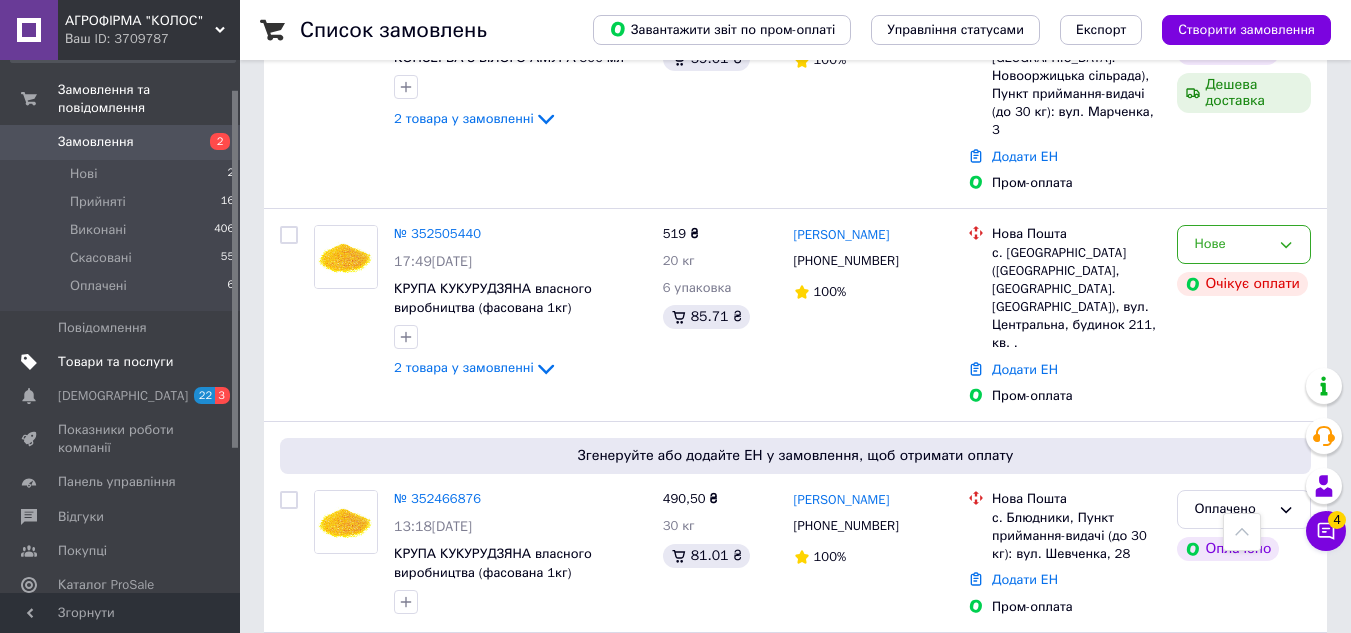 click on "Товари та послуги" at bounding box center [115, 362] 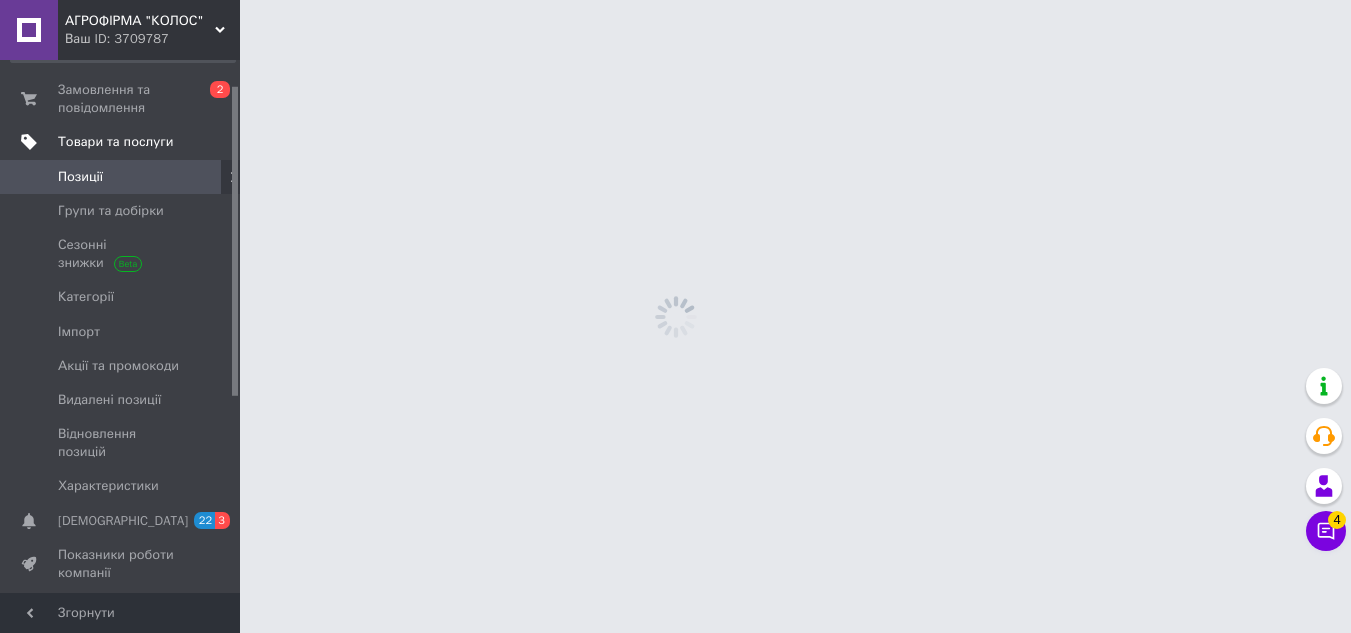scroll, scrollTop: 0, scrollLeft: 0, axis: both 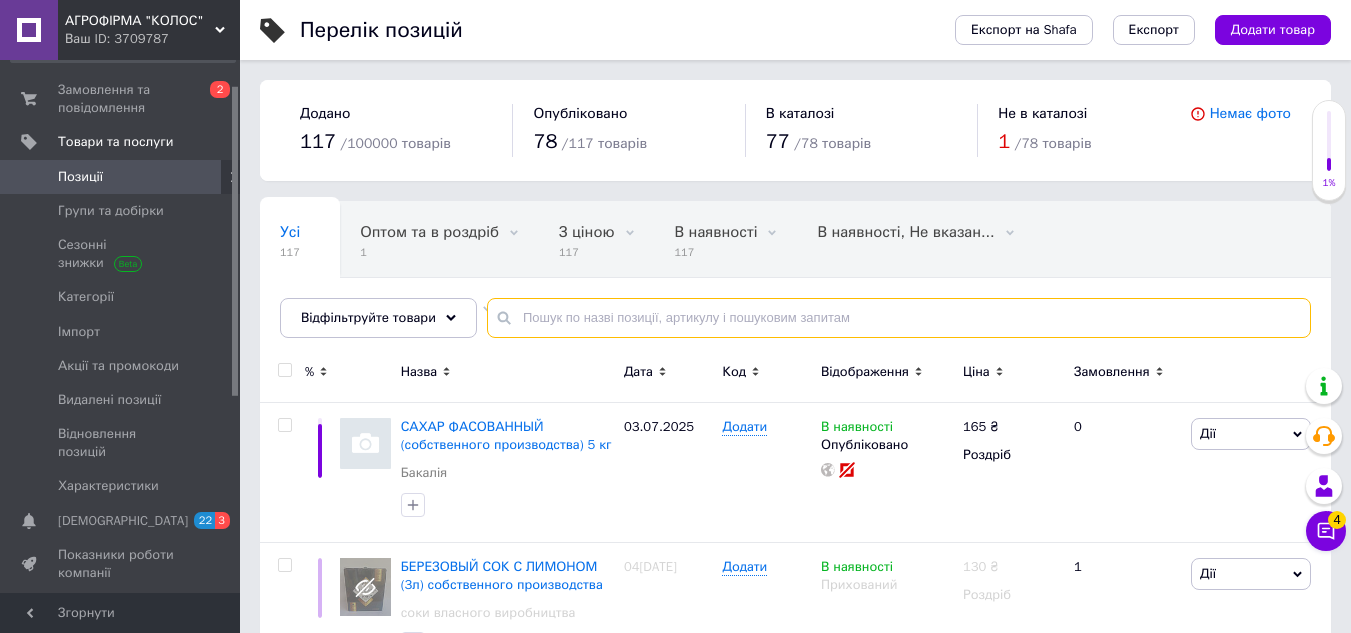 click at bounding box center (899, 318) 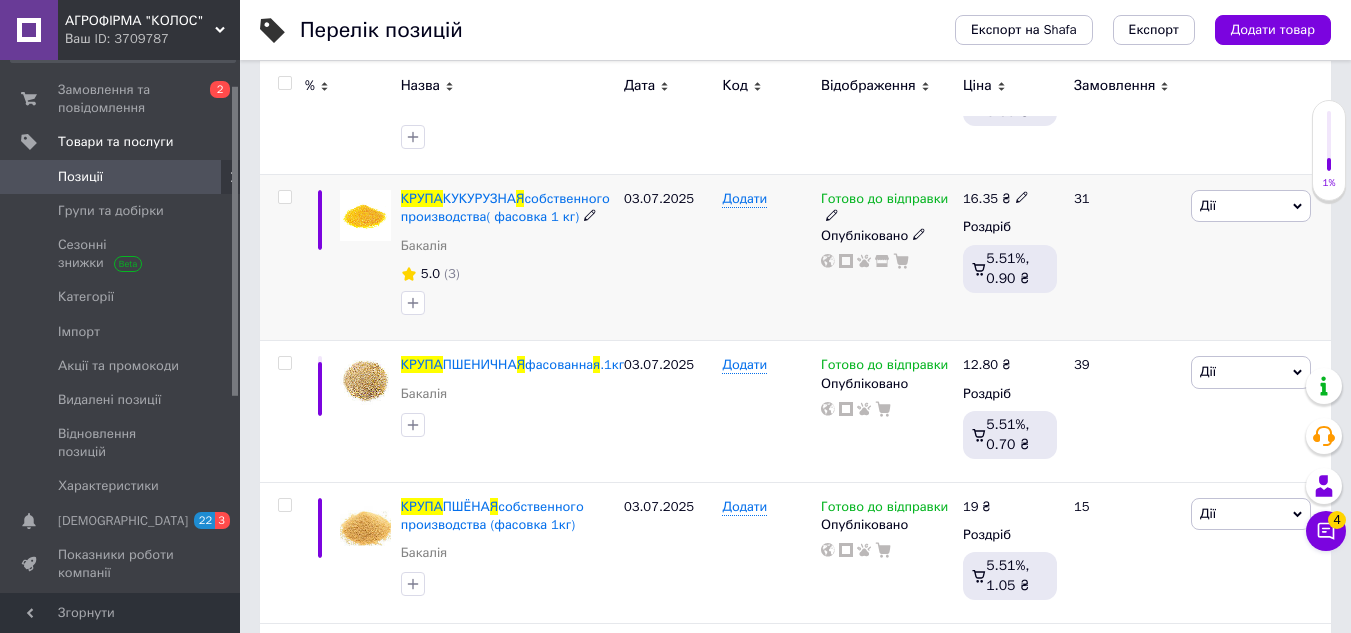 scroll, scrollTop: 400, scrollLeft: 0, axis: vertical 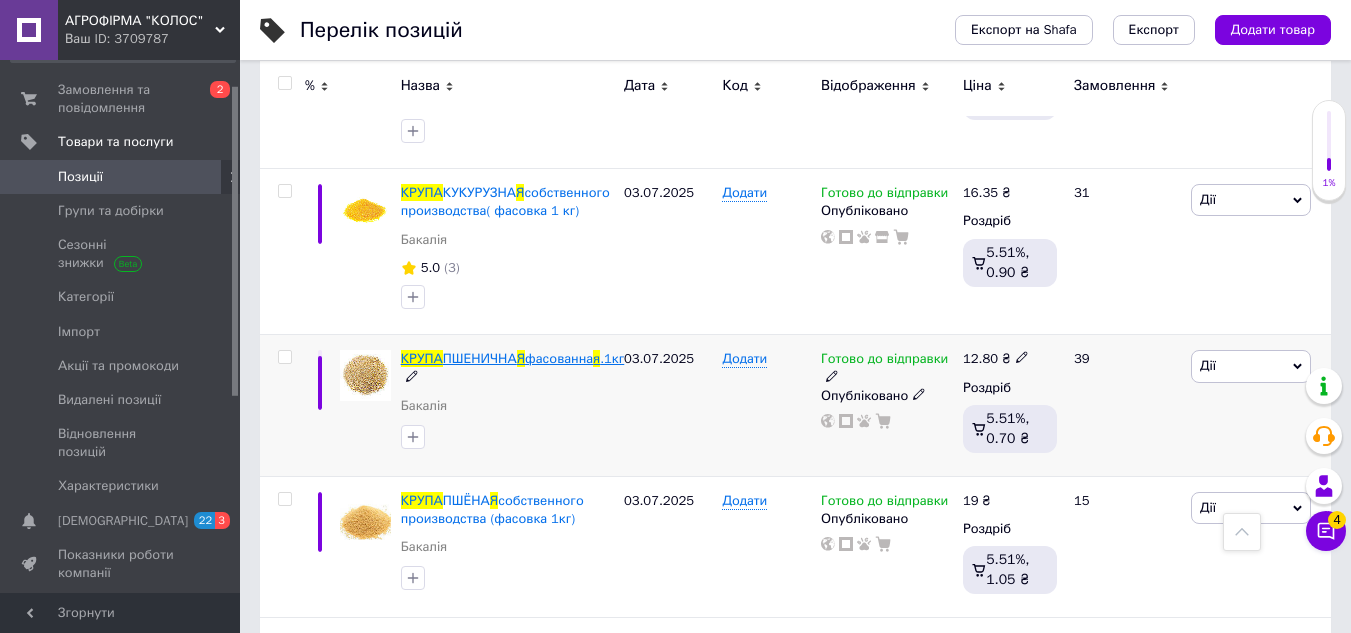 type on "крупа я" 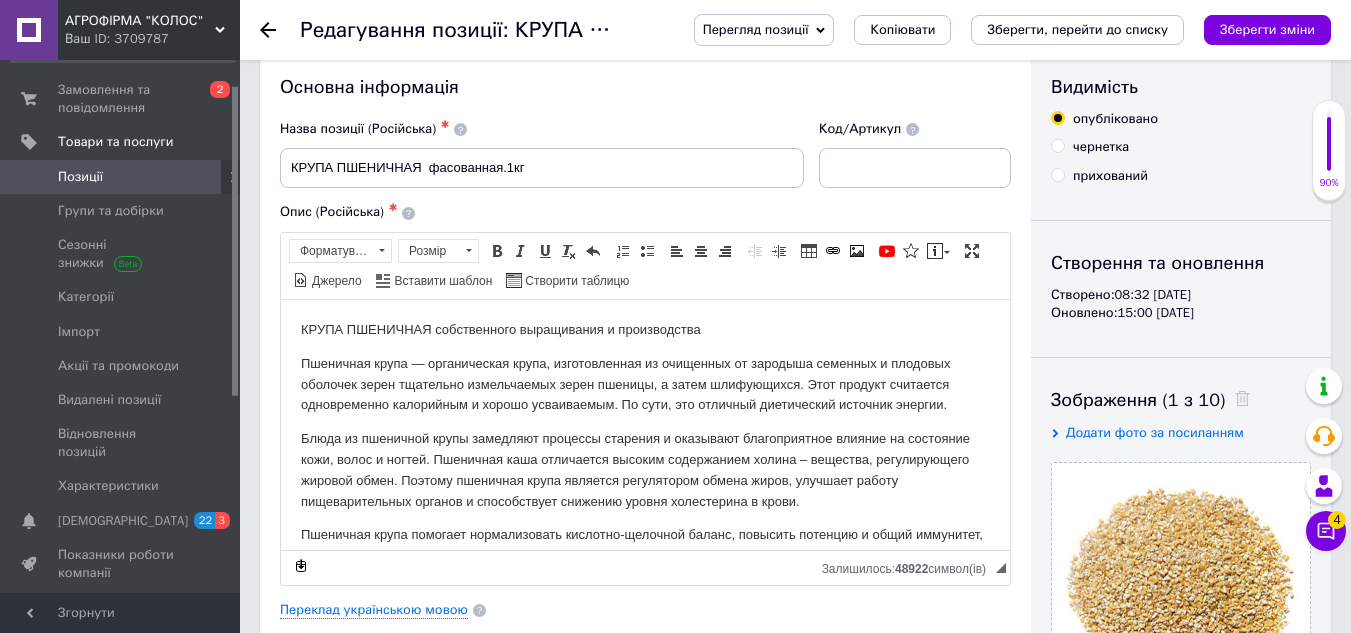 scroll, scrollTop: 0, scrollLeft: 0, axis: both 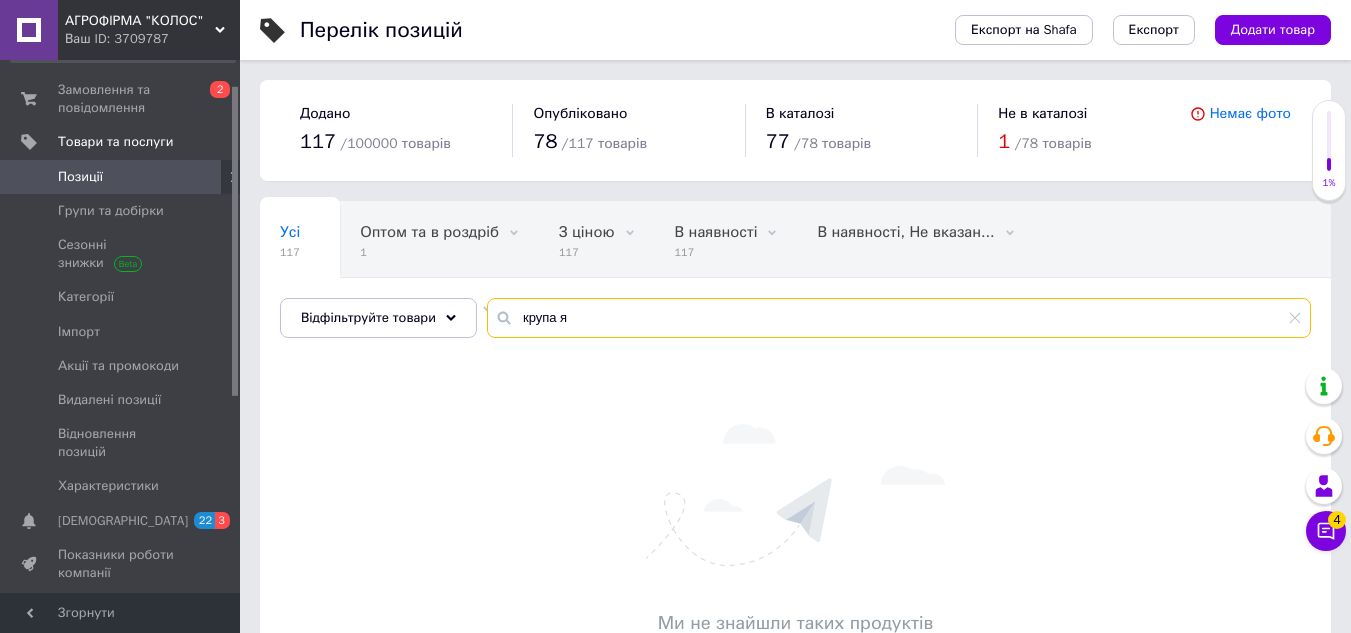 click on "крупа я" at bounding box center [899, 318] 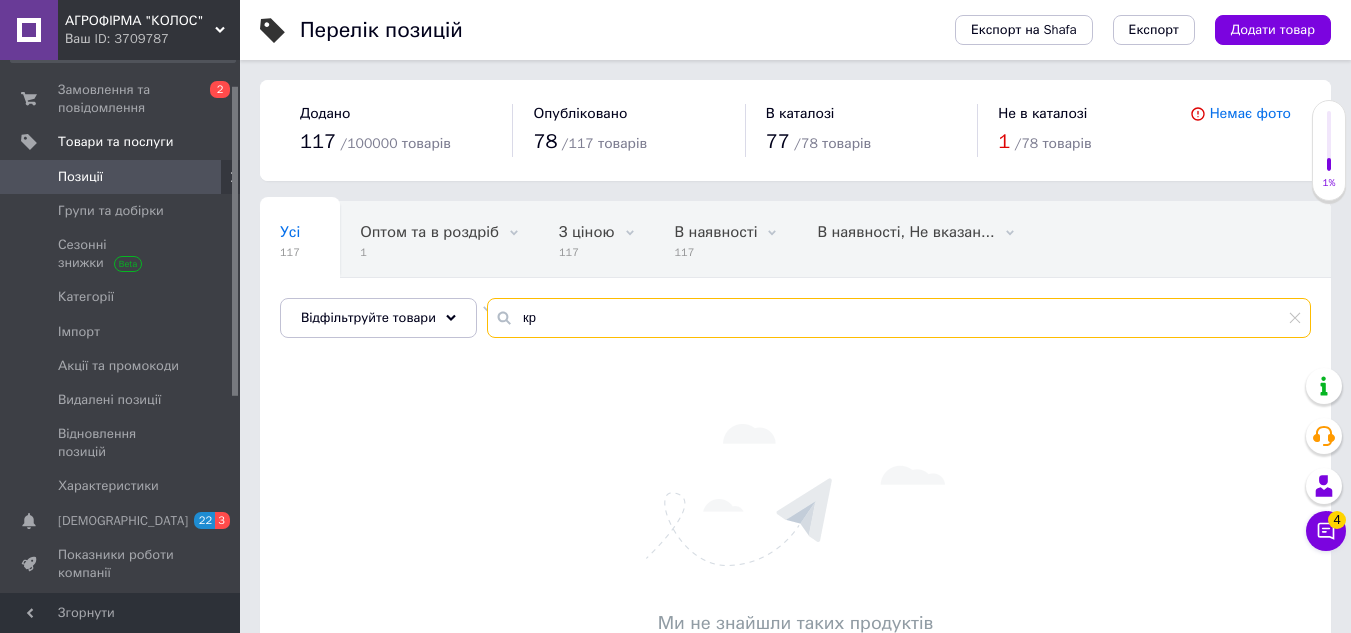 type on "к" 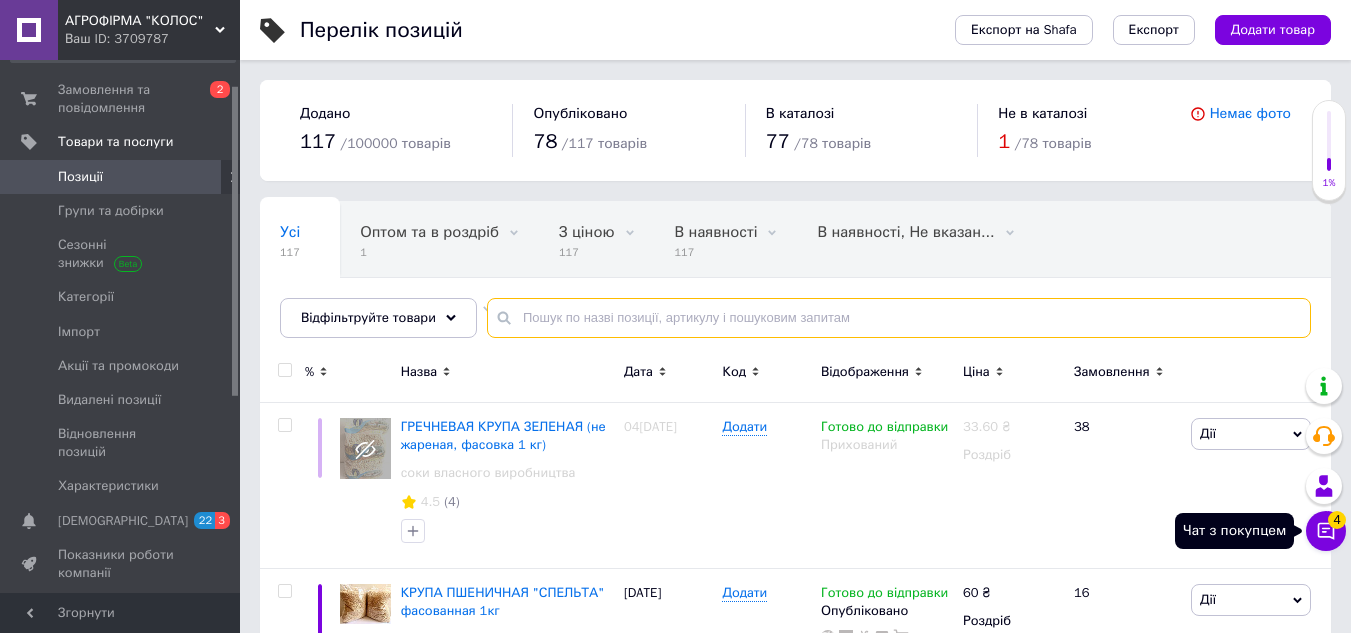 type 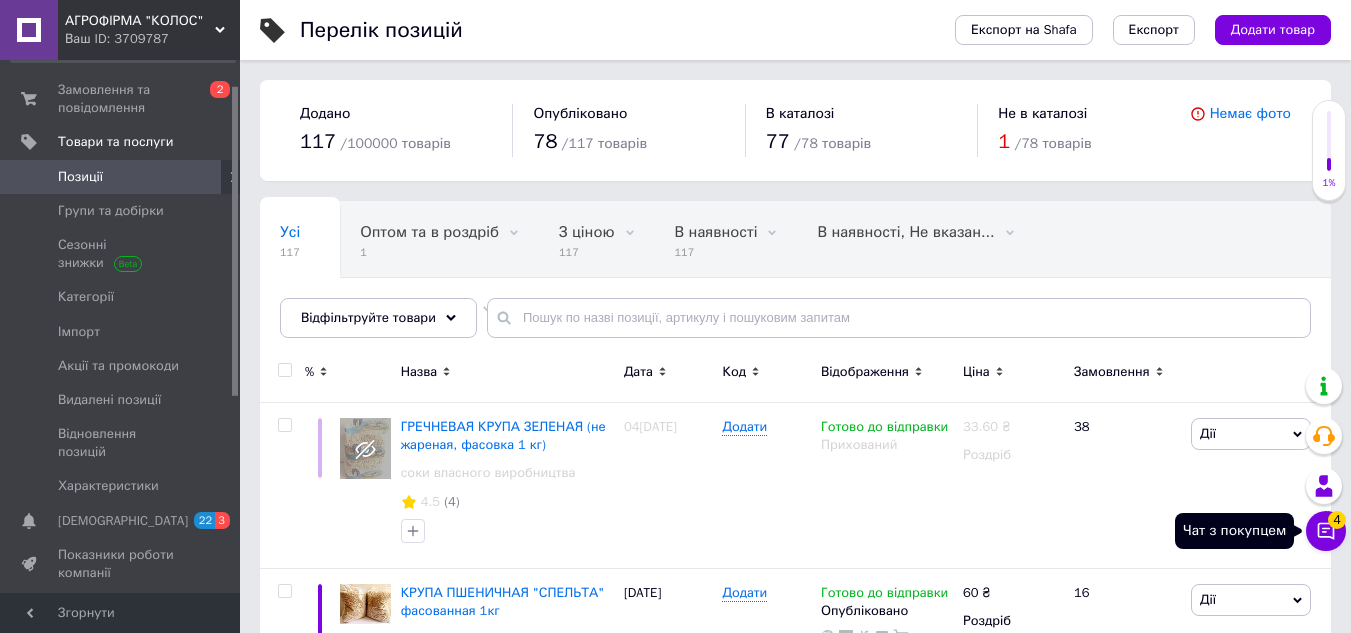 click 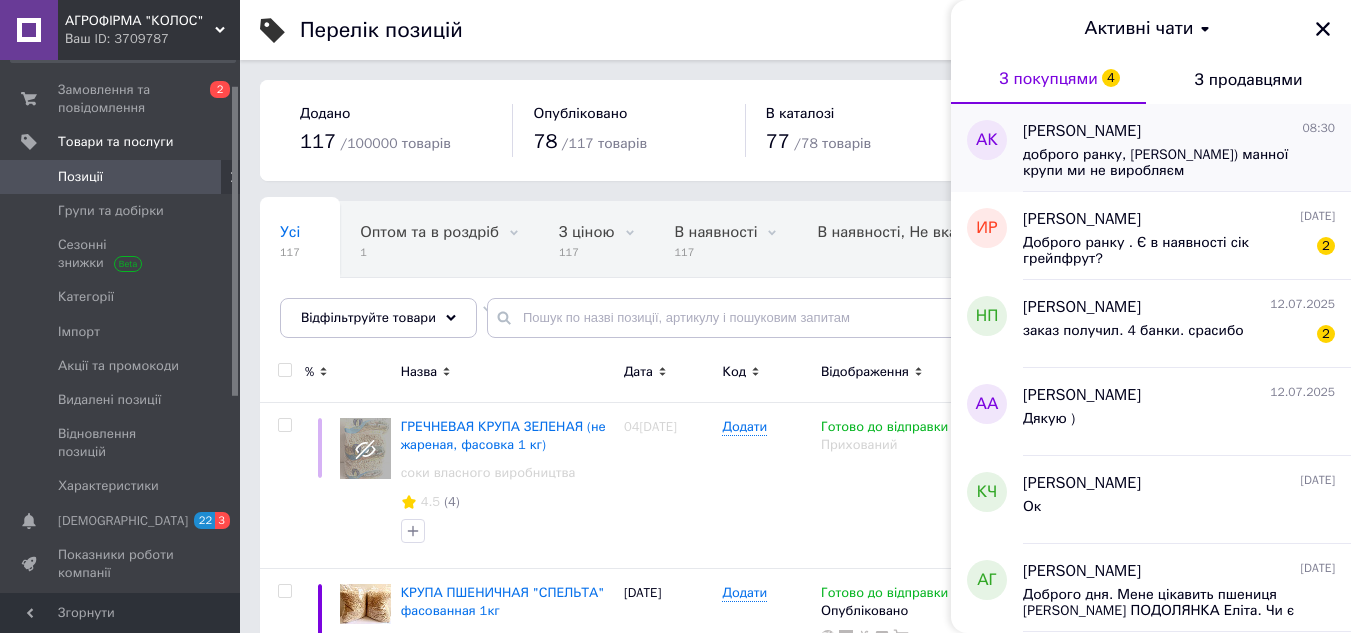 click on "доброго ранку, [PERSON_NAME]) манної крупи ми не виробляєм" at bounding box center [1165, 163] 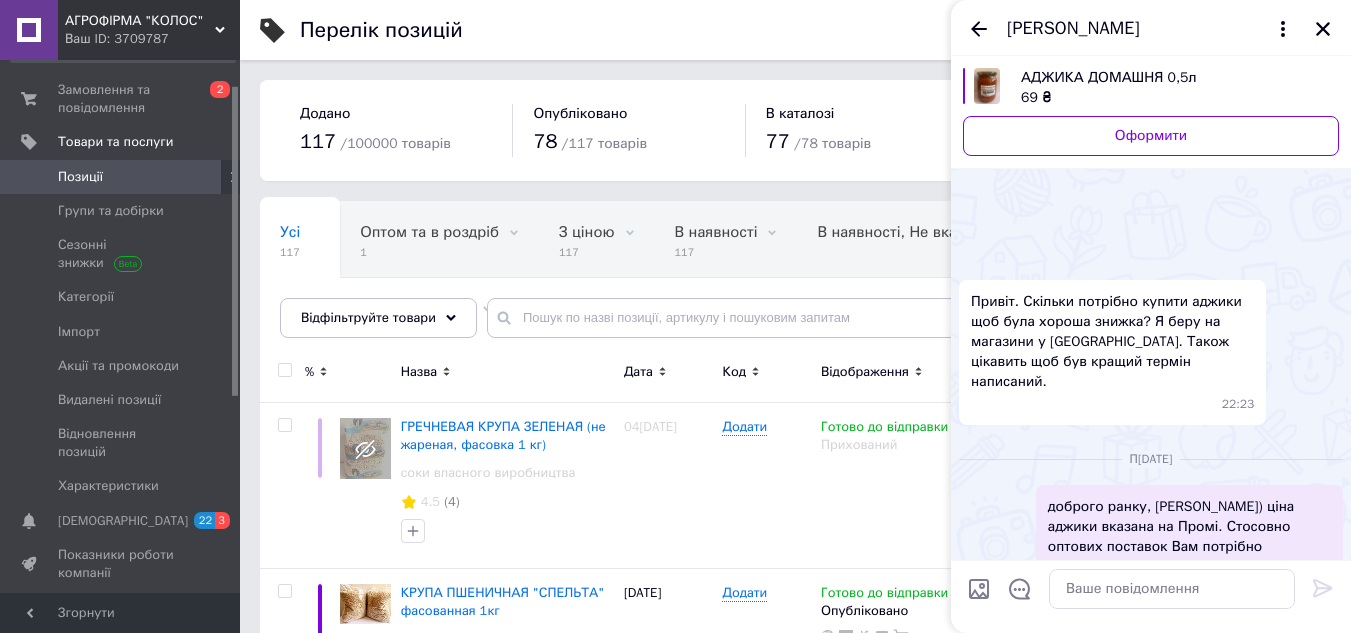 scroll, scrollTop: 430, scrollLeft: 0, axis: vertical 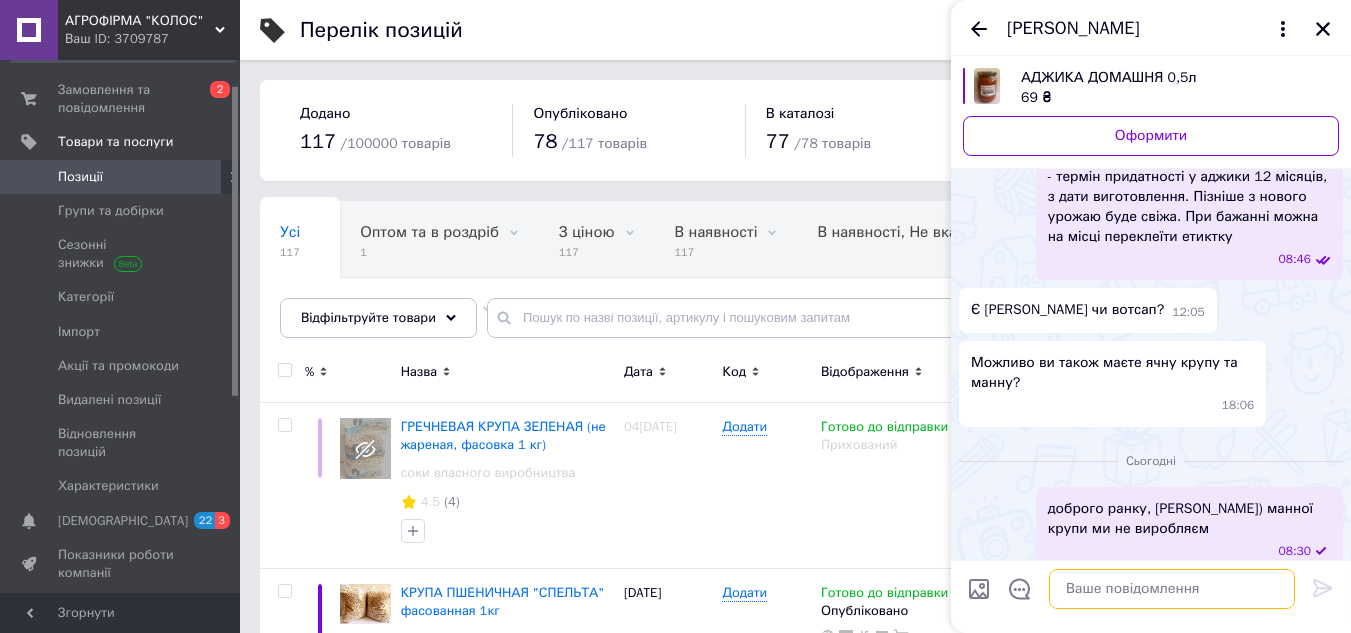 click at bounding box center (1172, 589) 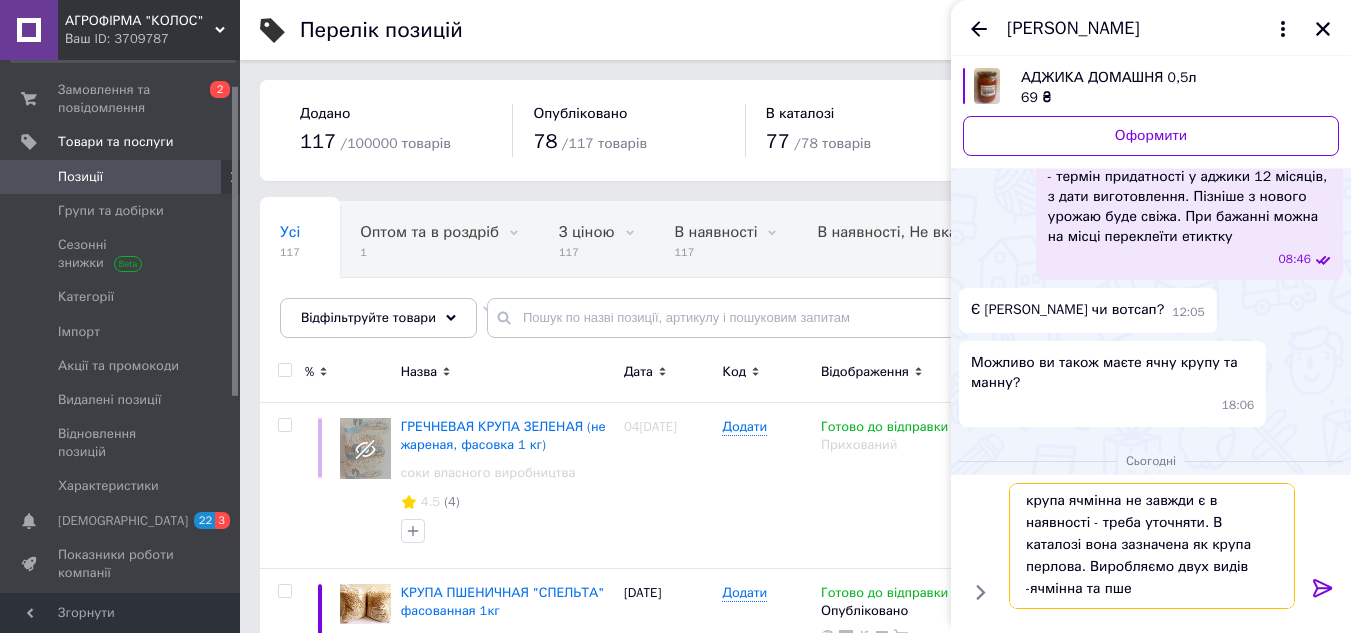 scroll, scrollTop: 2, scrollLeft: 0, axis: vertical 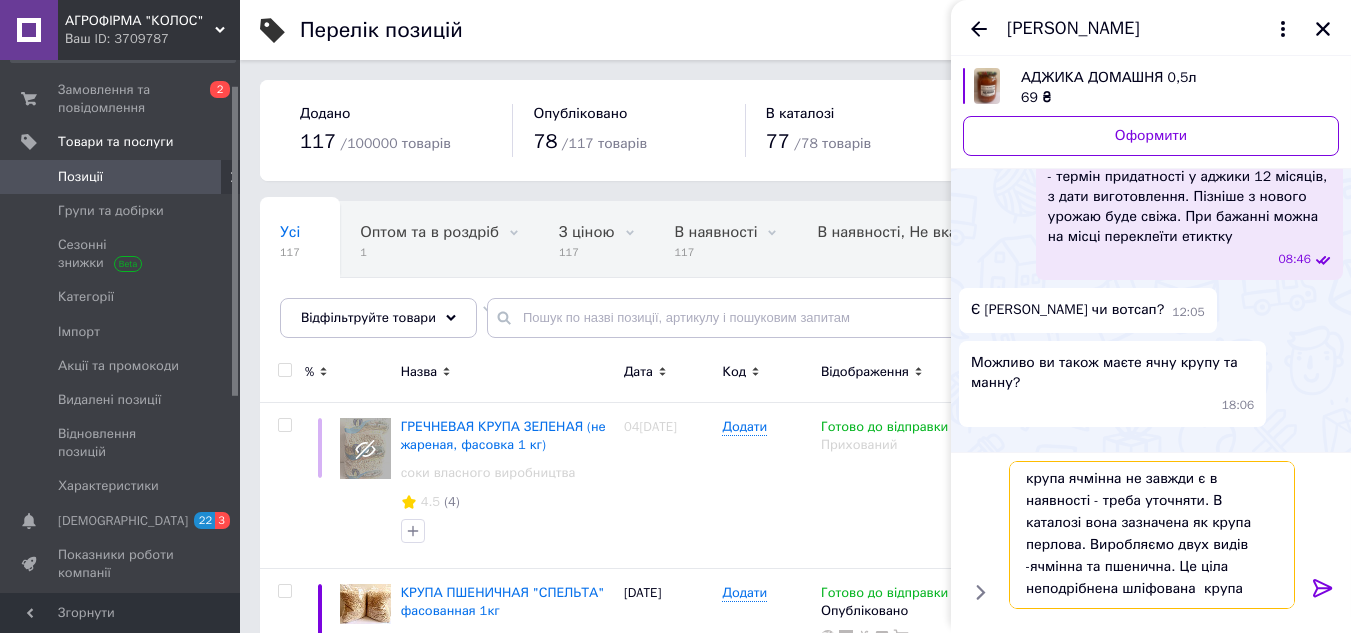 type on "крупа ячмінна не завжди є в наявності - треба уточняти. В каталозі вона зазначена як крупа перлова. Виробляємо двух видів -ячмінна та пшенична. Це ціла неподрібнена шліфована  крупа" 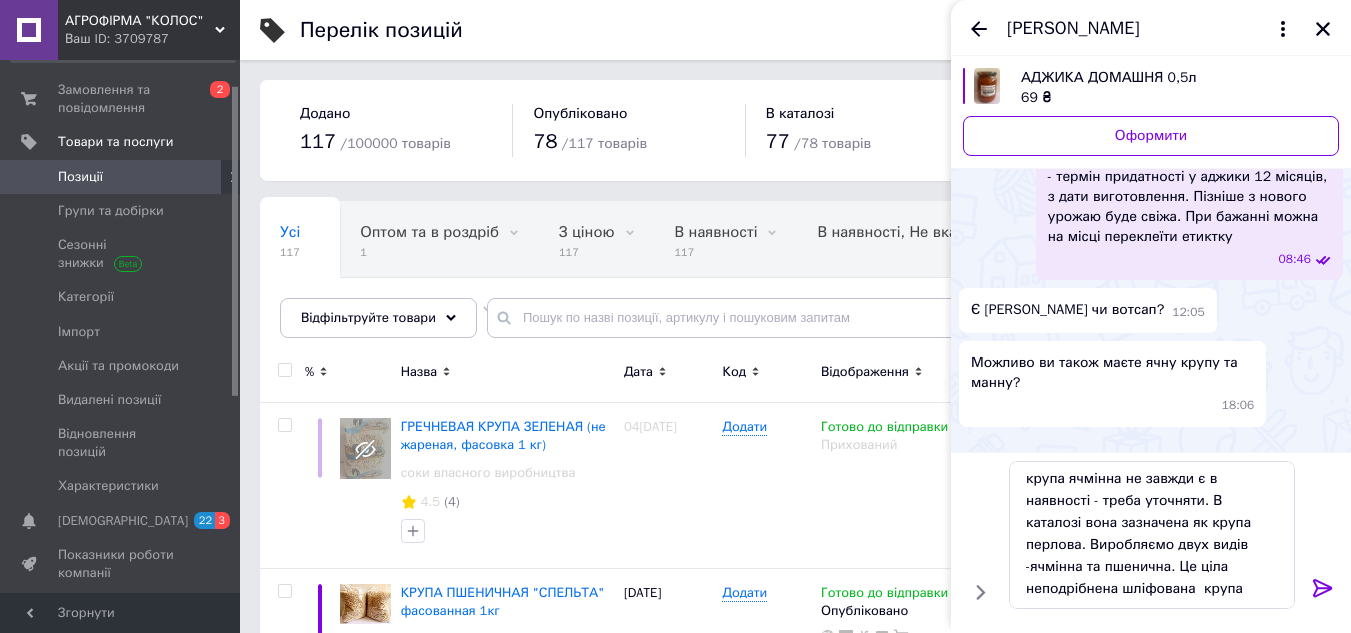 click 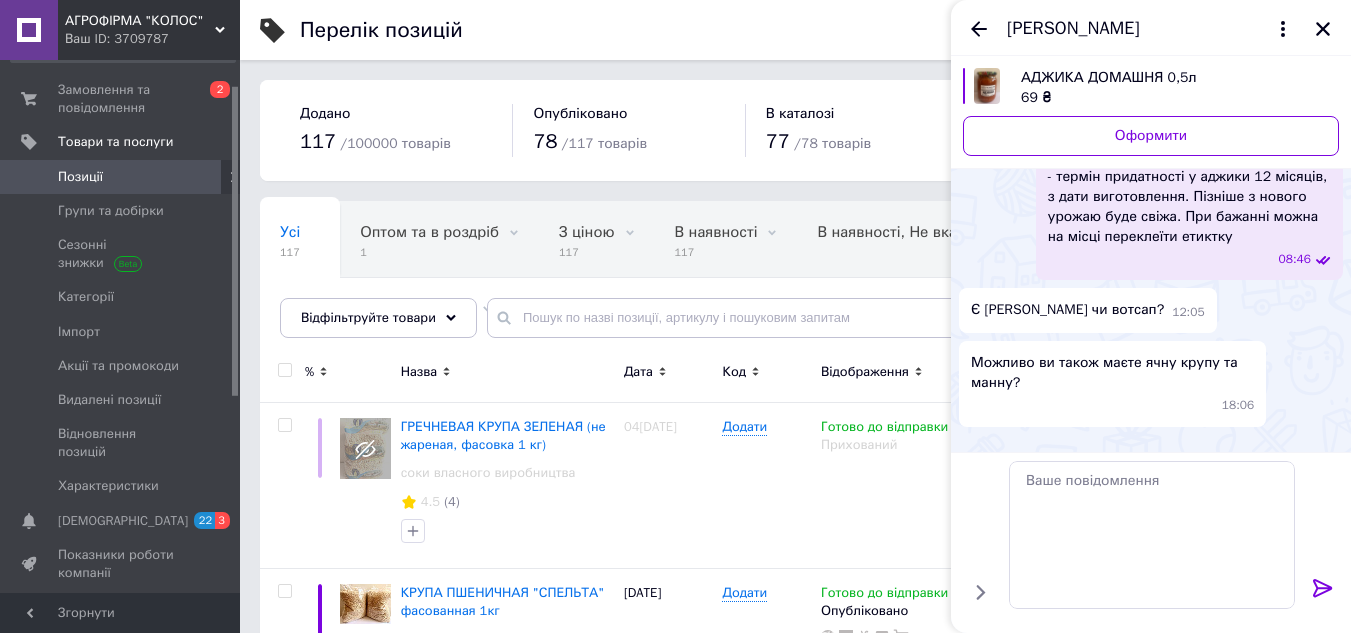 scroll, scrollTop: 0, scrollLeft: 0, axis: both 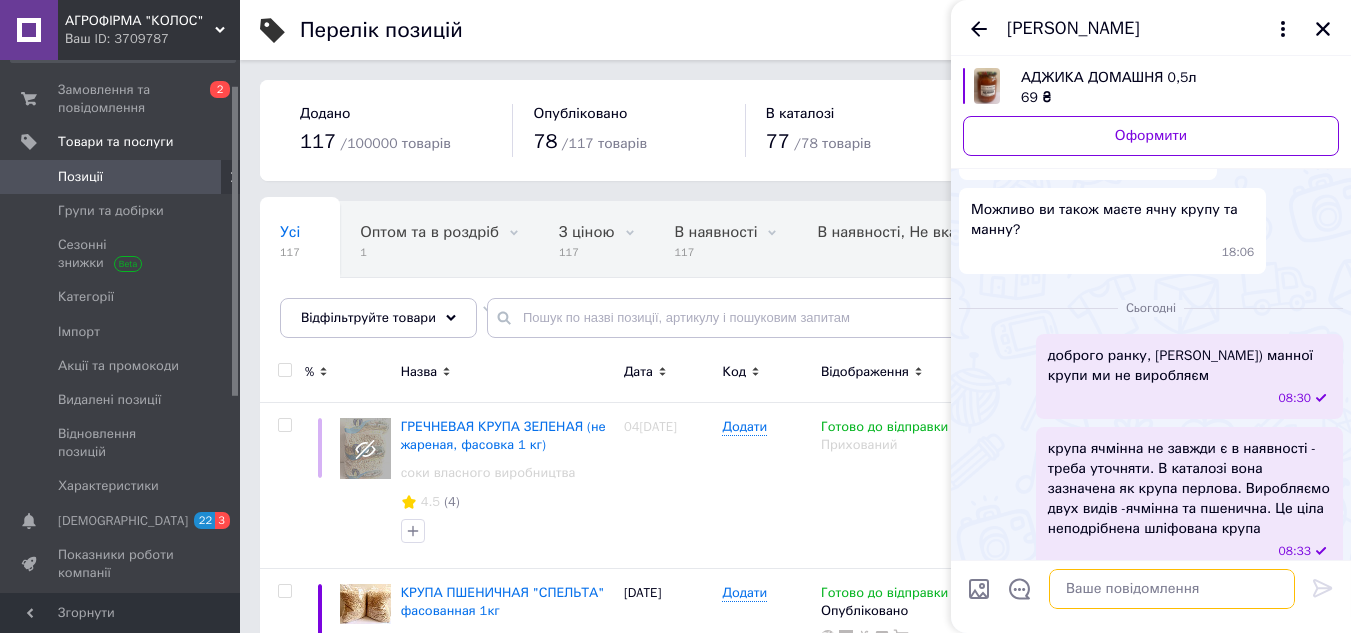 click at bounding box center [1172, 589] 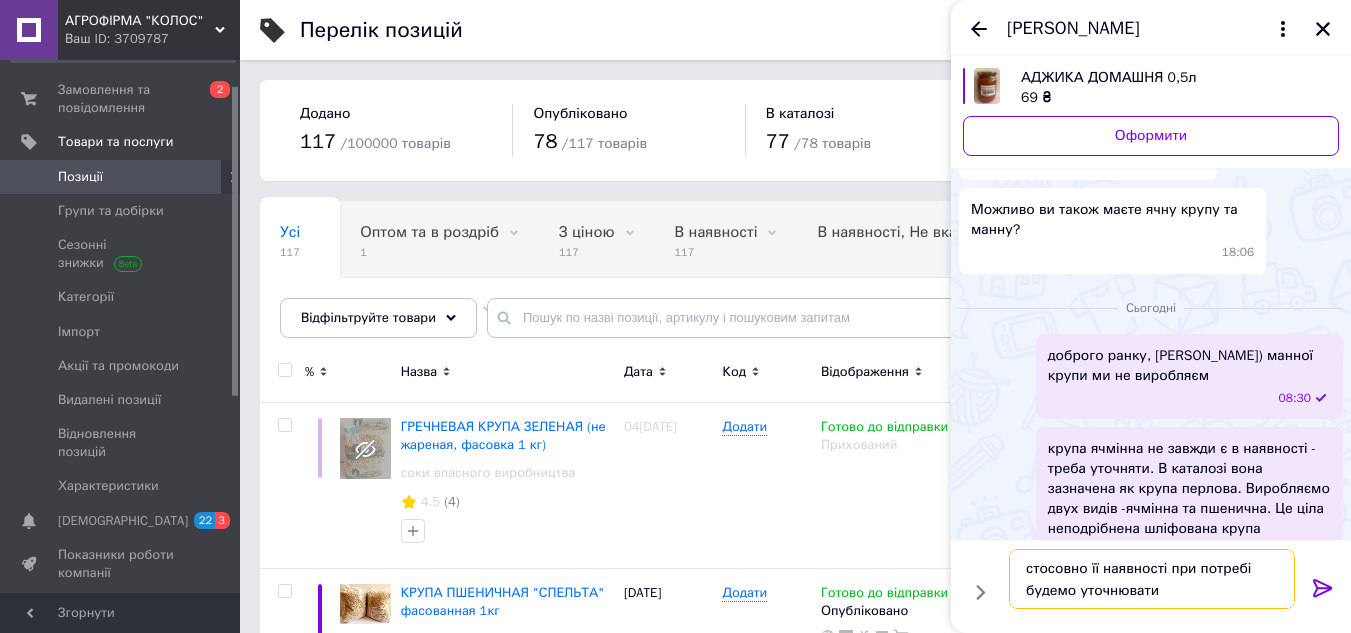 type on "стосовно її наявності при потребі будемо уточнювати" 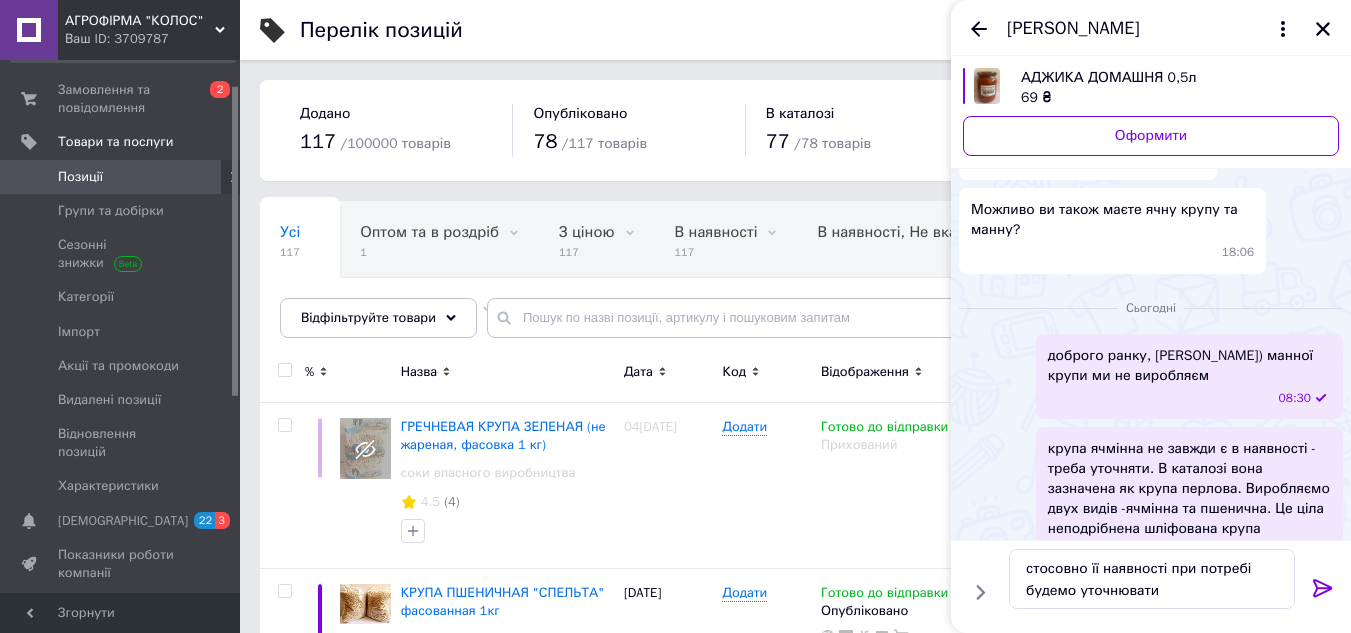 click 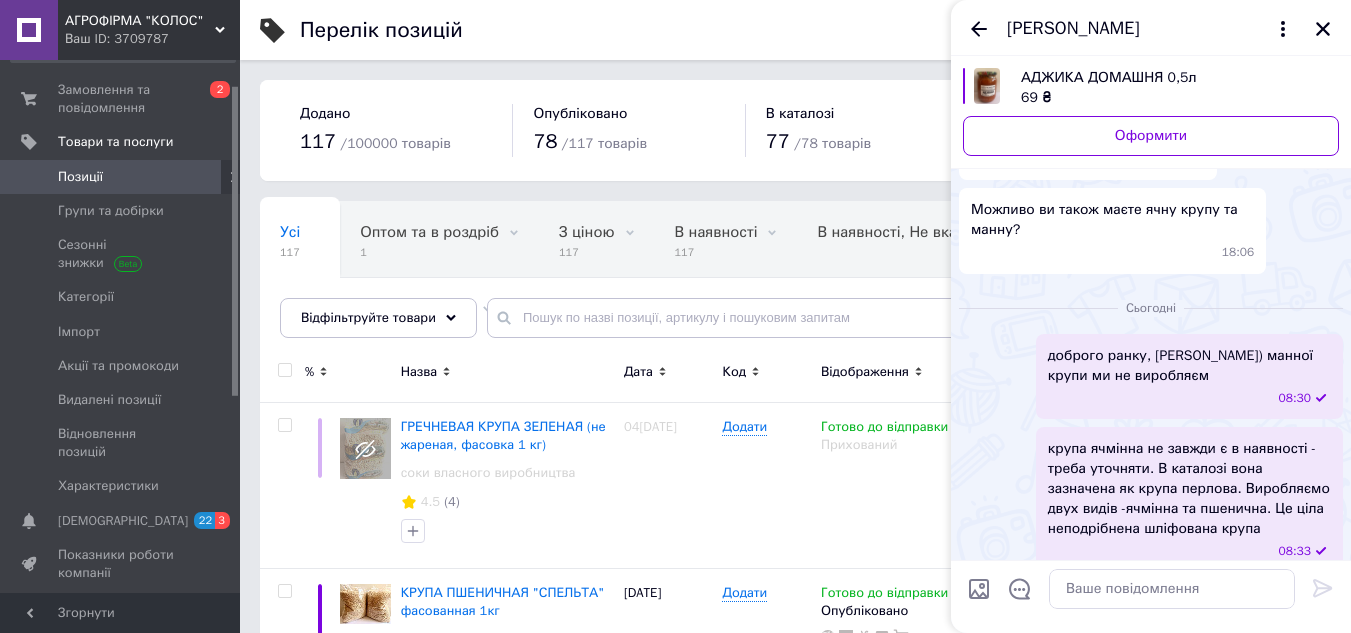 scroll, scrollTop: 625, scrollLeft: 0, axis: vertical 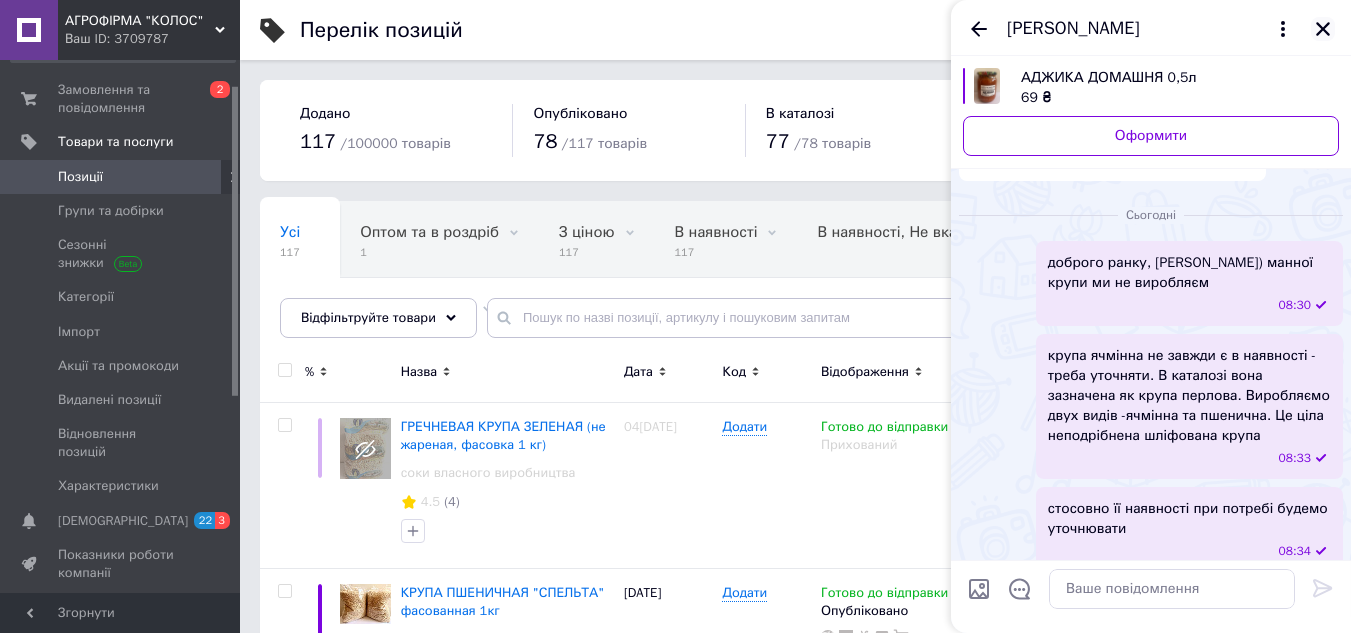 drag, startPoint x: 1321, startPoint y: 29, endPoint x: 1295, endPoint y: 74, distance: 51.971146 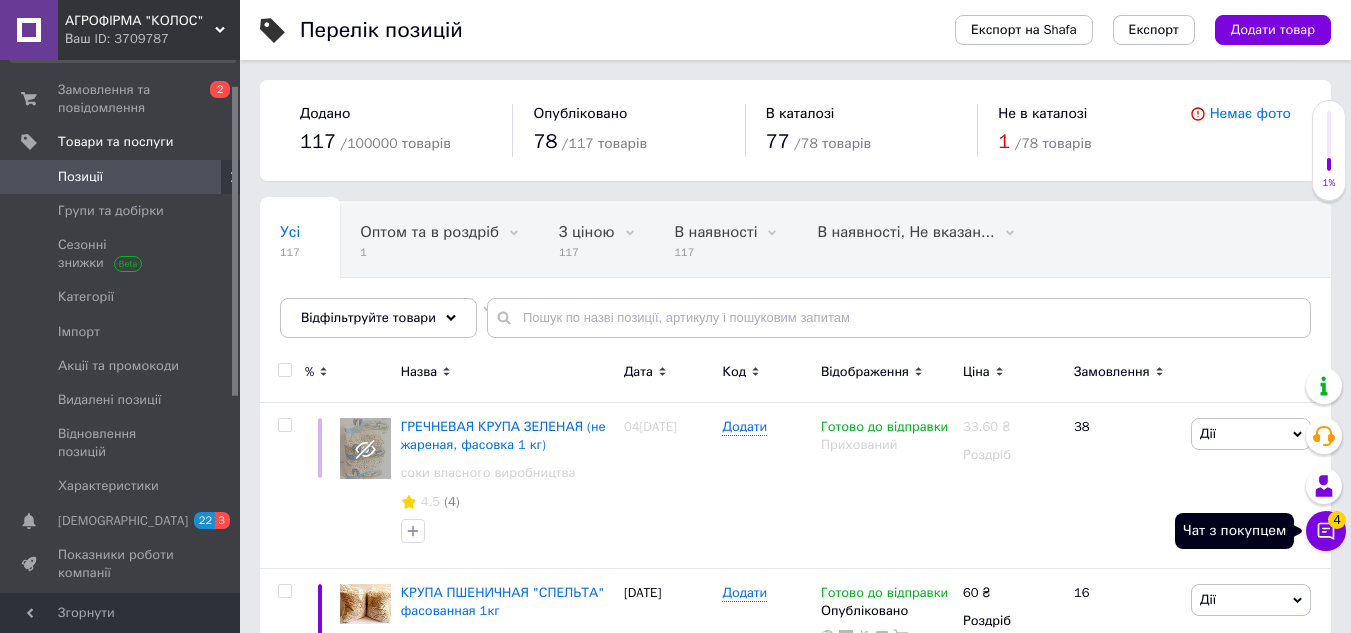 click on "Чат з покупцем 4" at bounding box center [1326, 531] 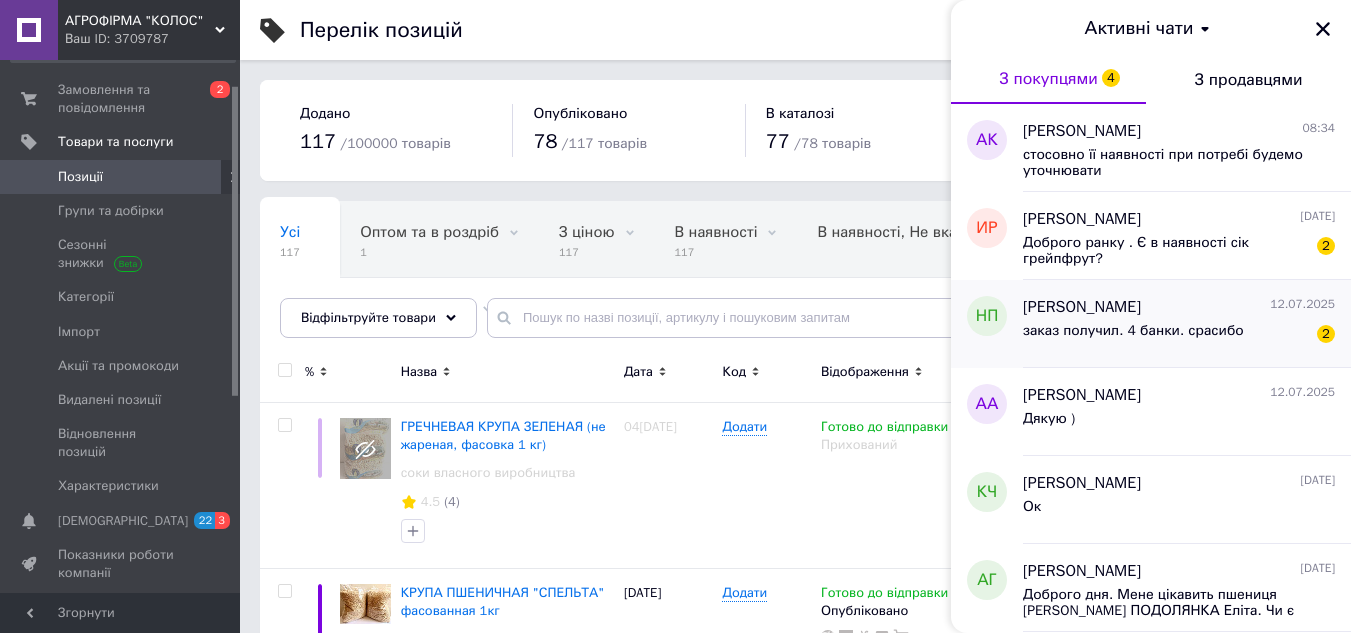 click on "заказ получил. 4 банки. срасибо" at bounding box center (1133, 337) 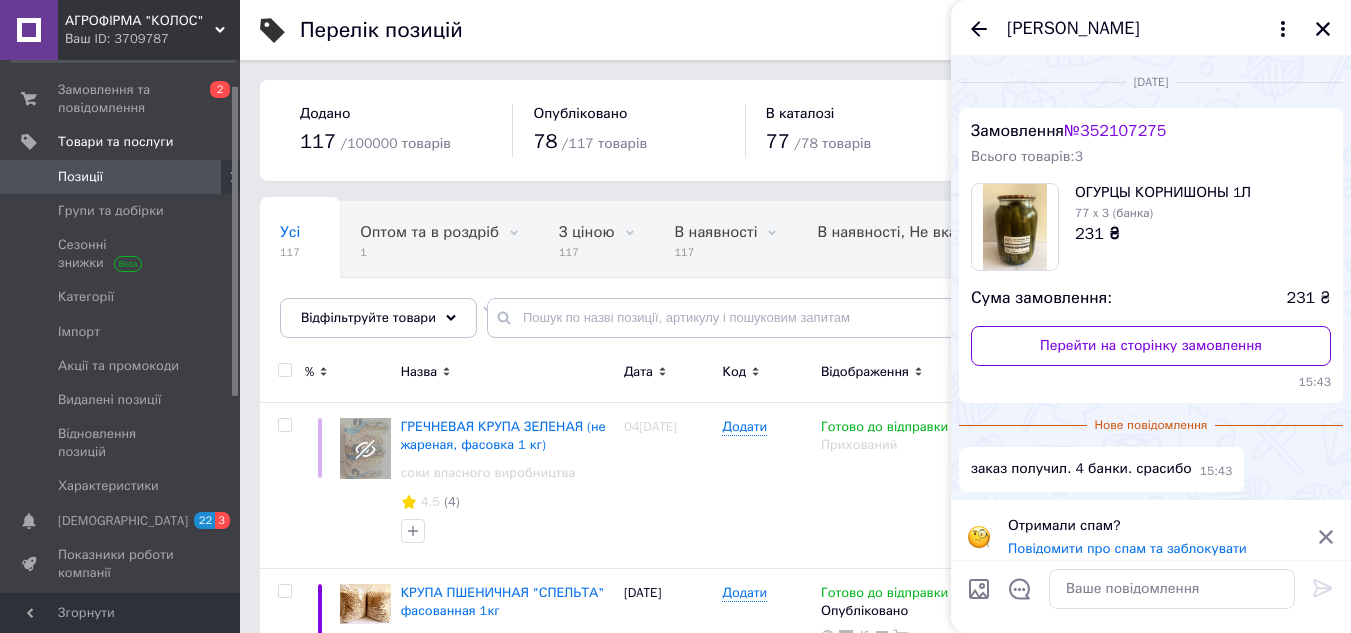 scroll, scrollTop: 13, scrollLeft: 0, axis: vertical 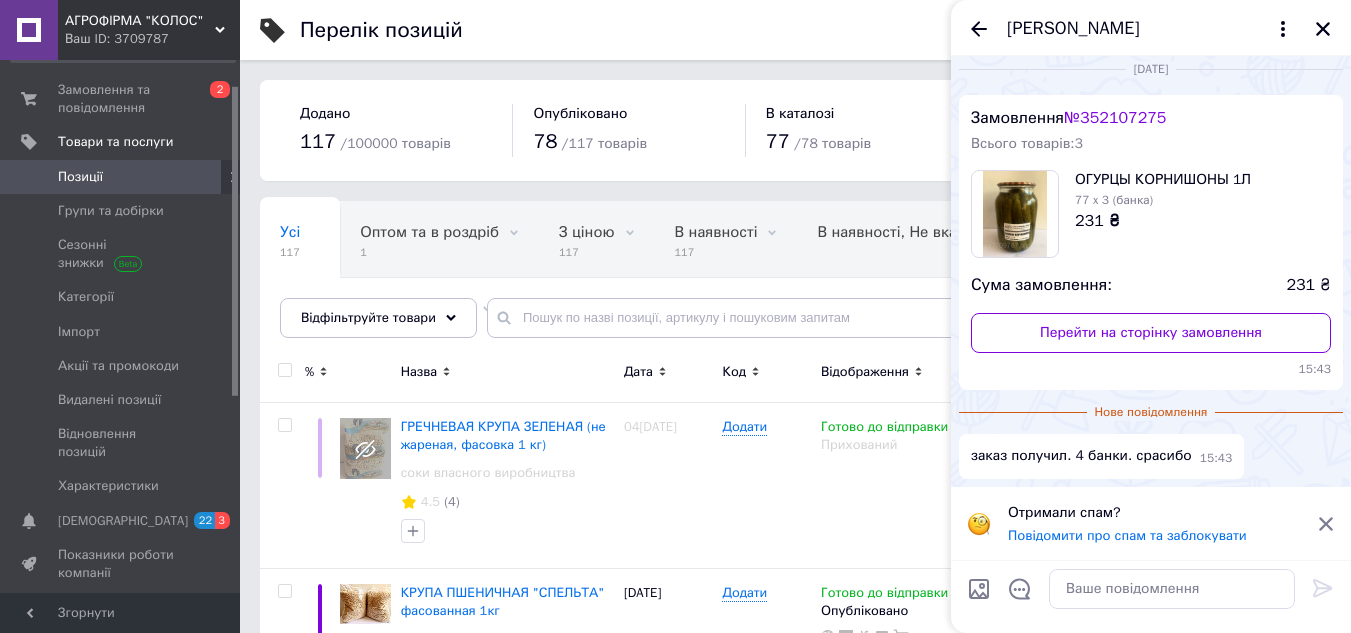 click 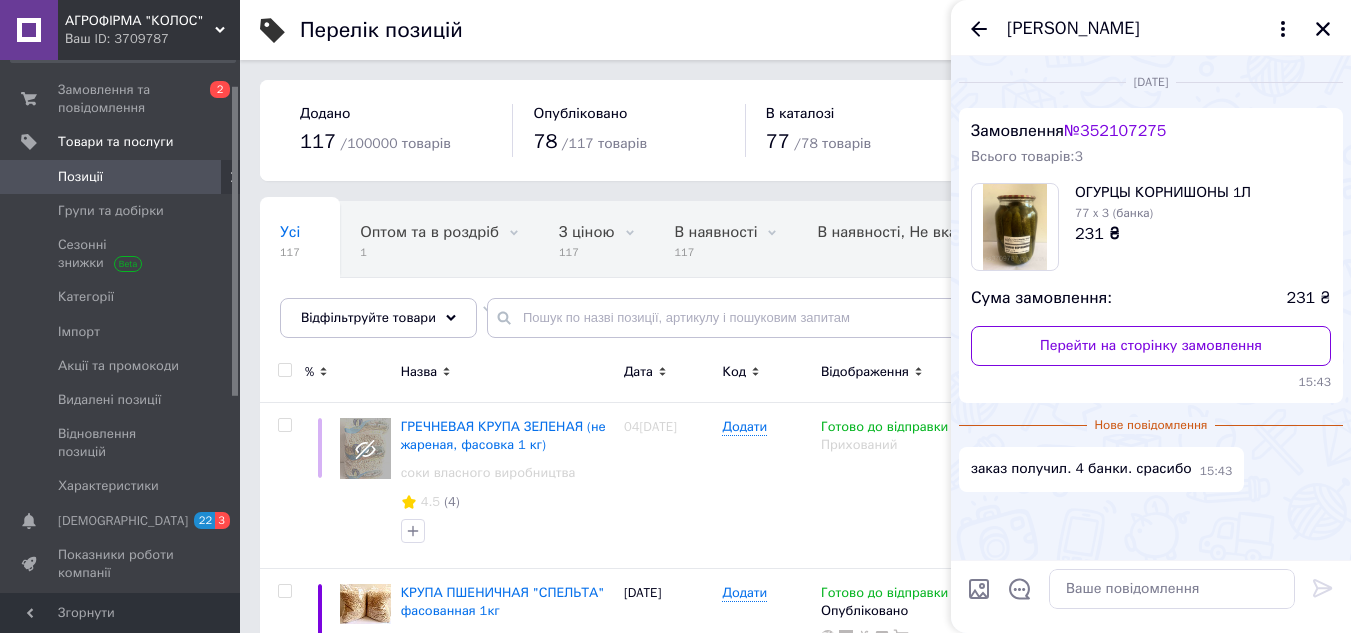 scroll, scrollTop: 0, scrollLeft: 0, axis: both 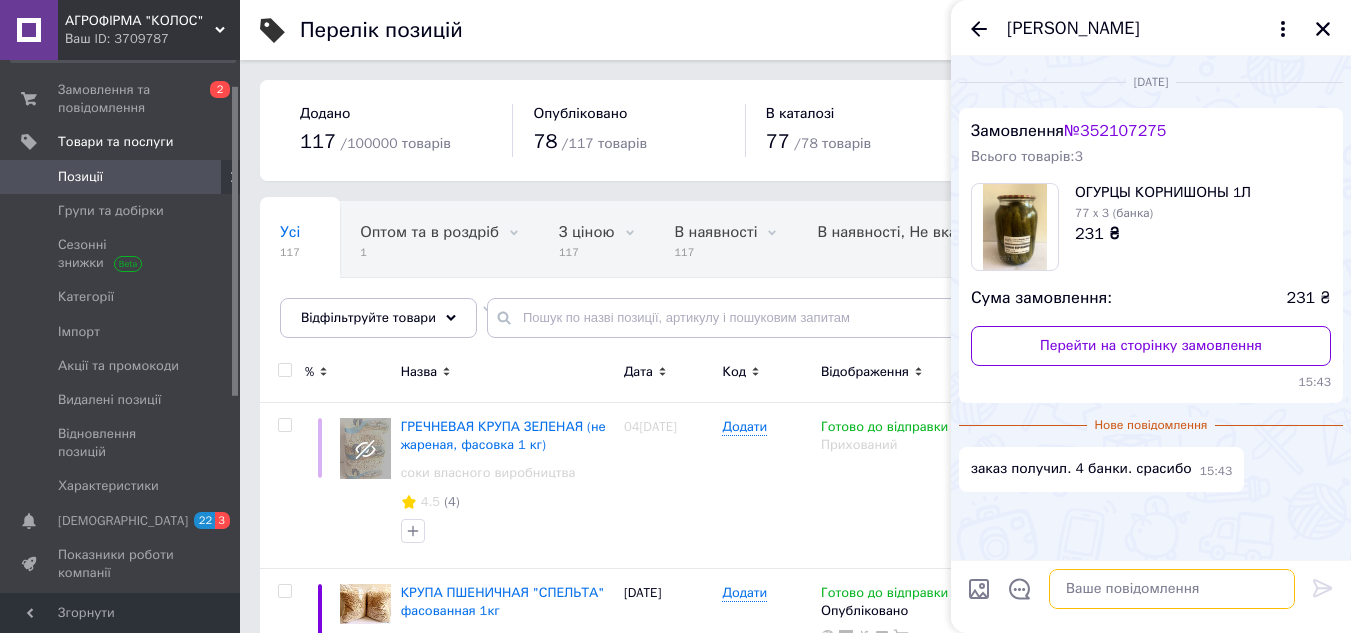 click at bounding box center (1172, 589) 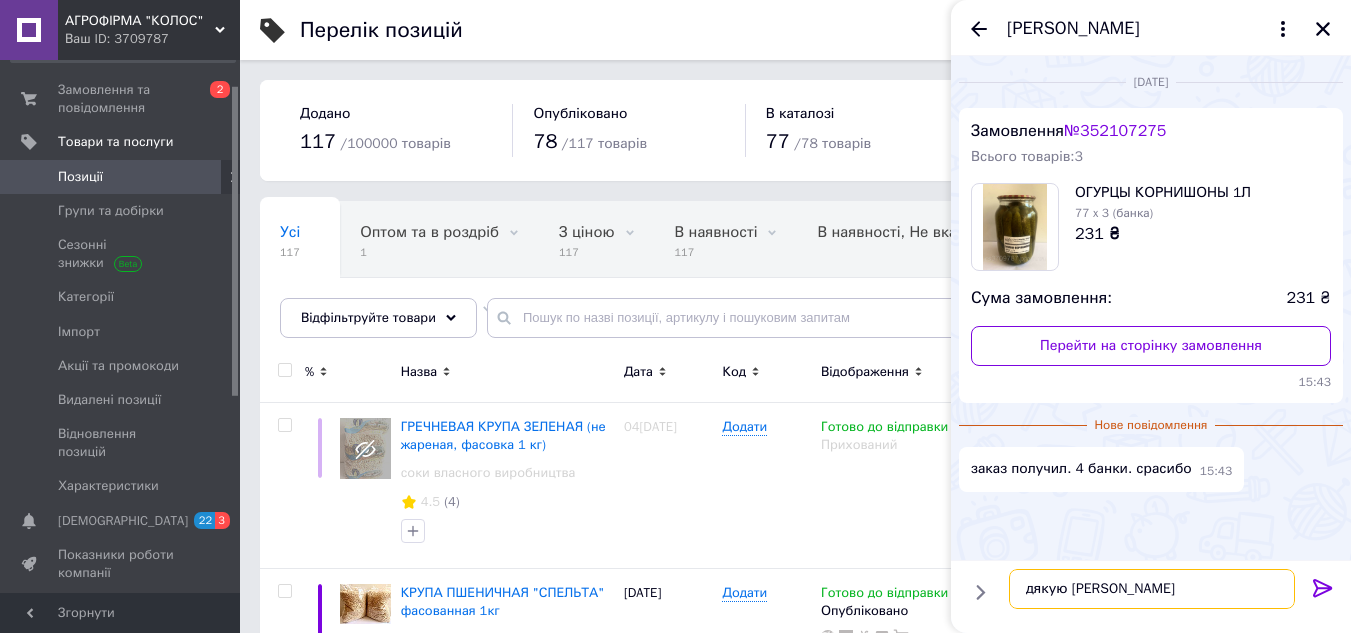 click on "дякую [PERSON_NAME]" at bounding box center [1152, 589] 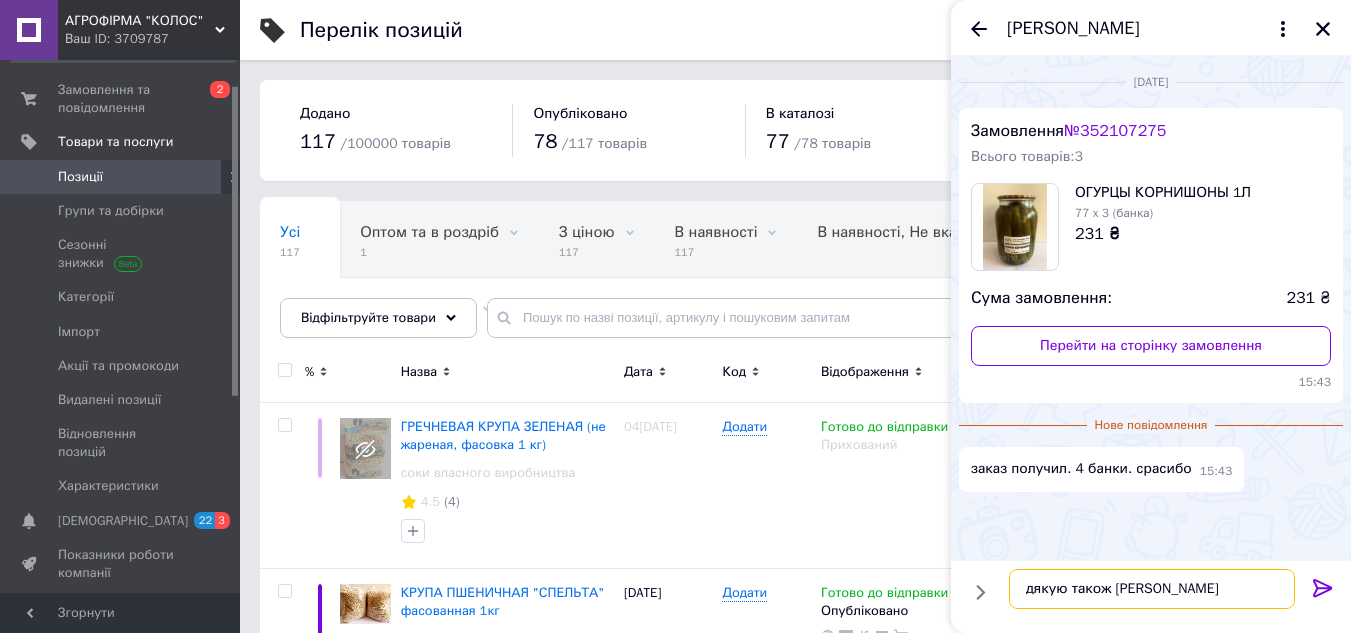 click on "дякую також [PERSON_NAME]" at bounding box center [1152, 589] 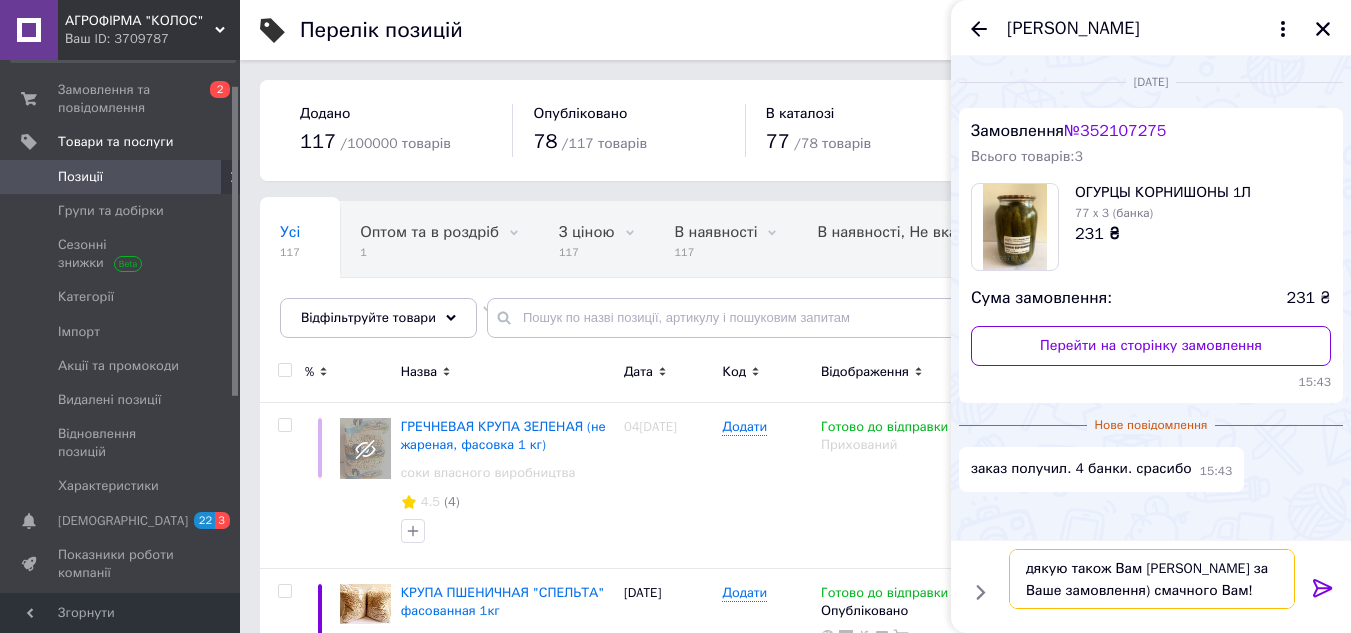 type on "дякую також Вам [PERSON_NAME] за Ваше замовлення) смачного Вам!" 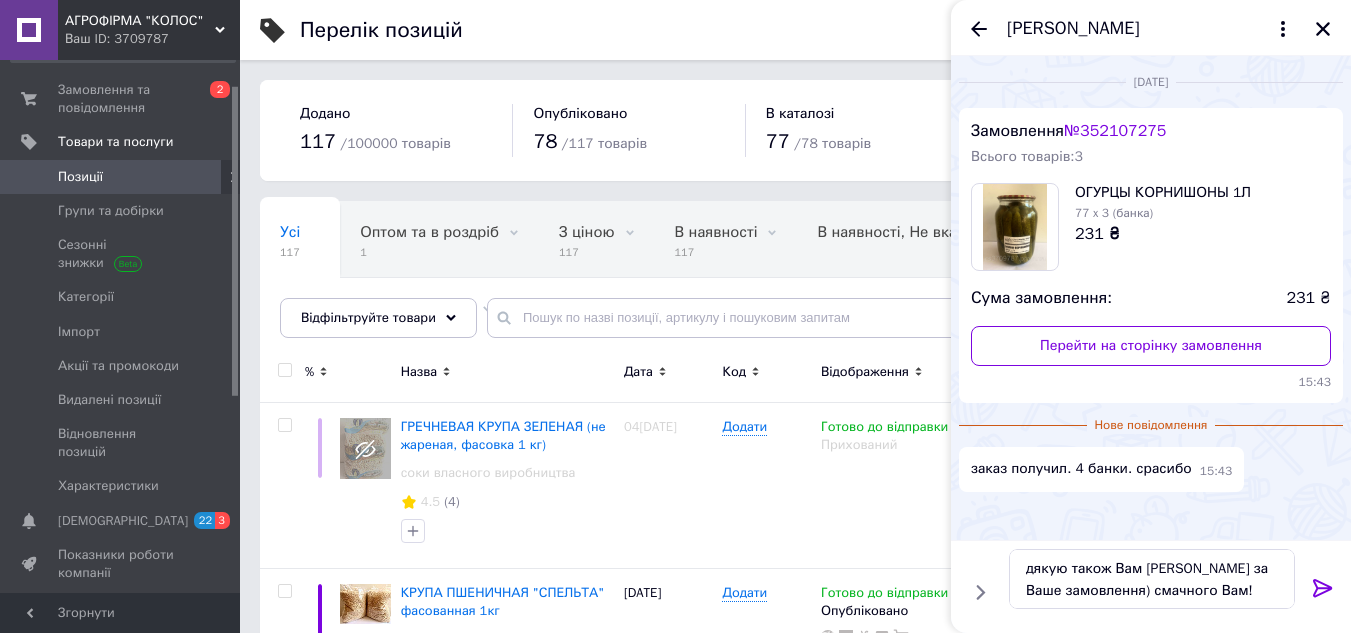 click 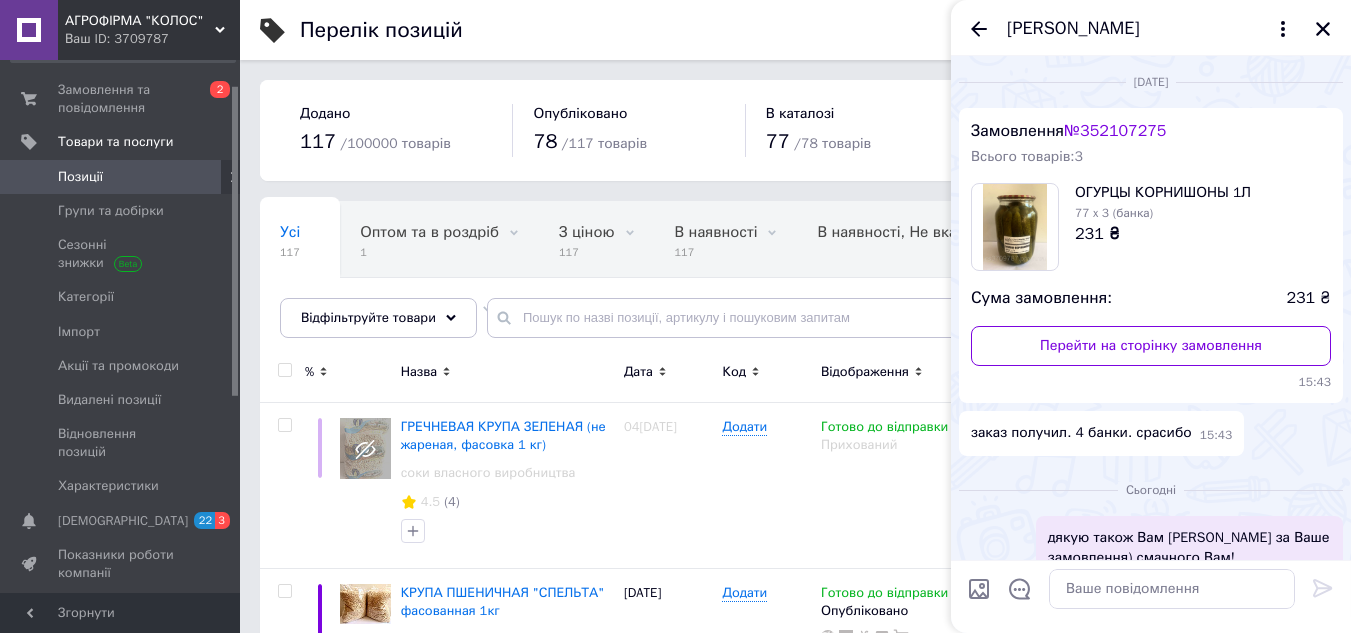 scroll, scrollTop: 49, scrollLeft: 0, axis: vertical 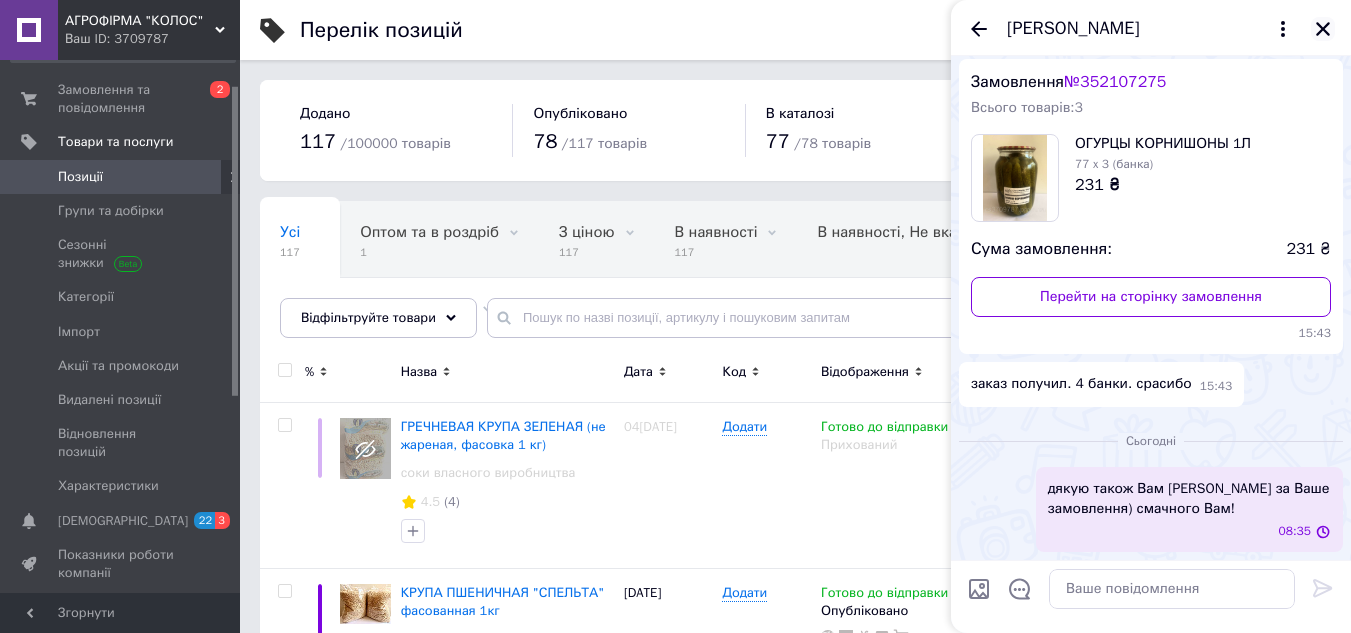 click 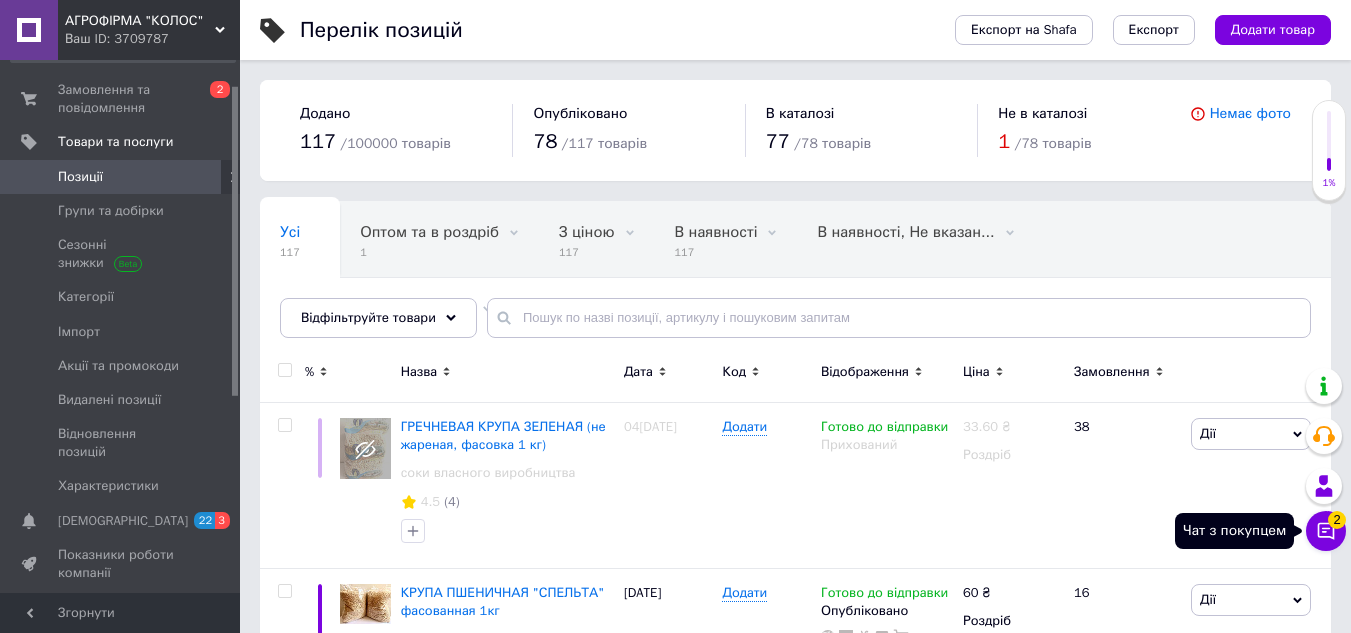 click 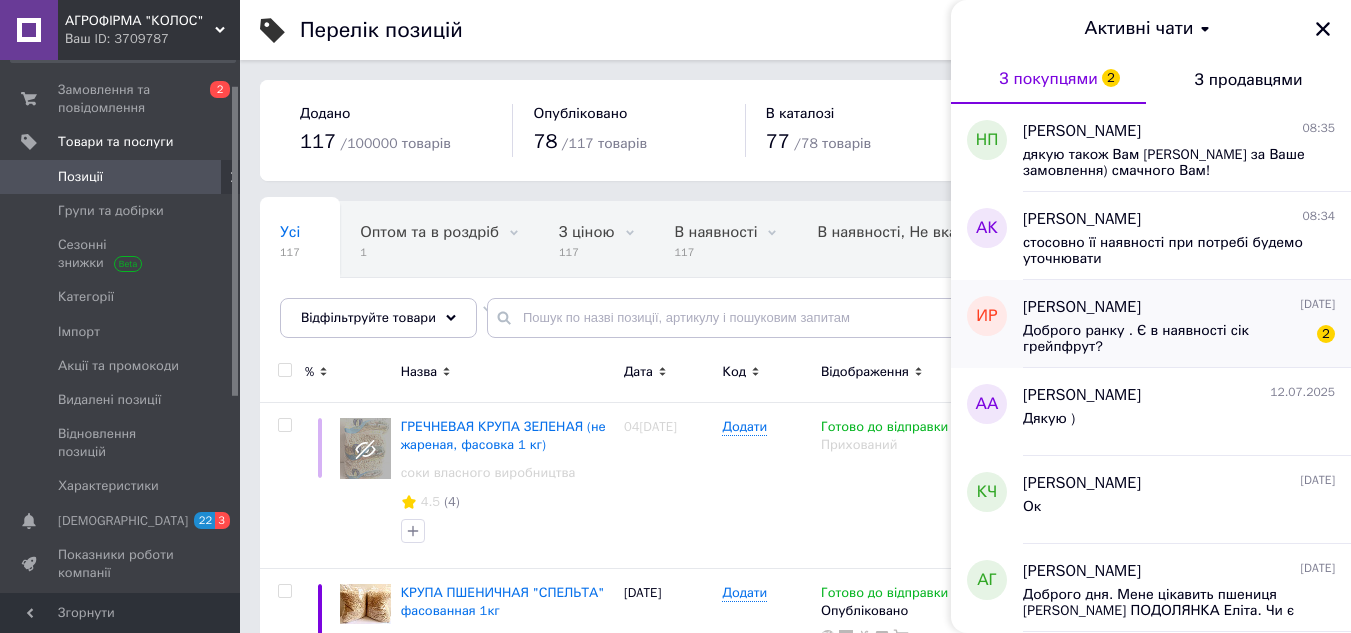 click on "[PERSON_NAME]" at bounding box center [1082, 307] 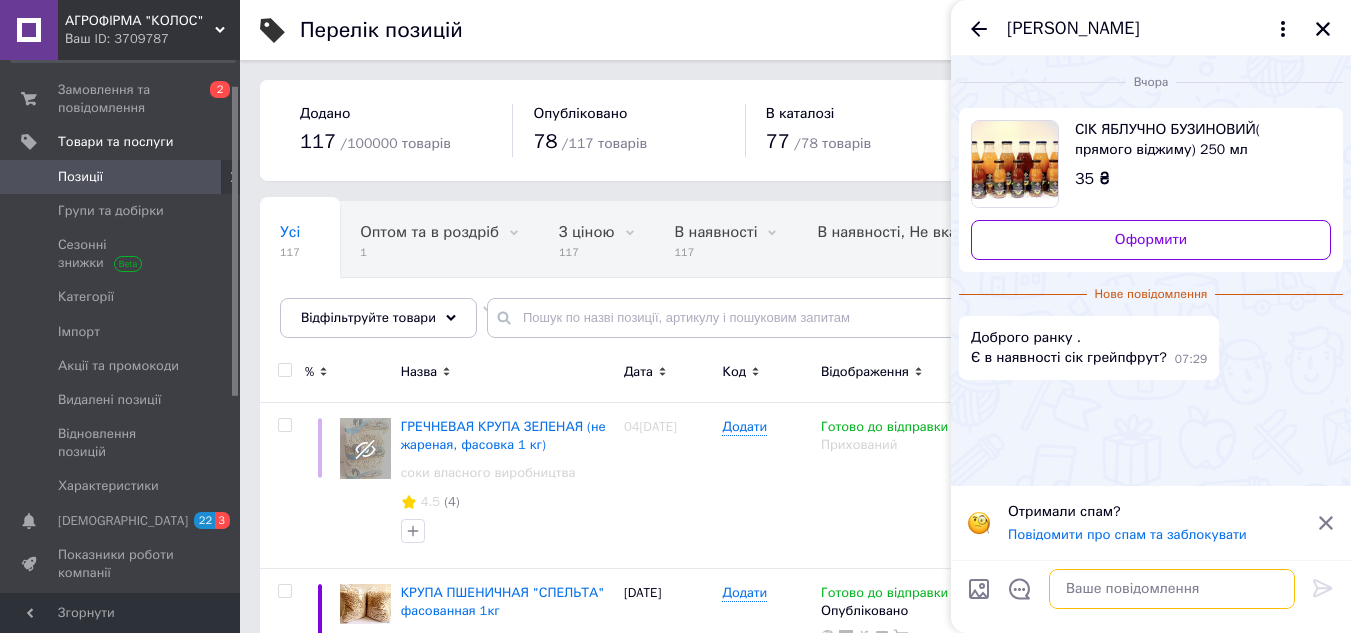 click at bounding box center (1172, 589) 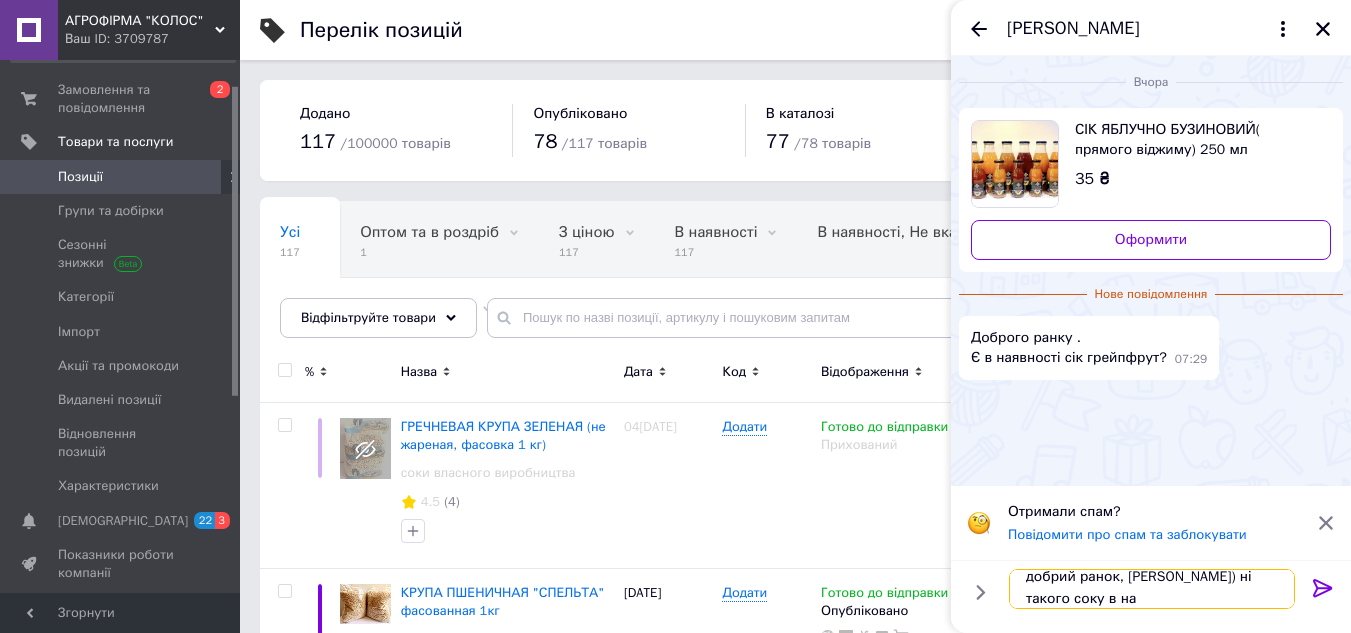 scroll, scrollTop: 2, scrollLeft: 0, axis: vertical 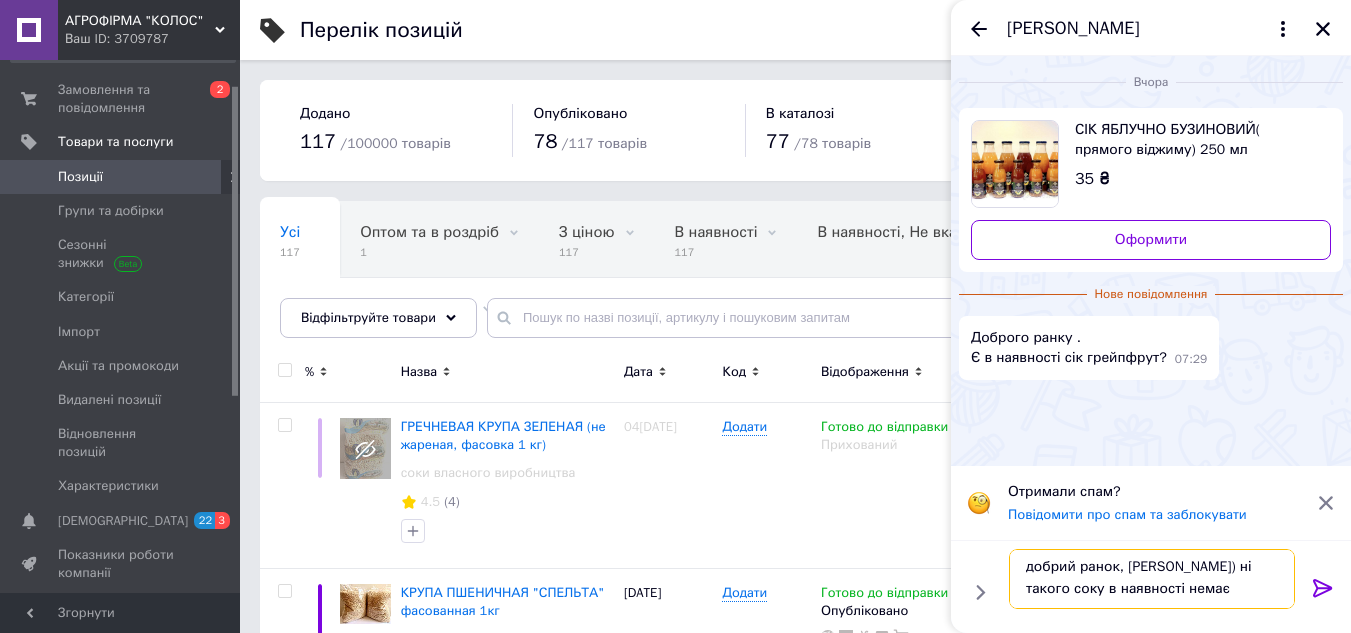 type on "добрий ранок, [PERSON_NAME]) ні такого соку в наявності немає" 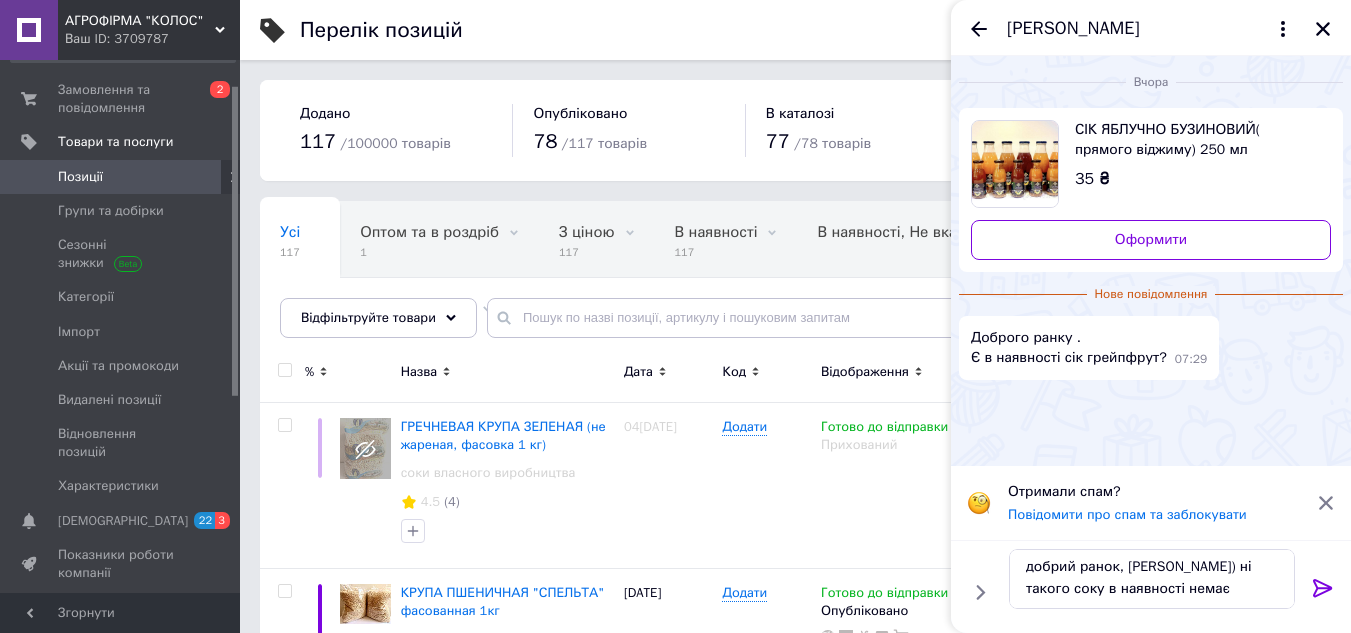 click 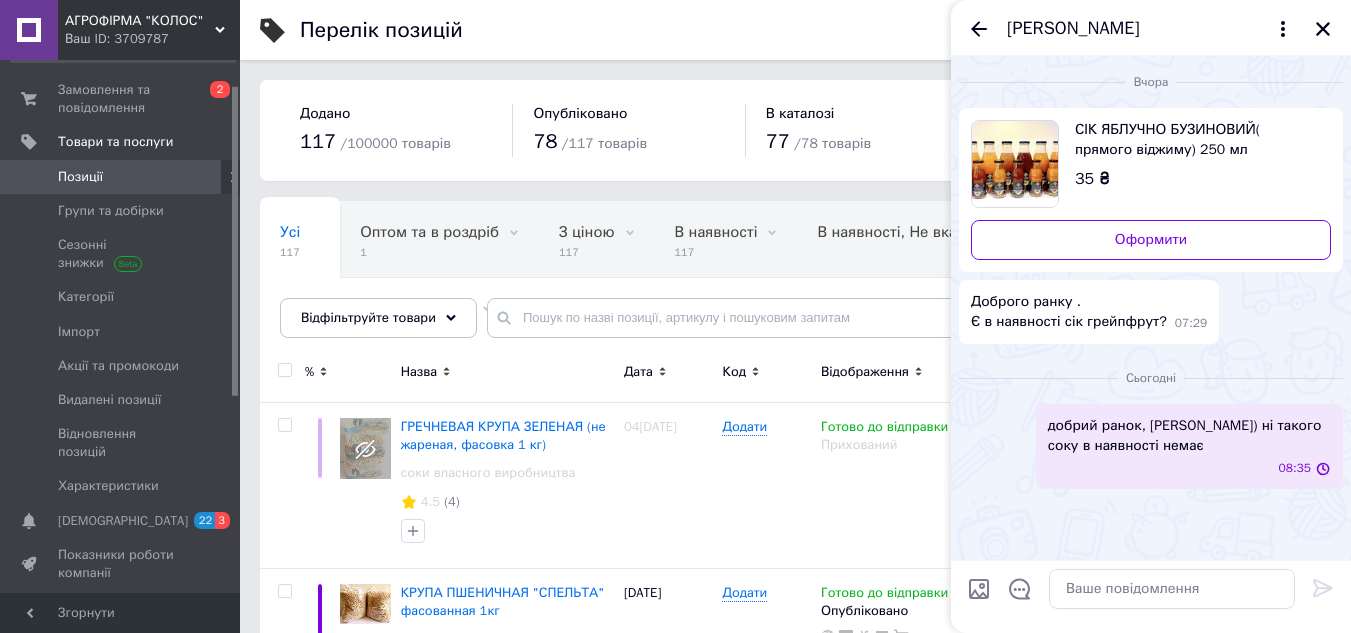 scroll, scrollTop: 0, scrollLeft: 0, axis: both 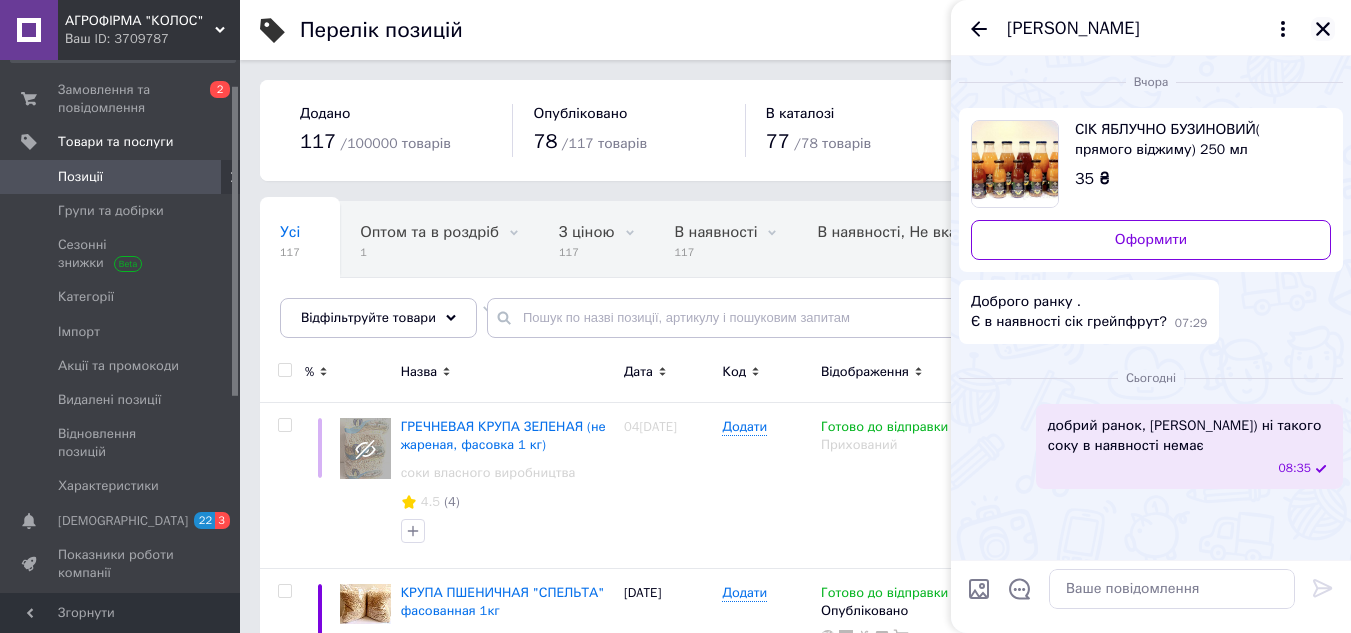 click 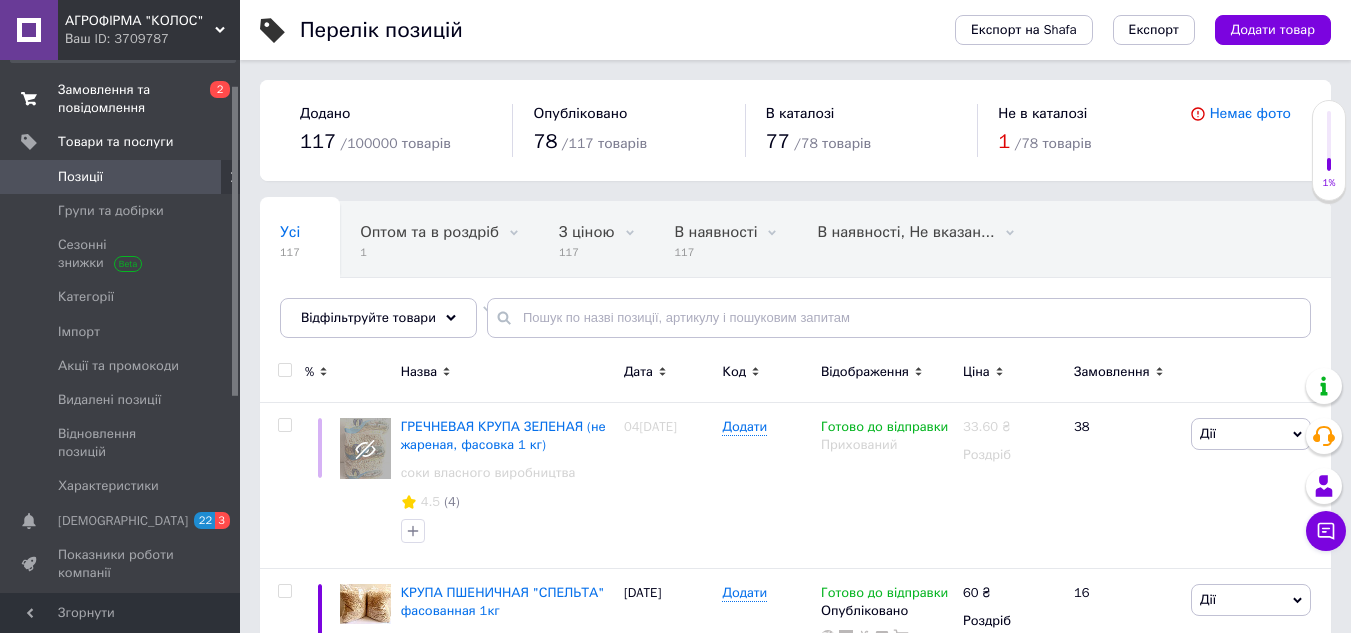 click on "Замовлення та повідомлення" at bounding box center [121, 99] 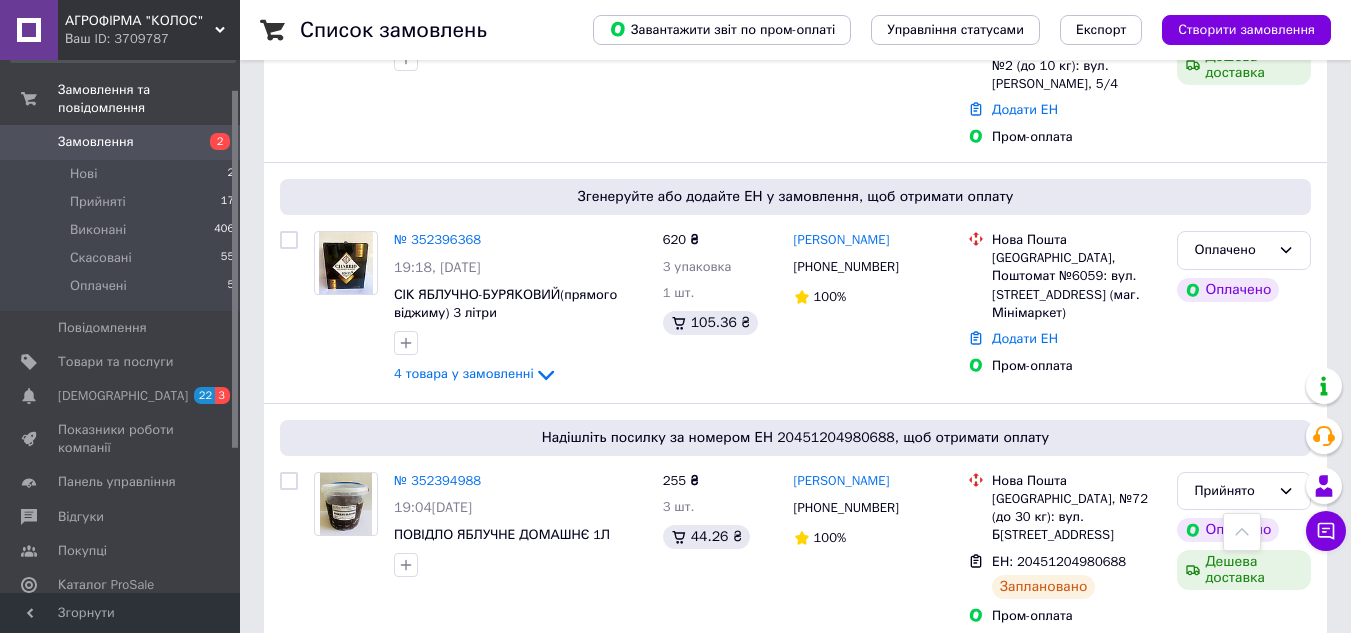 scroll, scrollTop: 1200, scrollLeft: 0, axis: vertical 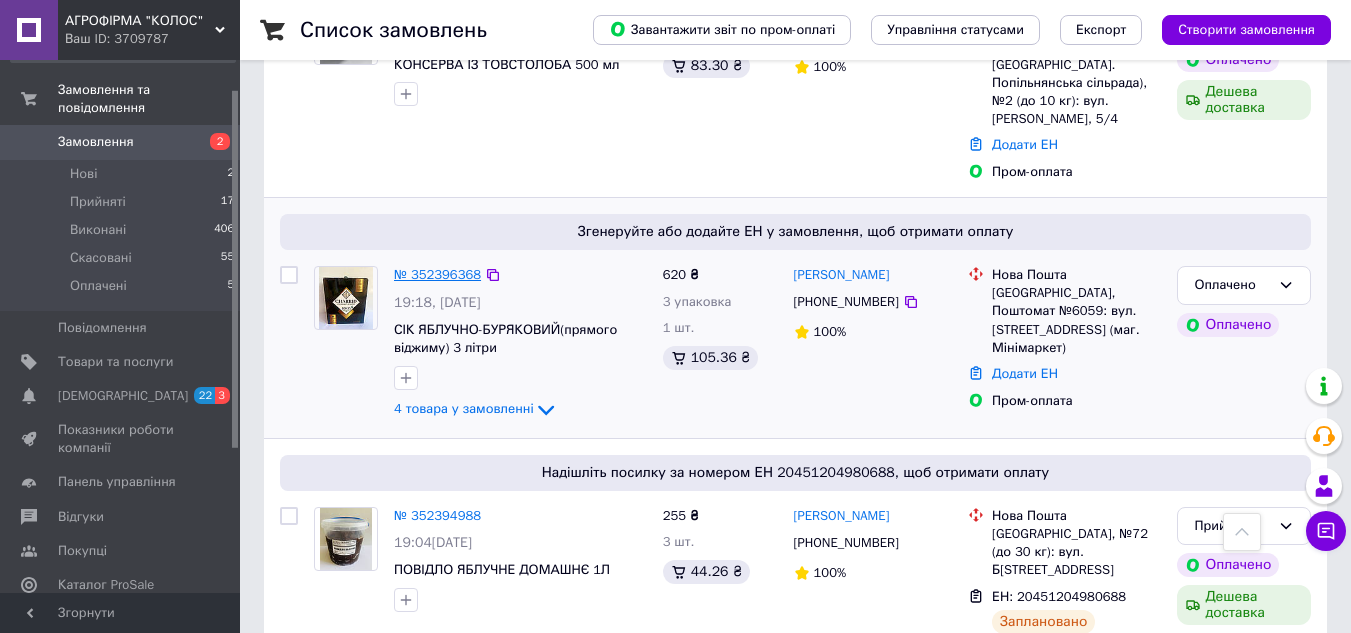 click on "№ 352396368" at bounding box center (437, 274) 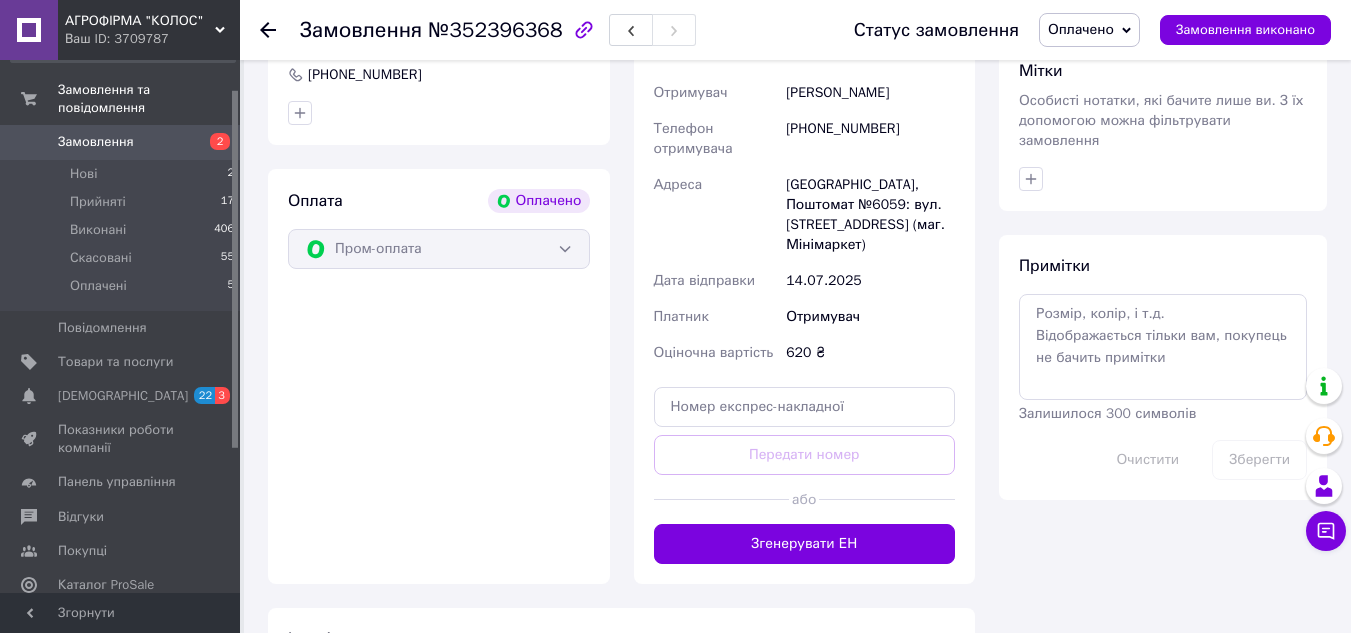 scroll, scrollTop: 1600, scrollLeft: 0, axis: vertical 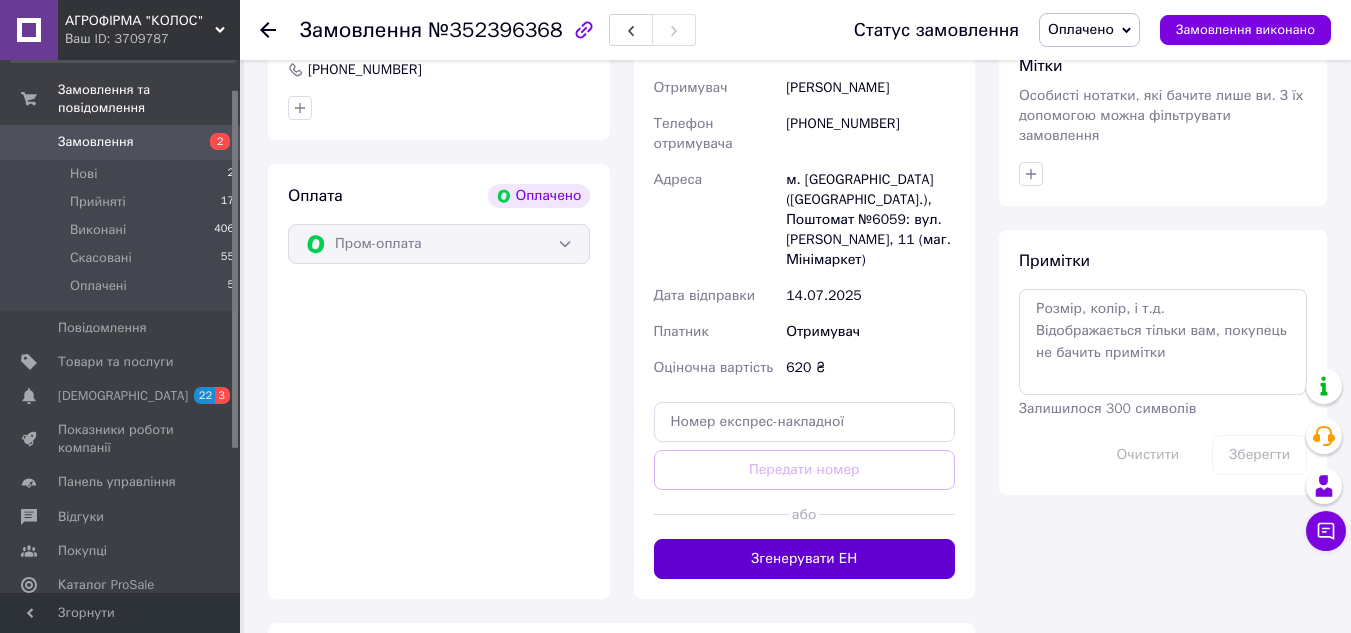 click on "Згенерувати ЕН" at bounding box center (805, 559) 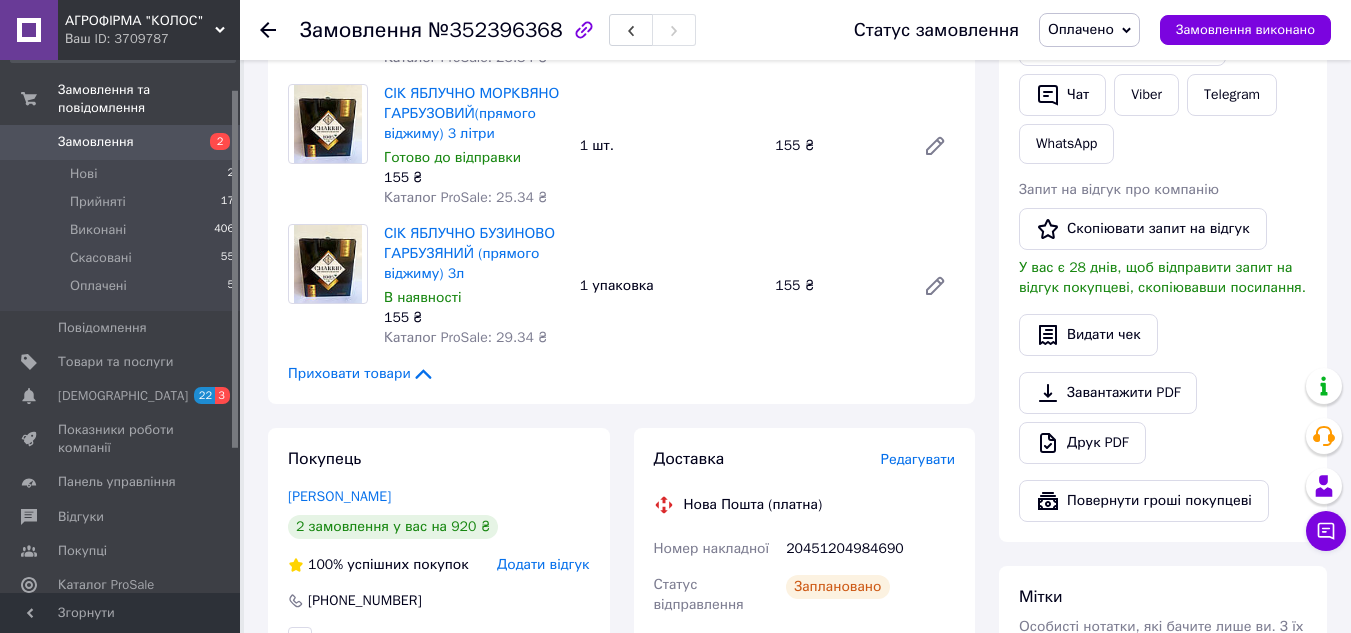 scroll, scrollTop: 1000, scrollLeft: 0, axis: vertical 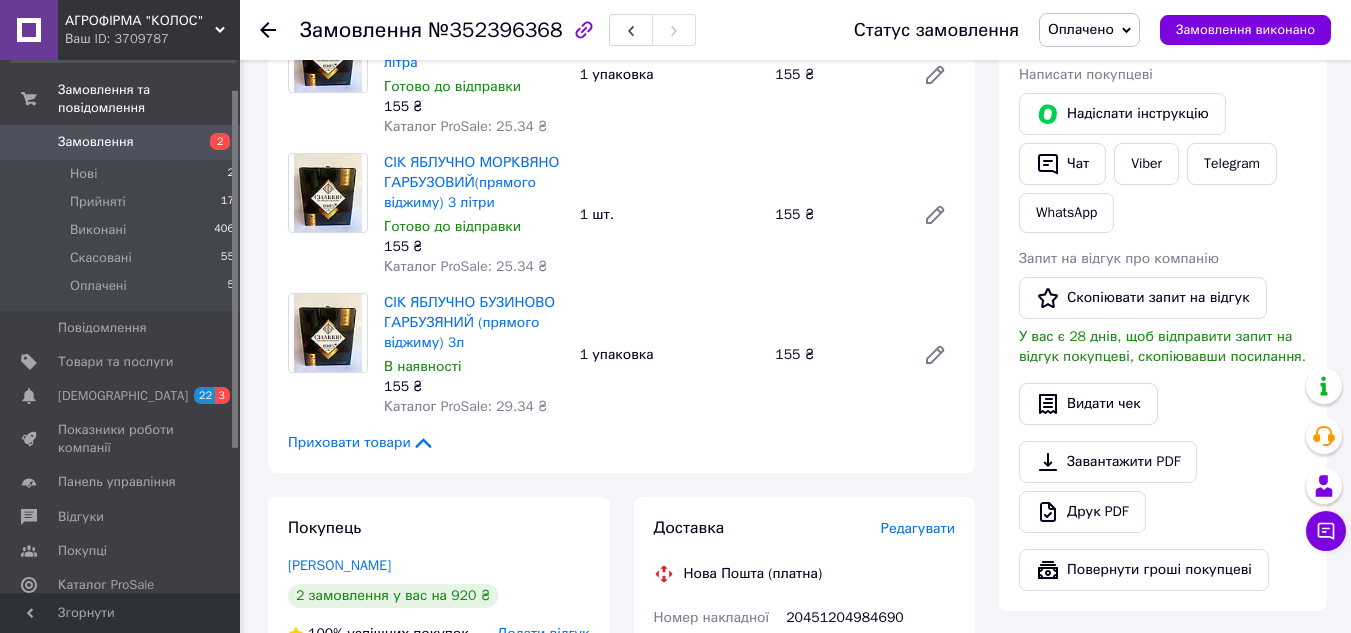 click on "Оплачено Прийнято Виконано Скасовано" at bounding box center (1089, 30) 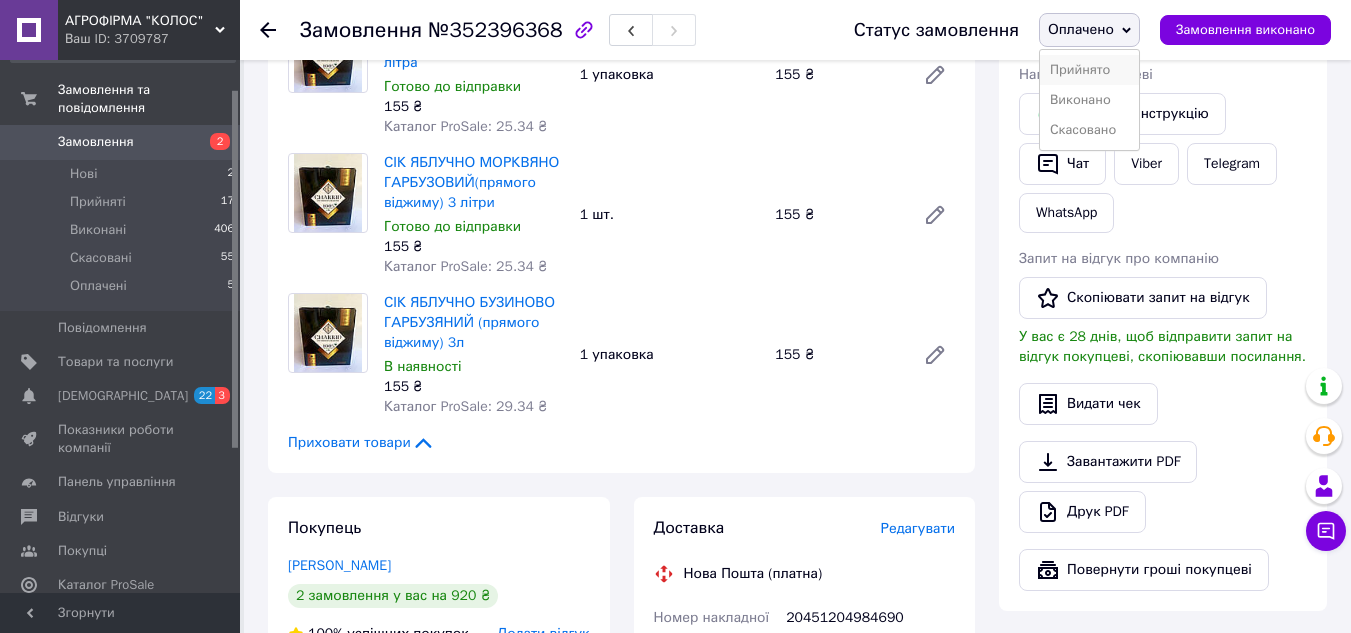 click on "Прийнято" at bounding box center (1089, 70) 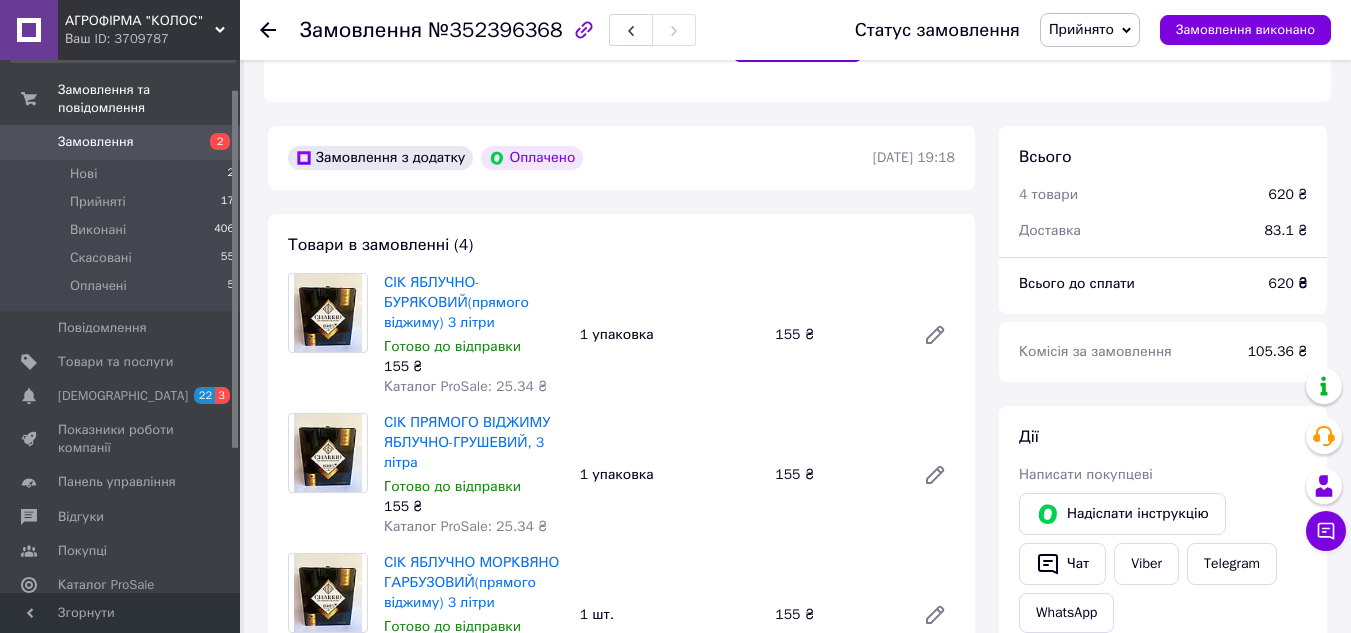 scroll, scrollTop: 500, scrollLeft: 0, axis: vertical 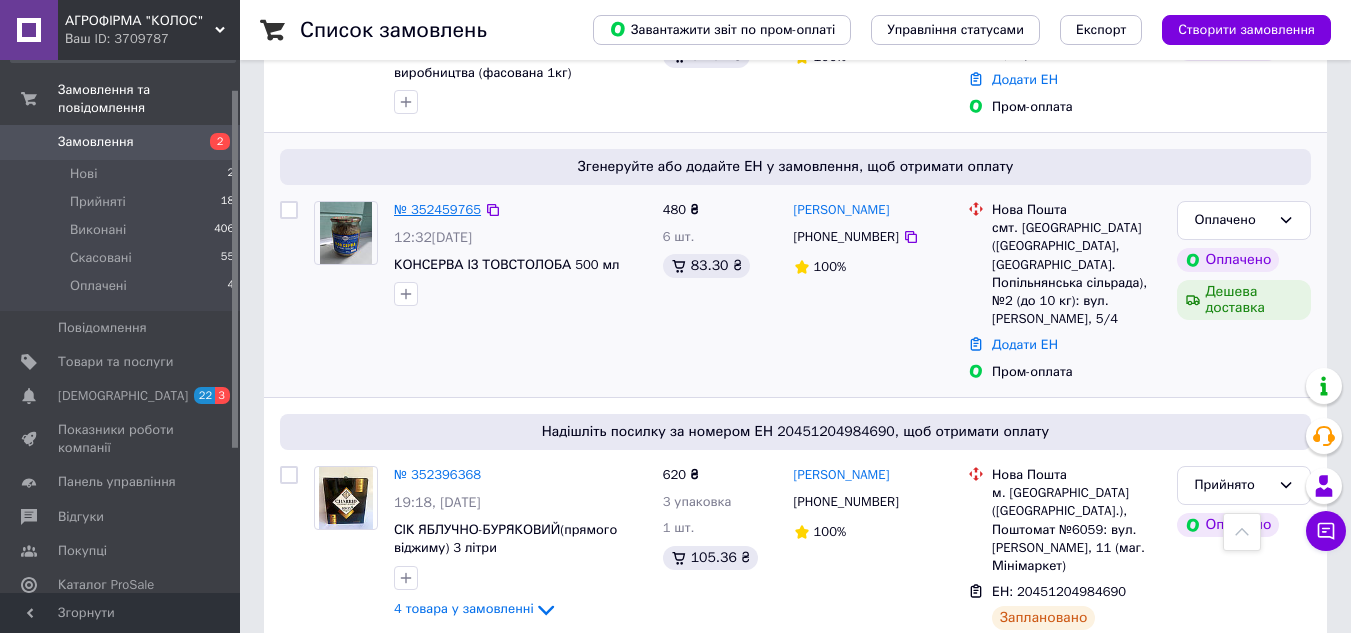 click on "№ 352459765" at bounding box center [437, 209] 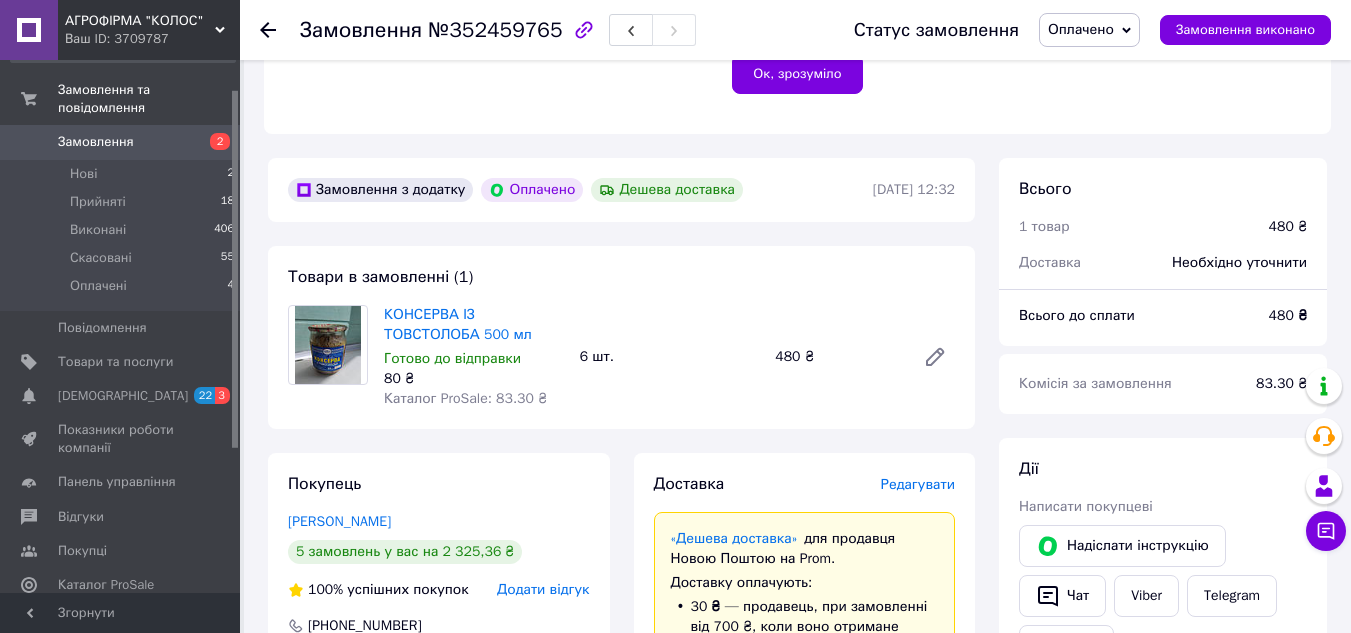scroll, scrollTop: 600, scrollLeft: 0, axis: vertical 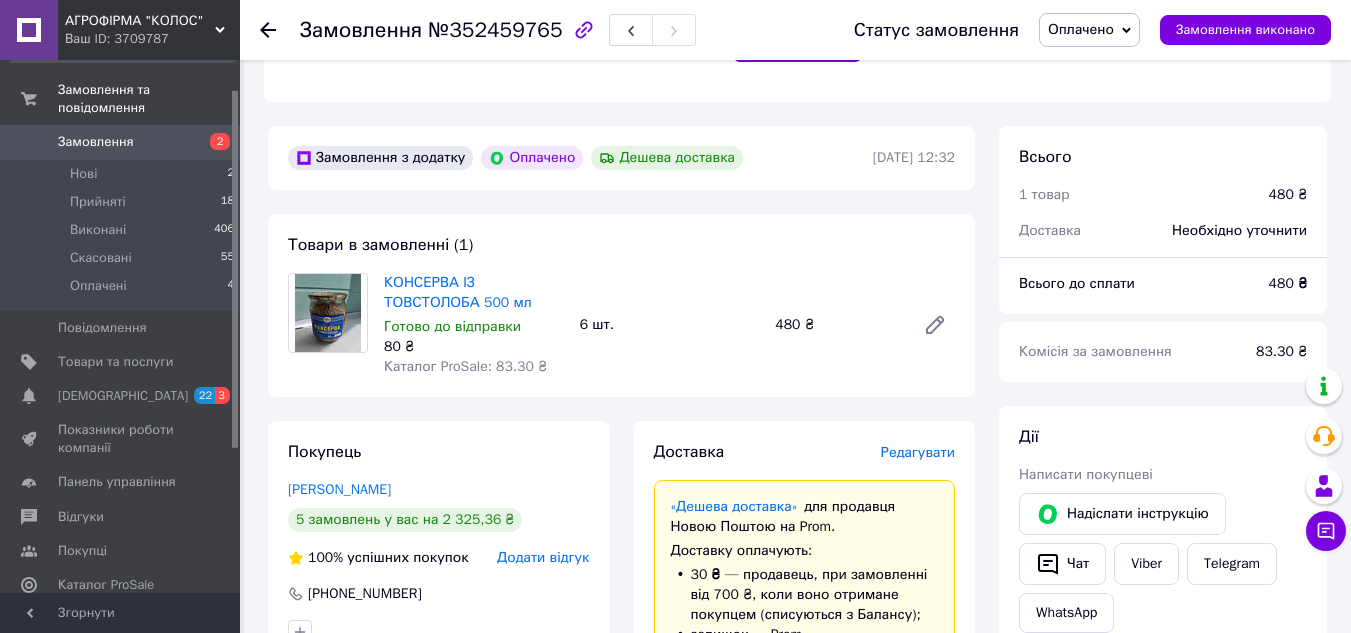click 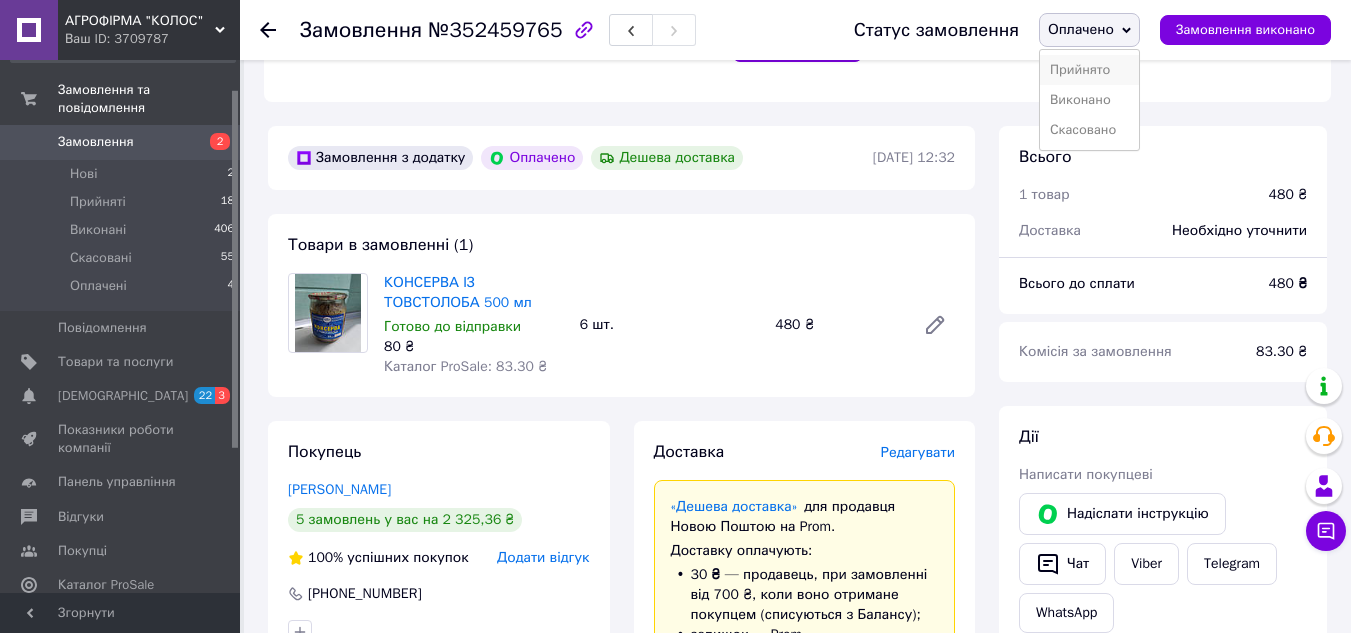 click on "Прийнято" at bounding box center (1089, 70) 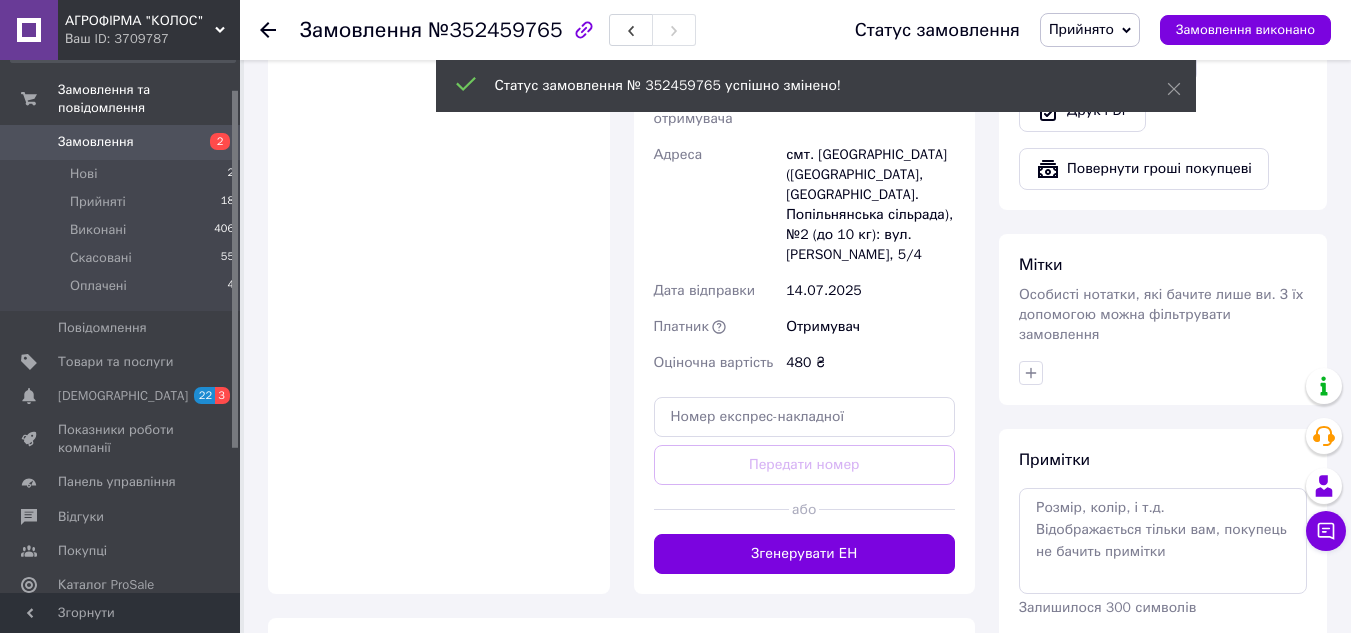 scroll, scrollTop: 1400, scrollLeft: 0, axis: vertical 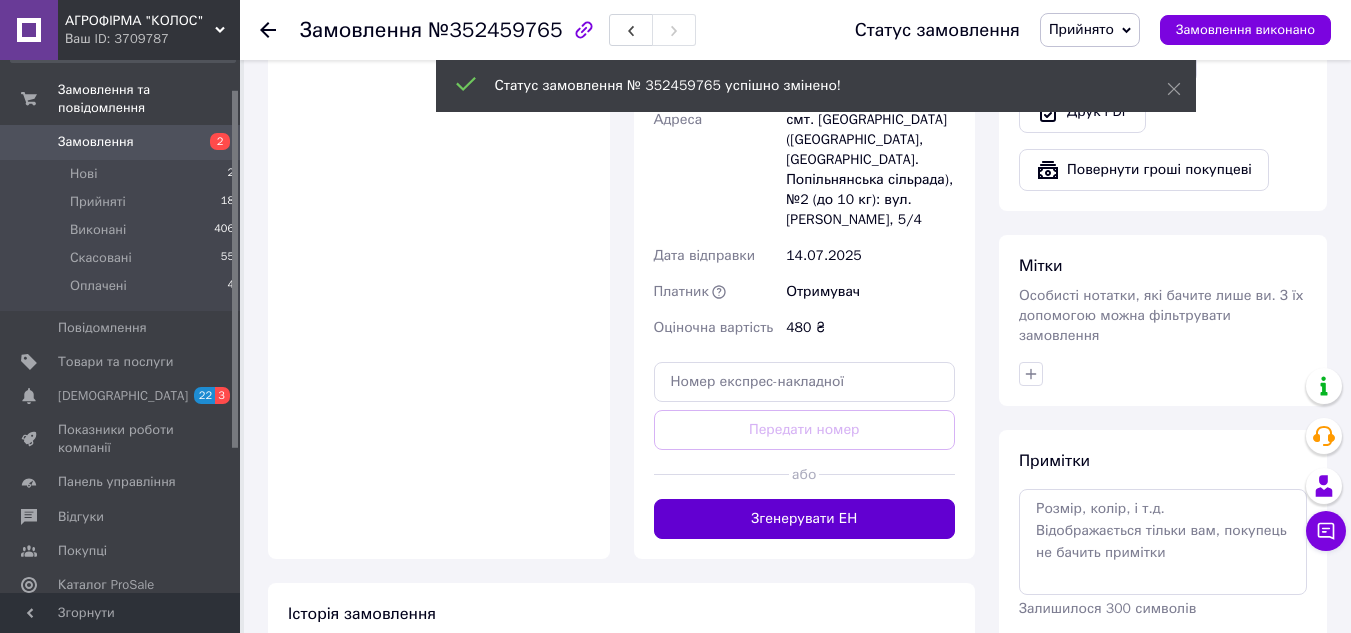 click on "Згенерувати ЕН" at bounding box center (805, 519) 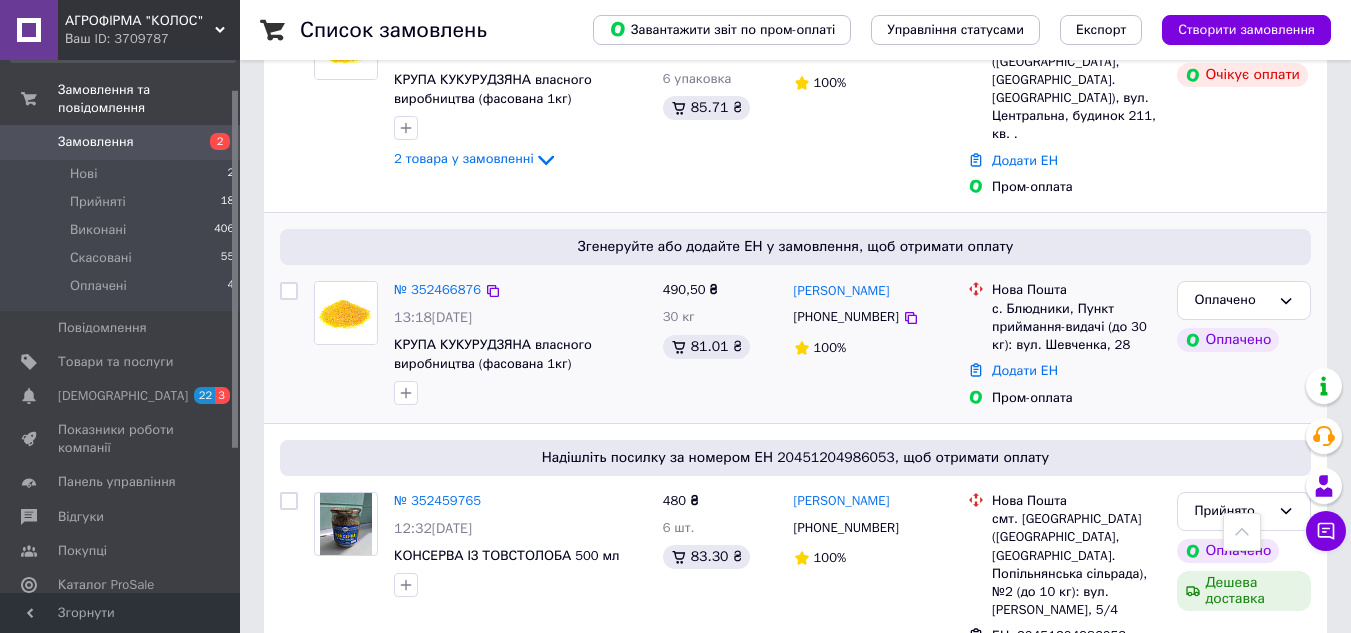 scroll, scrollTop: 600, scrollLeft: 0, axis: vertical 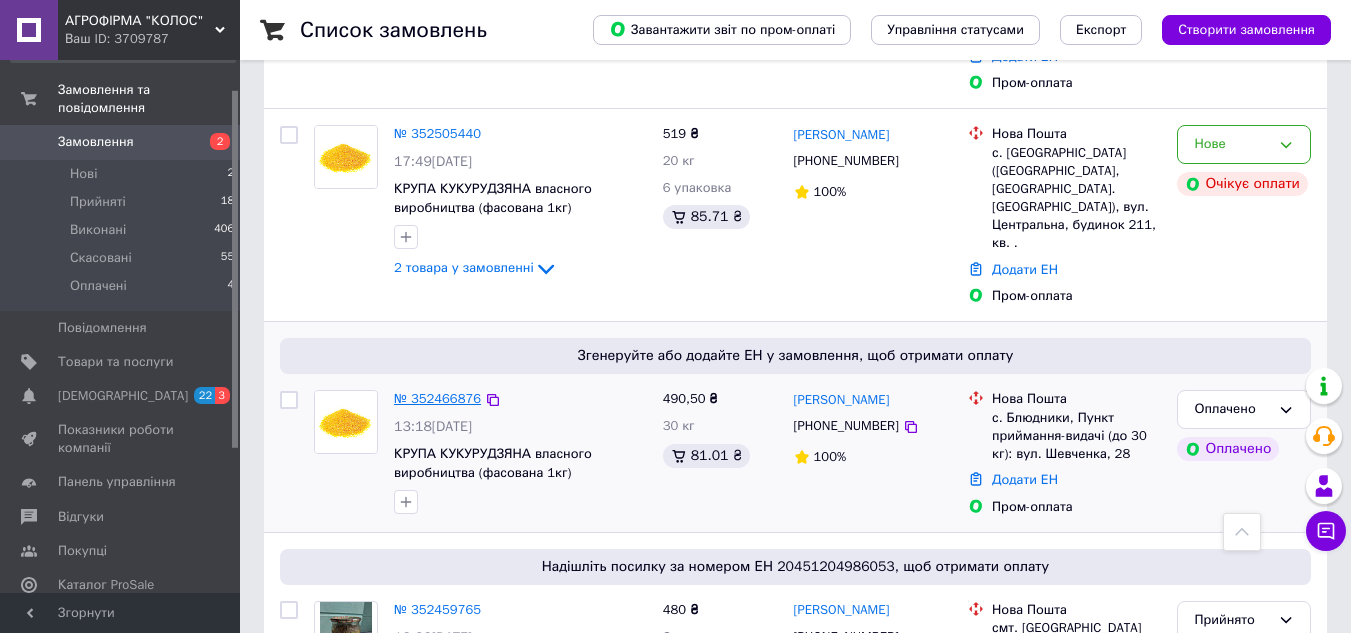click on "№ 352466876" at bounding box center [437, 398] 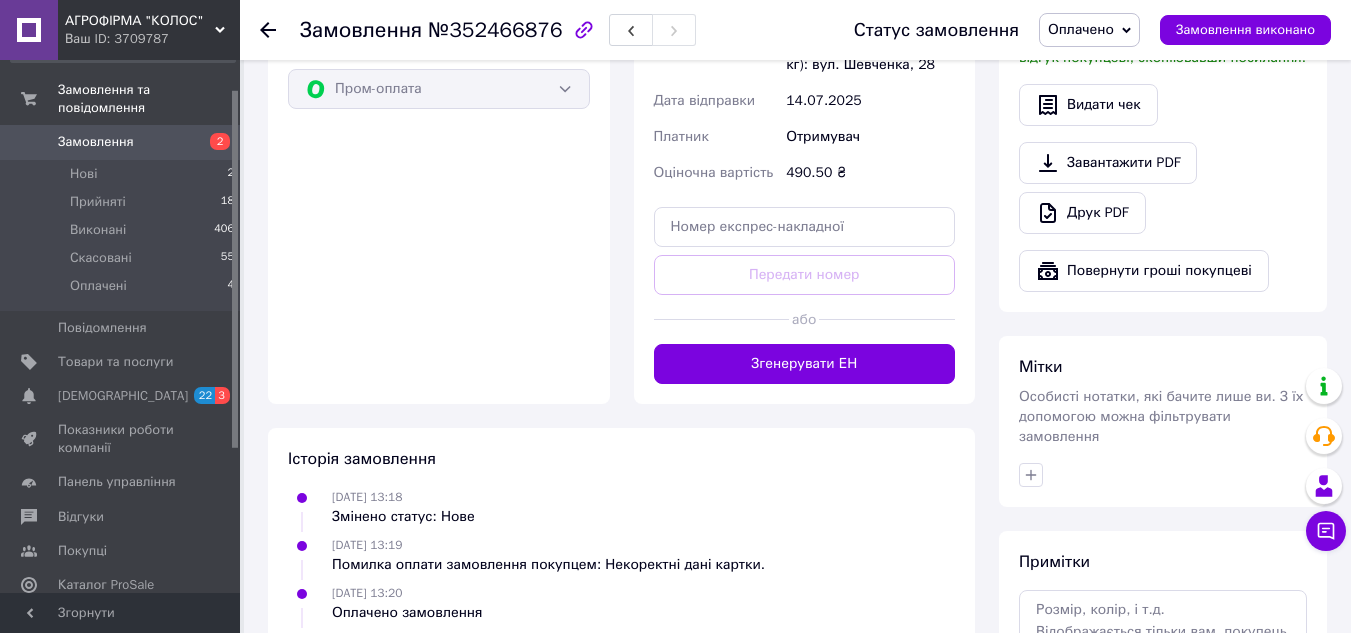 scroll, scrollTop: 1300, scrollLeft: 0, axis: vertical 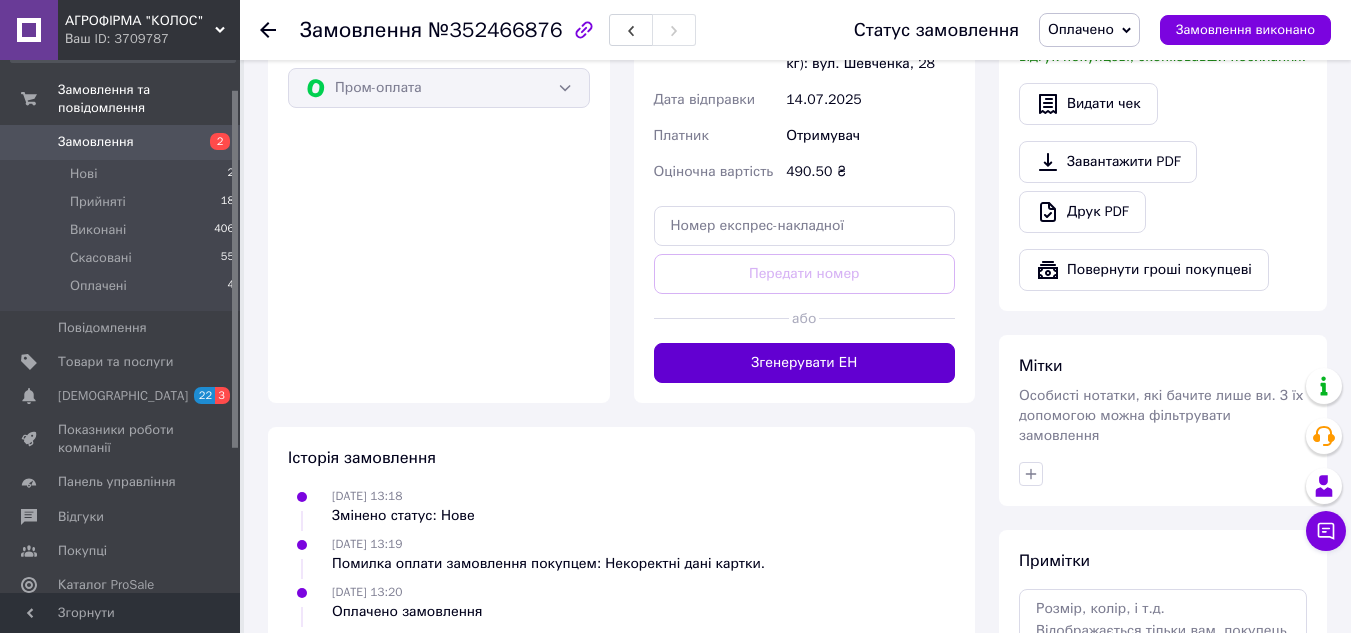 click on "Згенерувати ЕН" at bounding box center [805, 363] 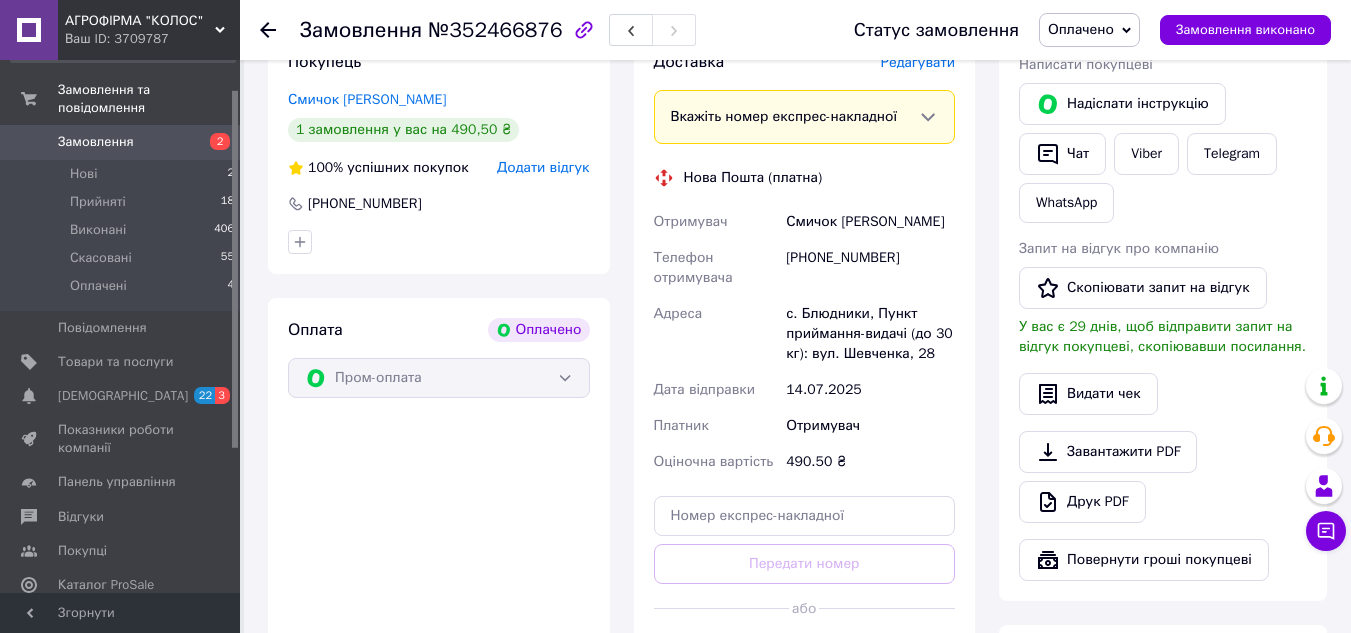 scroll, scrollTop: 1000, scrollLeft: 0, axis: vertical 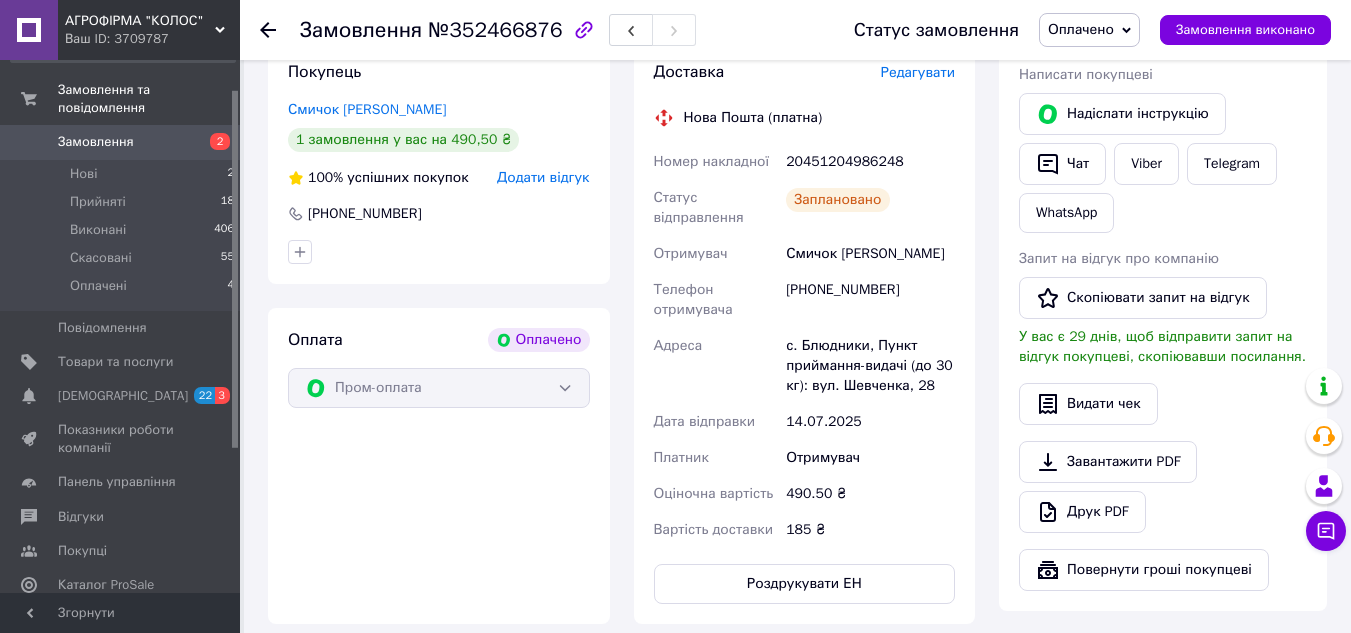 click on "Оплачено" at bounding box center [1089, 30] 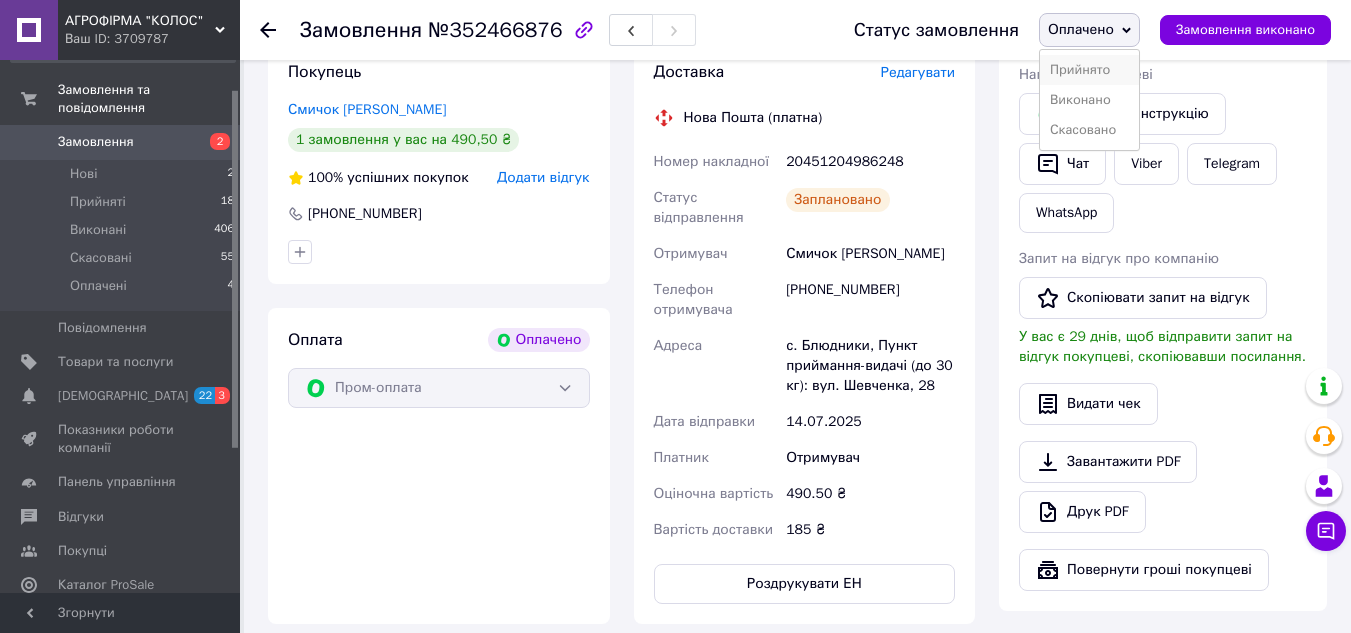 click on "Прийнято" at bounding box center (1089, 70) 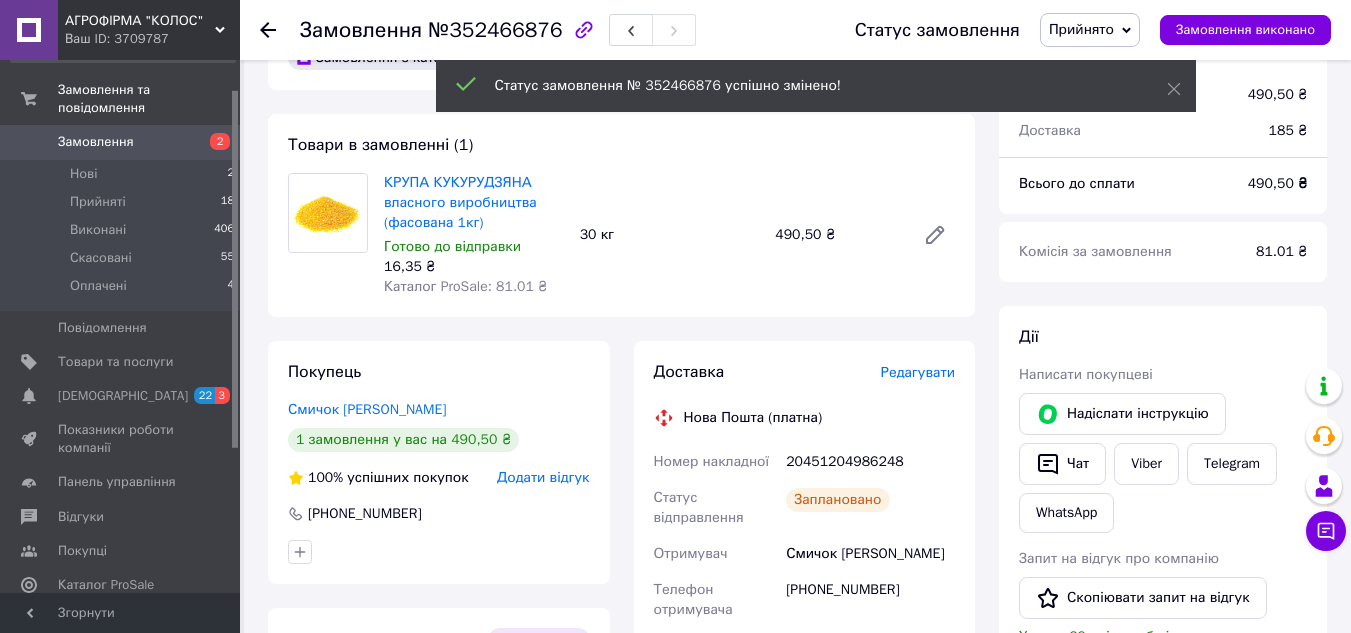 scroll, scrollTop: 600, scrollLeft: 0, axis: vertical 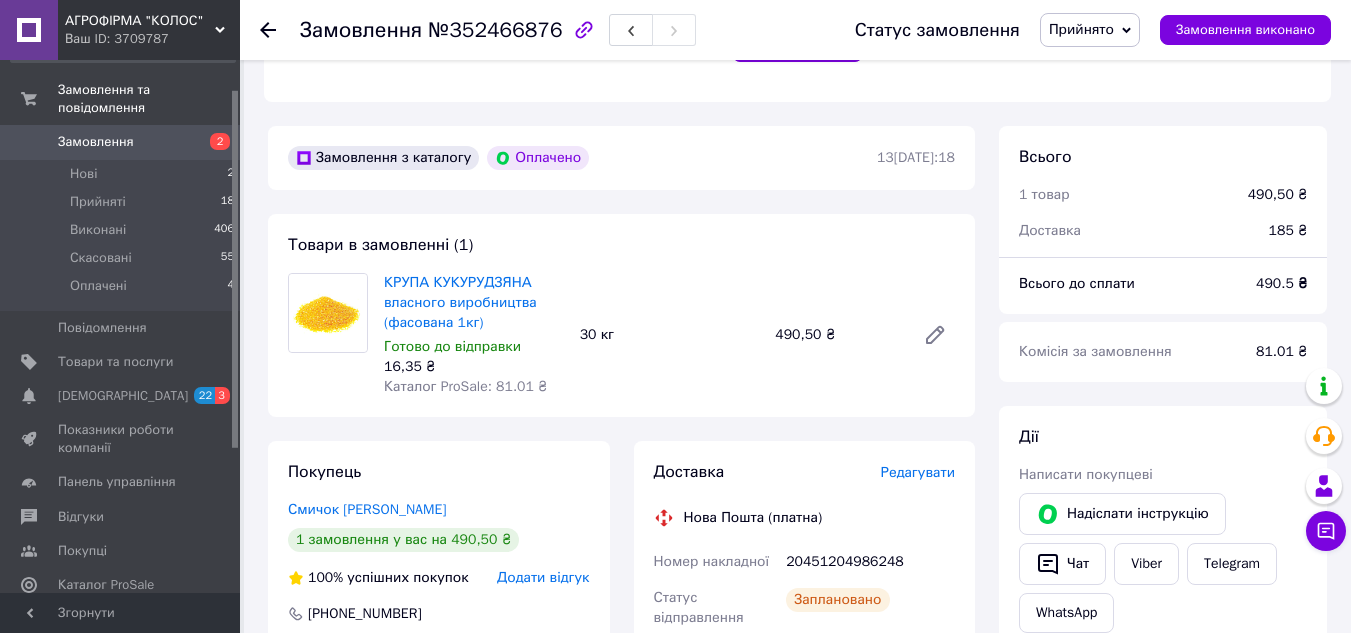 click 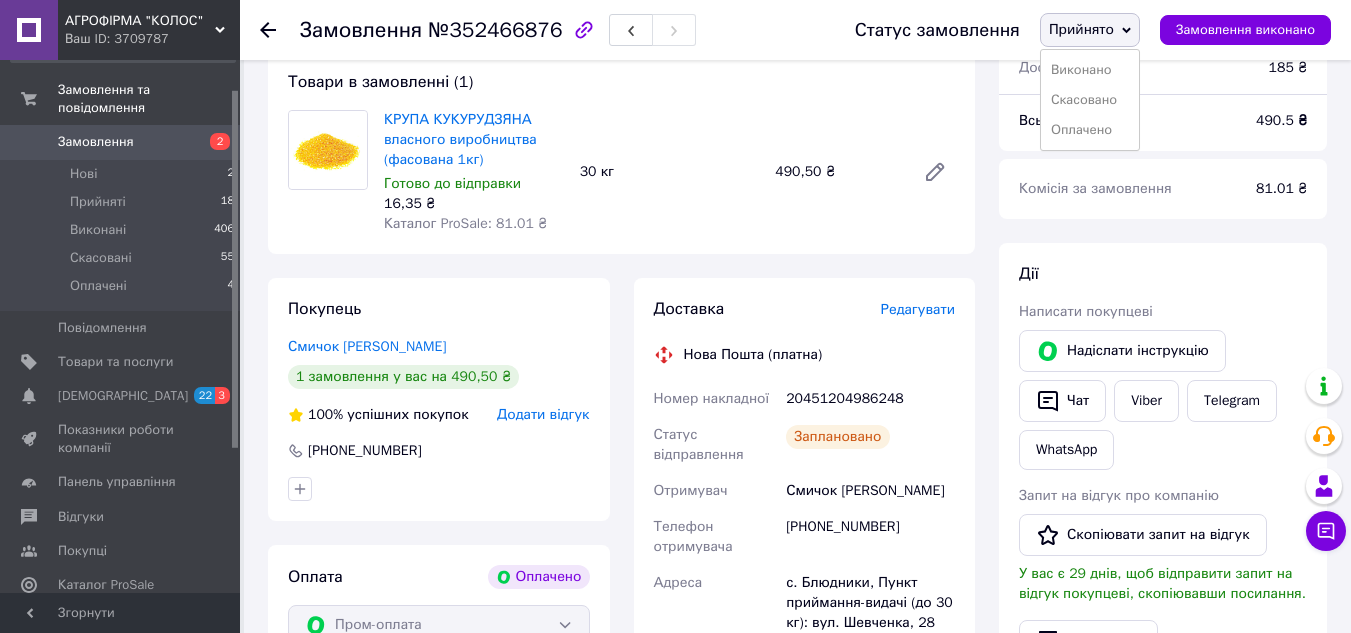scroll, scrollTop: 646, scrollLeft: 0, axis: vertical 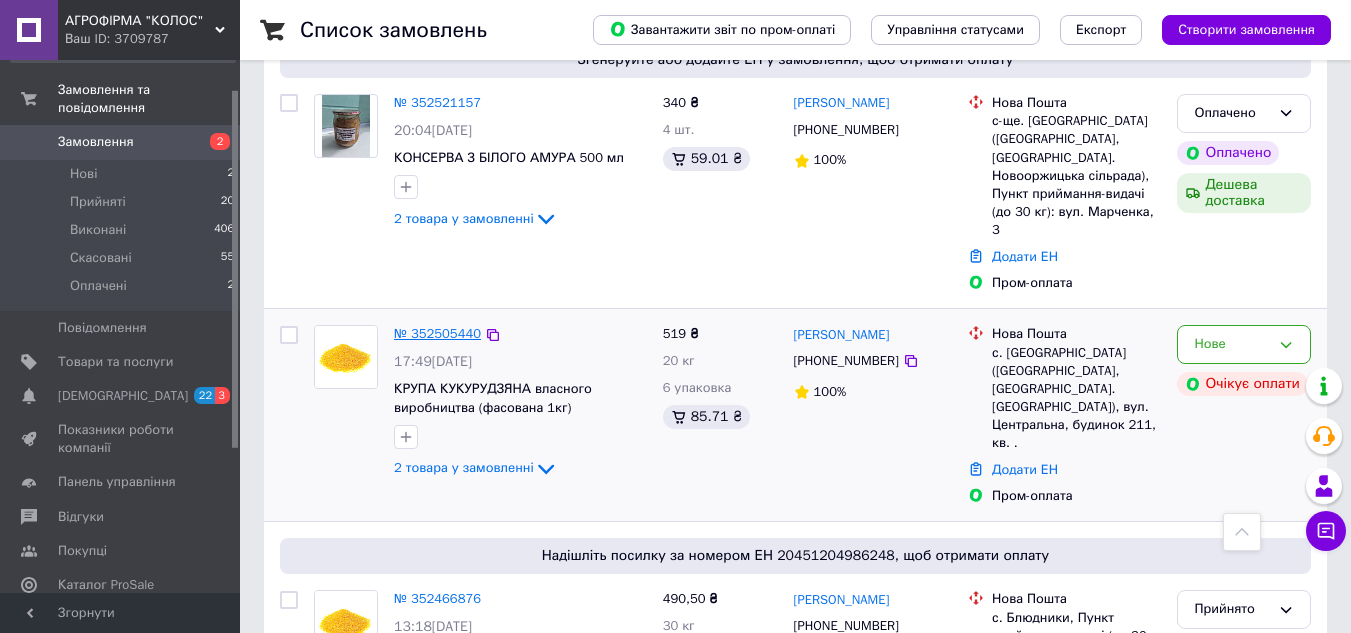 click on "№ 352505440" at bounding box center (437, 333) 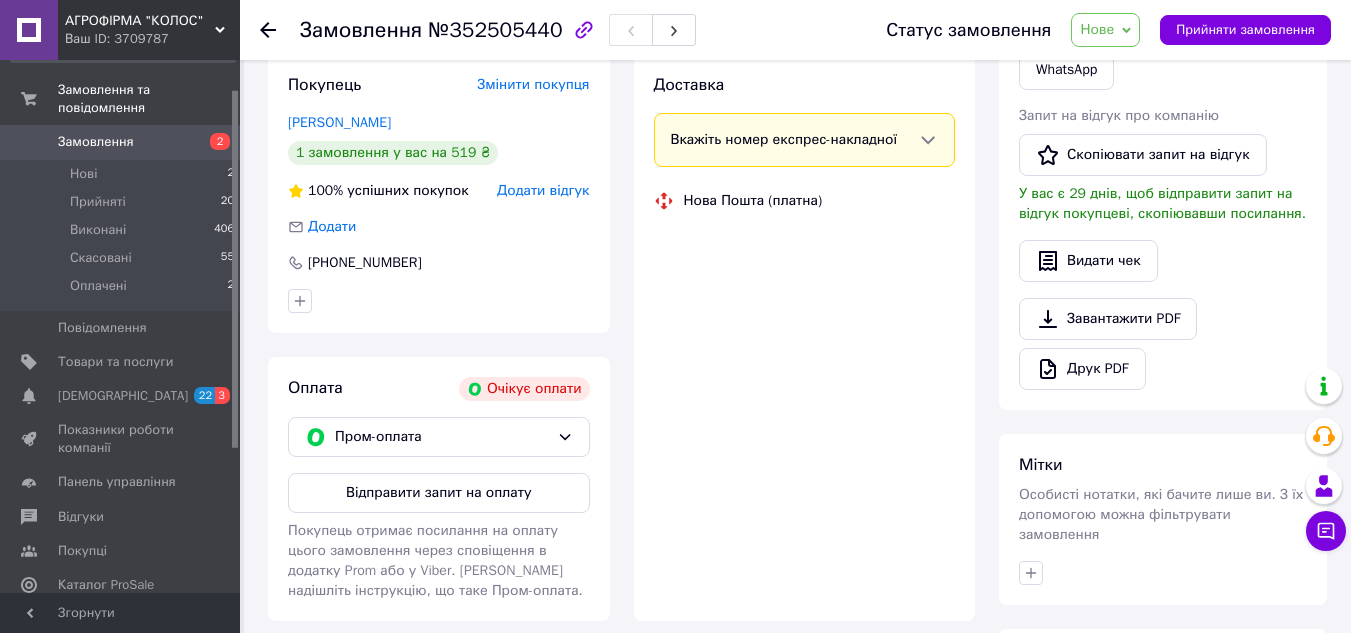 scroll, scrollTop: 541, scrollLeft: 0, axis: vertical 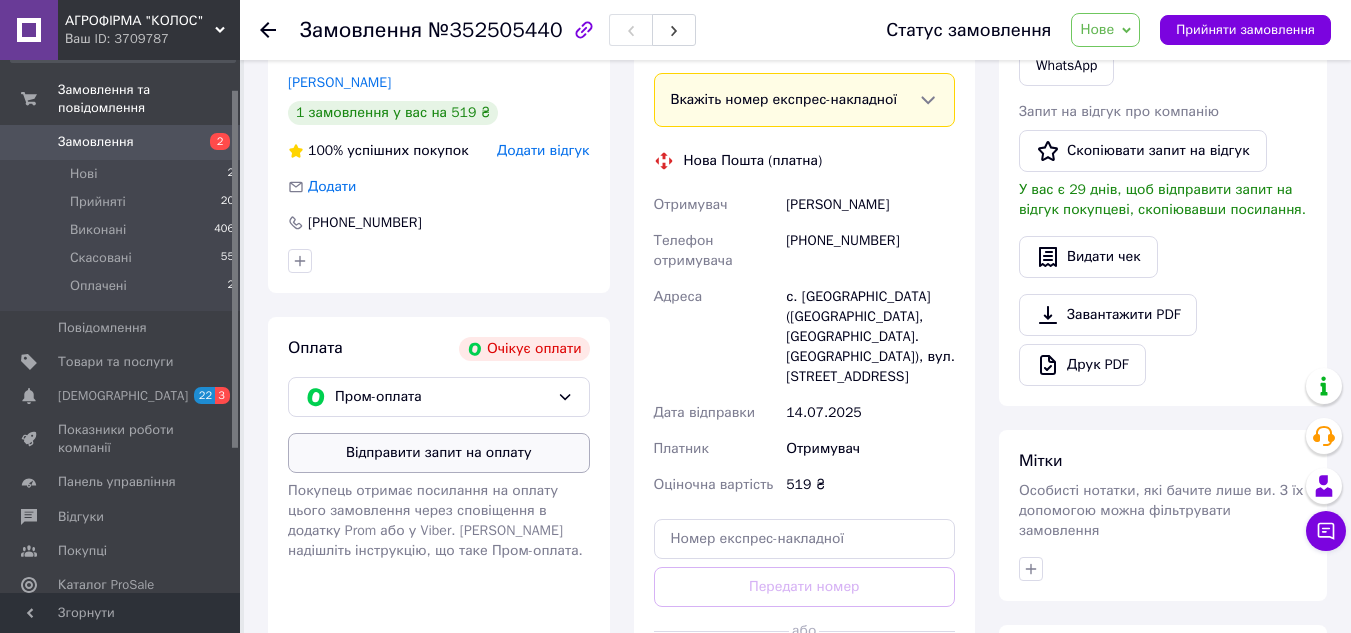 click on "Відправити запит на оплату" at bounding box center [439, 453] 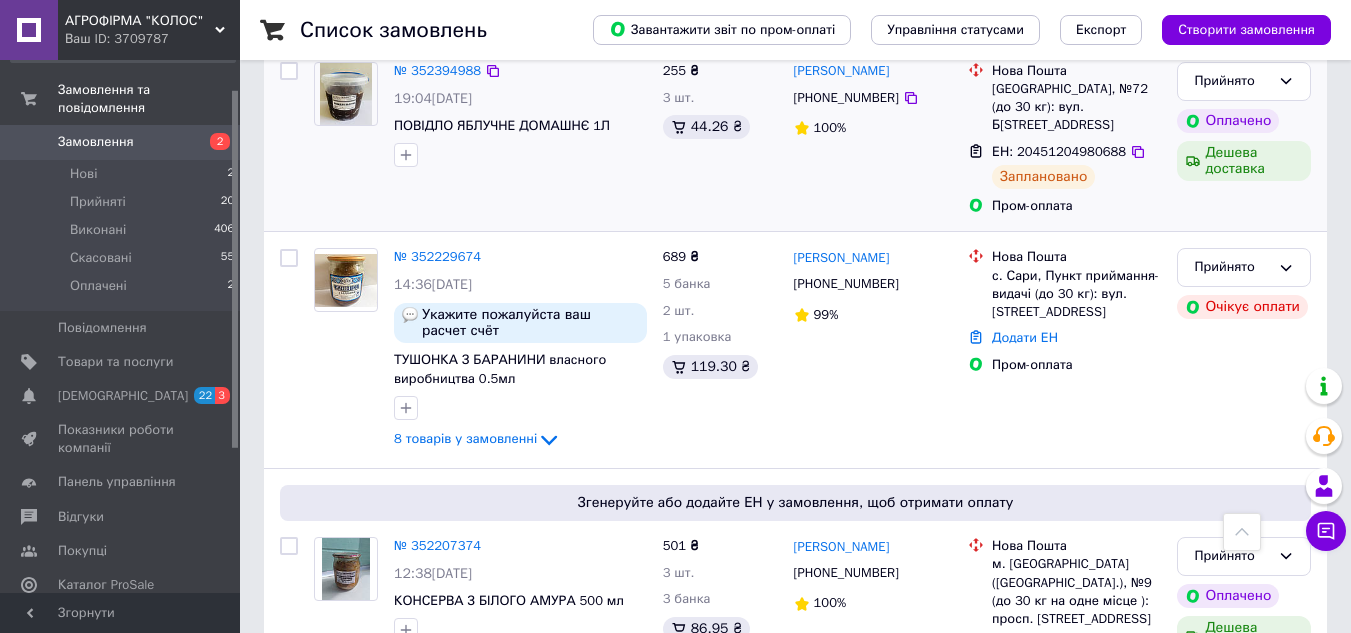 scroll, scrollTop: 1700, scrollLeft: 0, axis: vertical 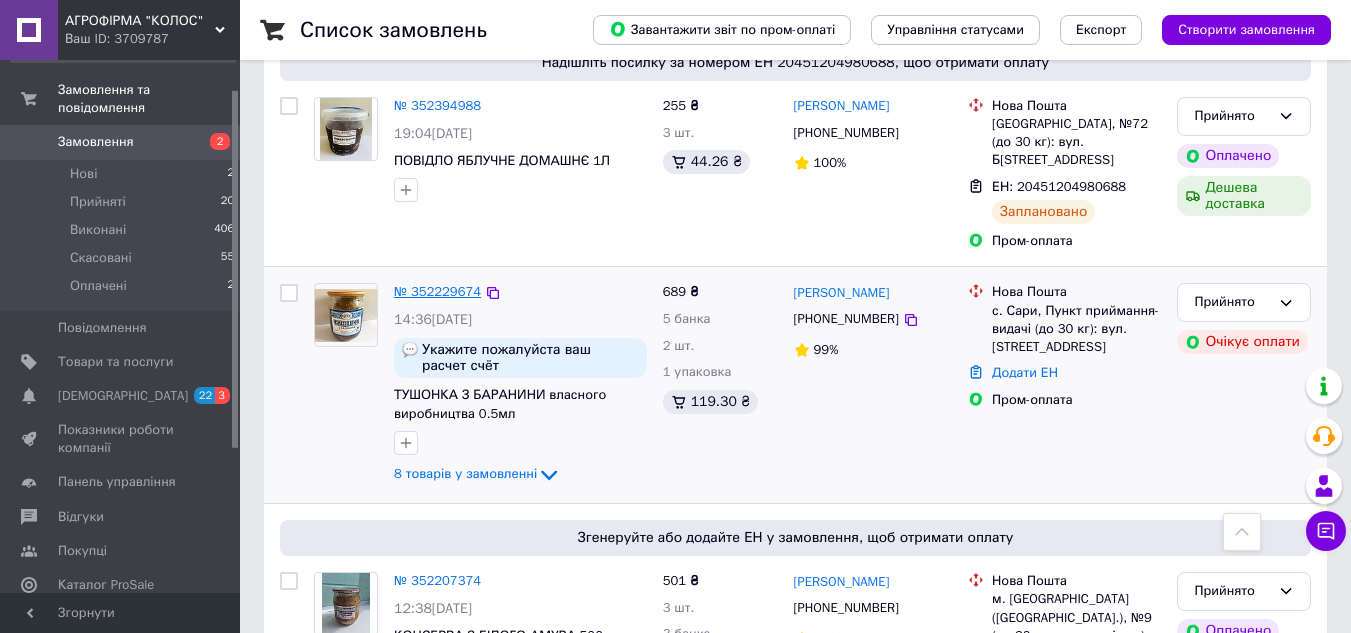 click on "№ 352229674" at bounding box center [437, 291] 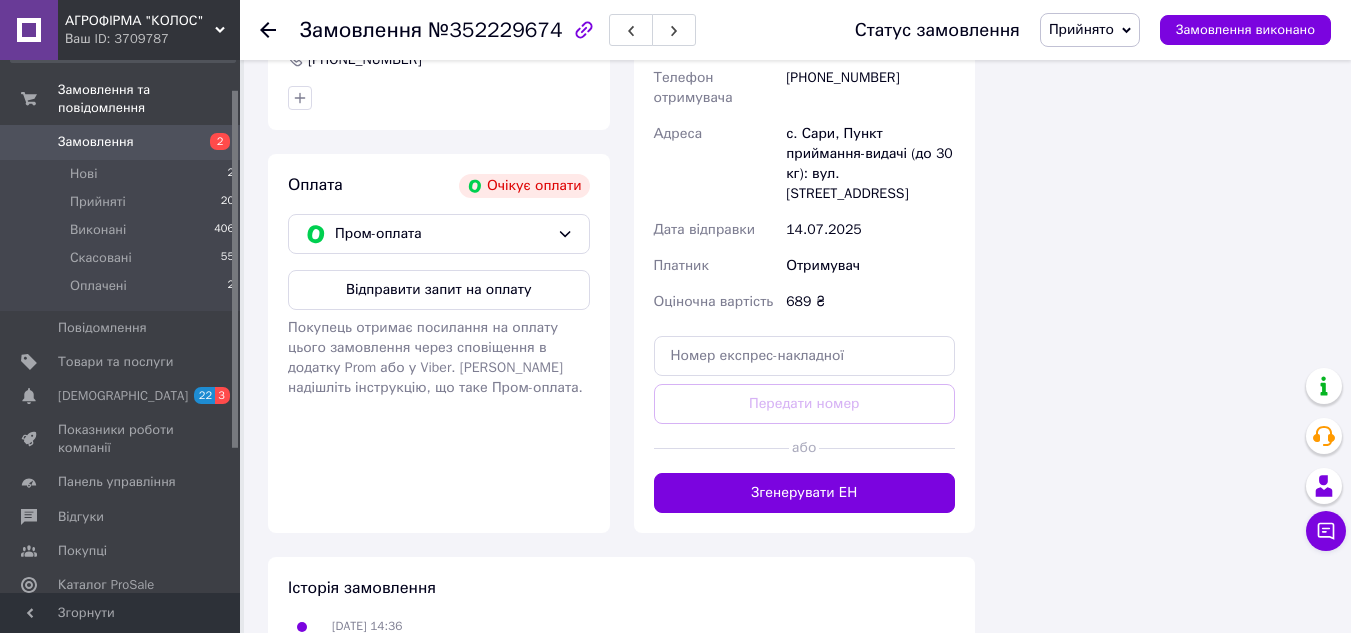 scroll, scrollTop: 1531, scrollLeft: 0, axis: vertical 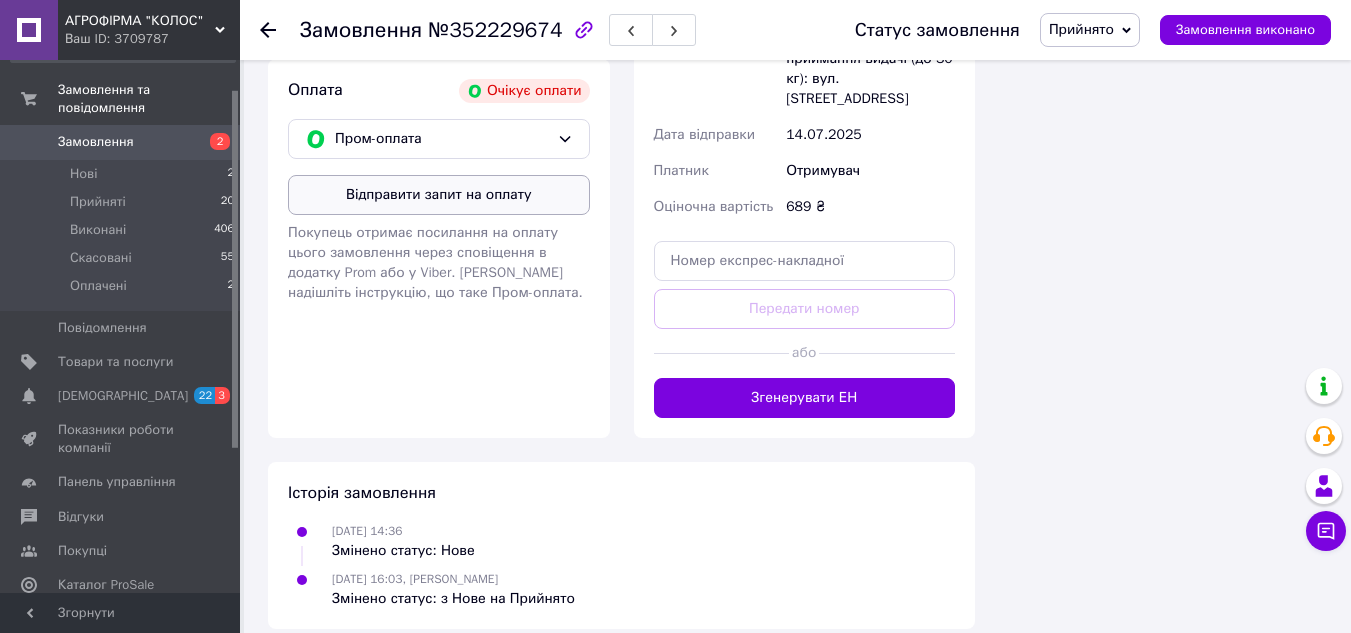 click on "Відправити запит на оплату" at bounding box center [439, 195] 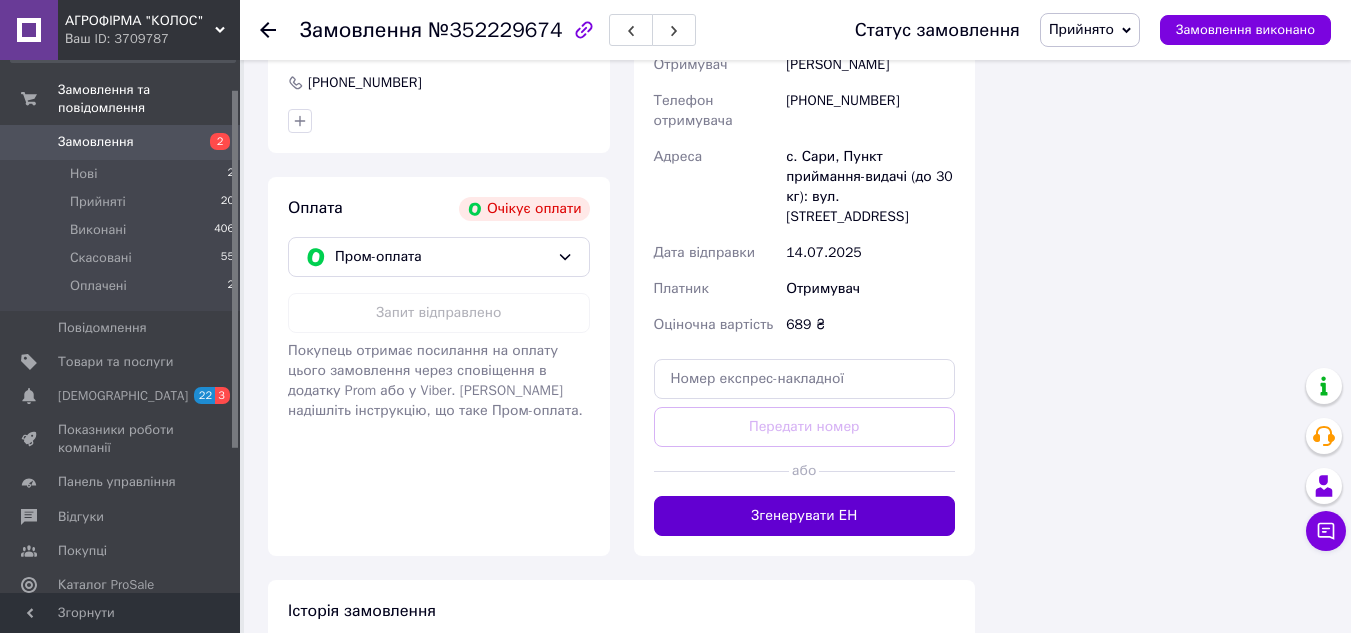 scroll, scrollTop: 1431, scrollLeft: 0, axis: vertical 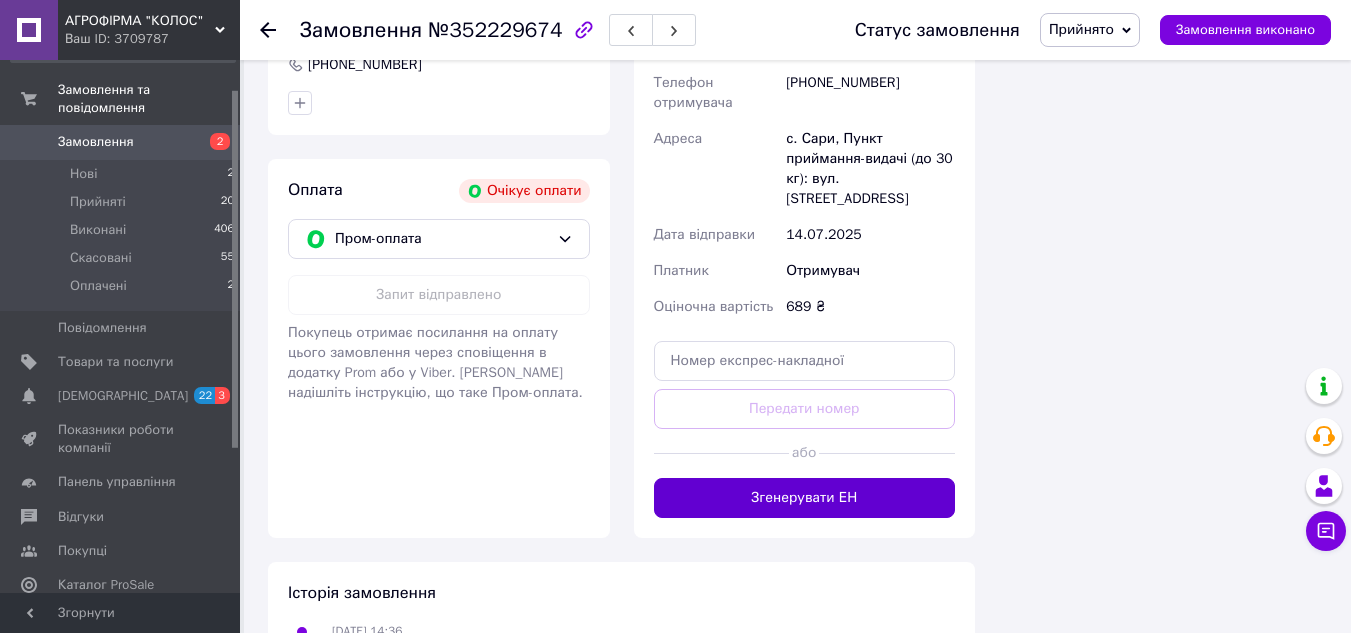 click on "Згенерувати ЕН" at bounding box center [805, 498] 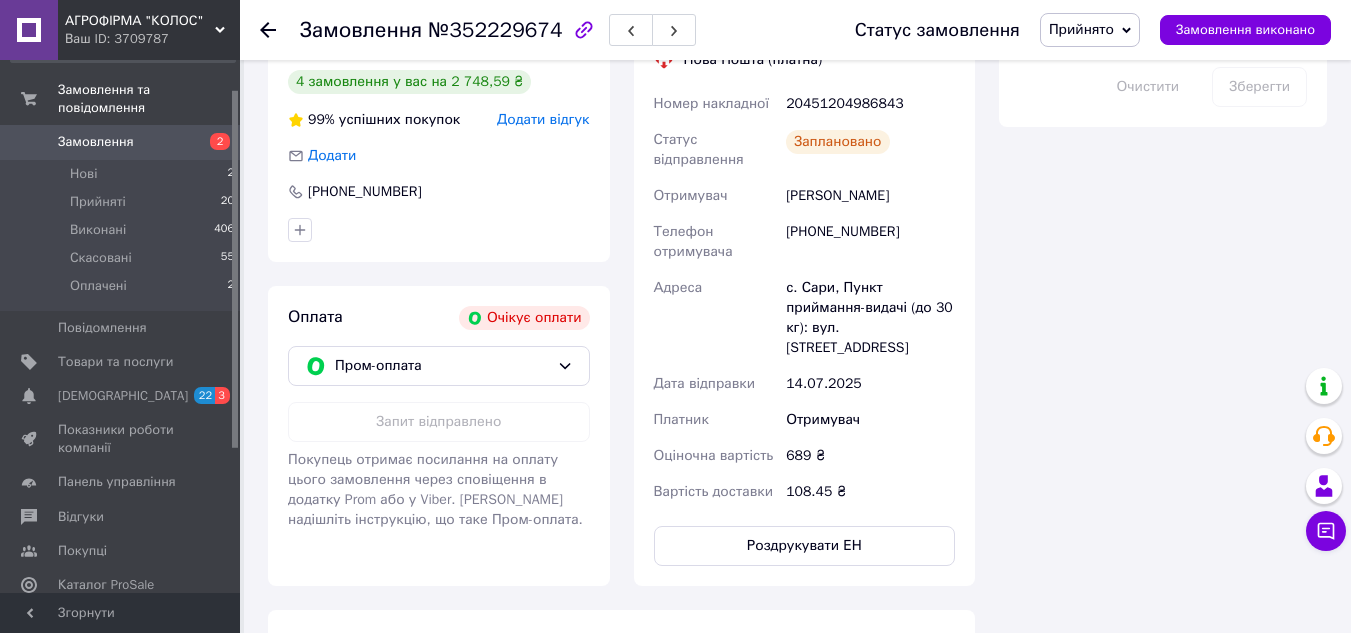 scroll, scrollTop: 1131, scrollLeft: 0, axis: vertical 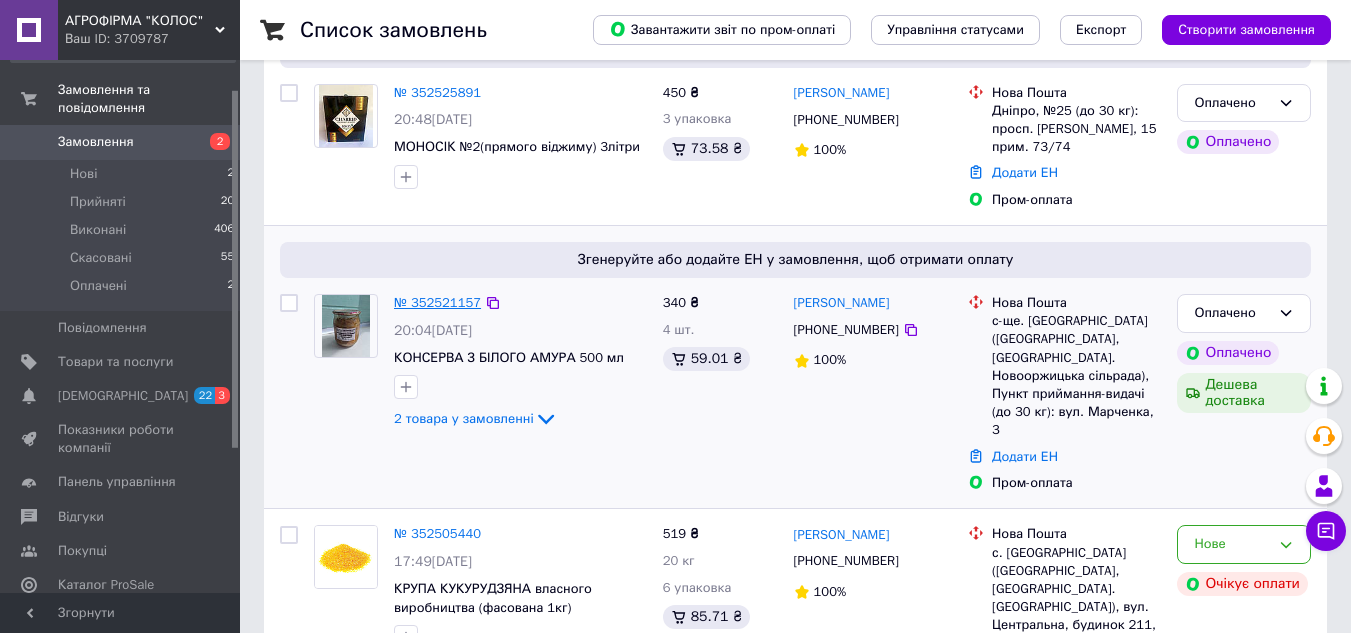 click on "№ 352521157" at bounding box center (437, 302) 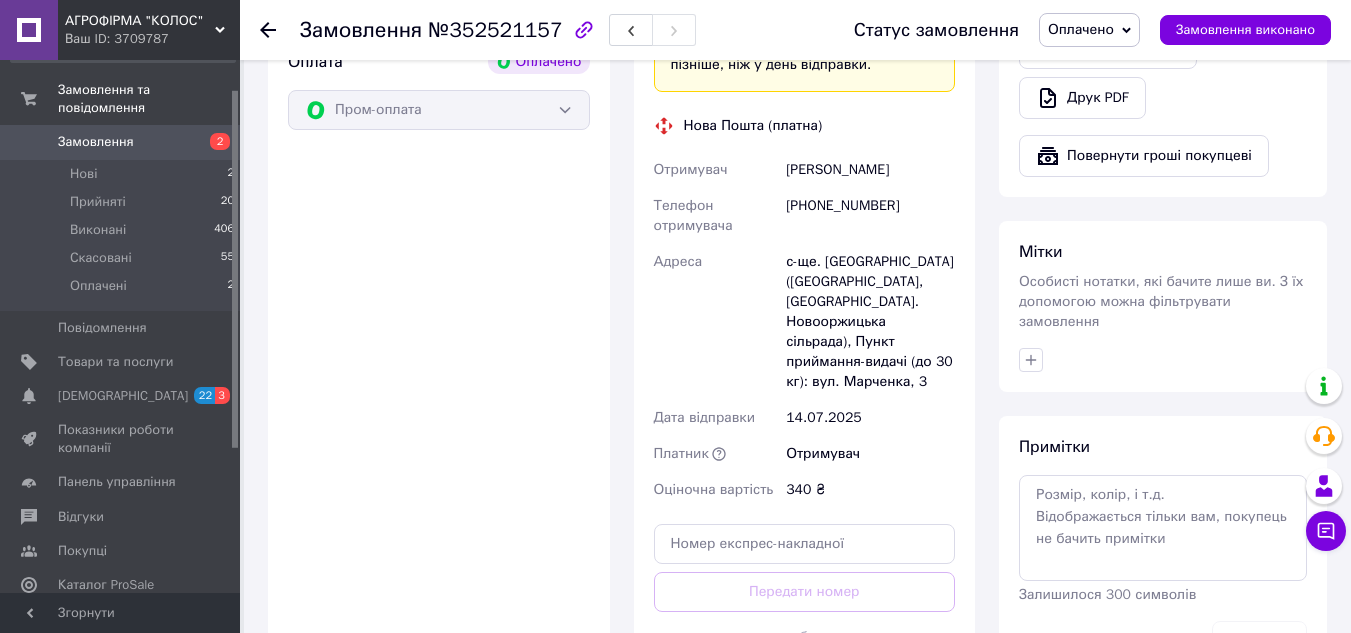 scroll, scrollTop: 1600, scrollLeft: 0, axis: vertical 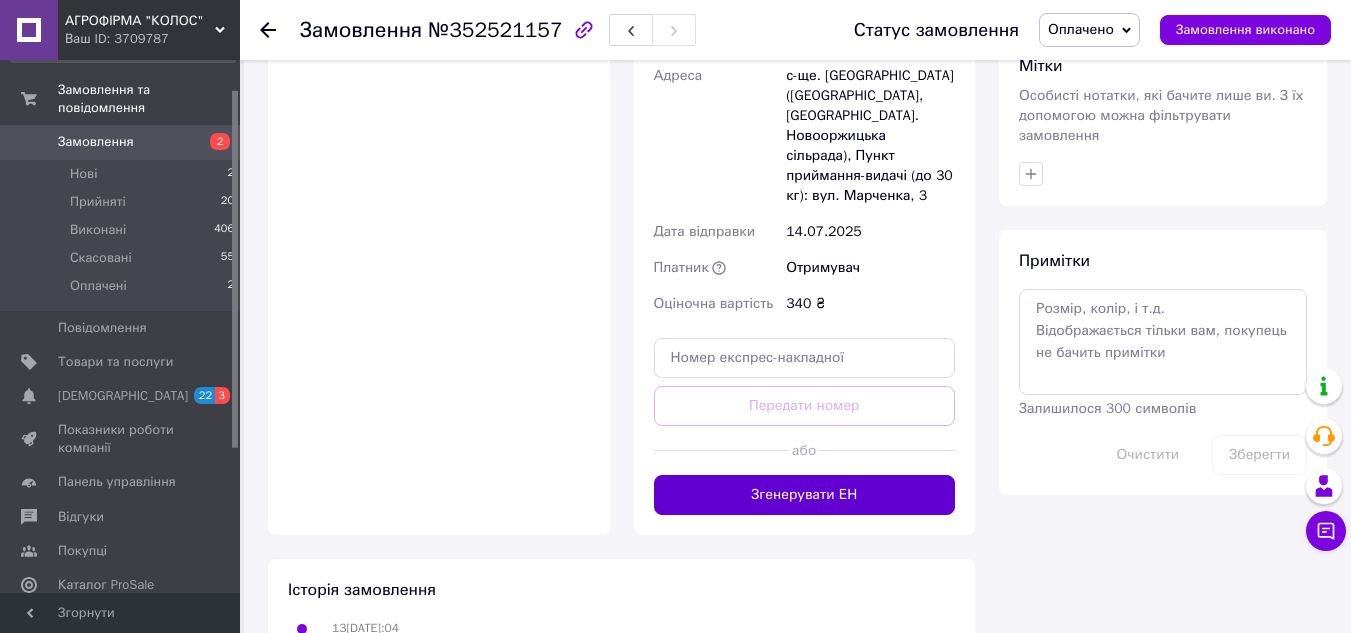 click on "Згенерувати ЕН" at bounding box center (805, 495) 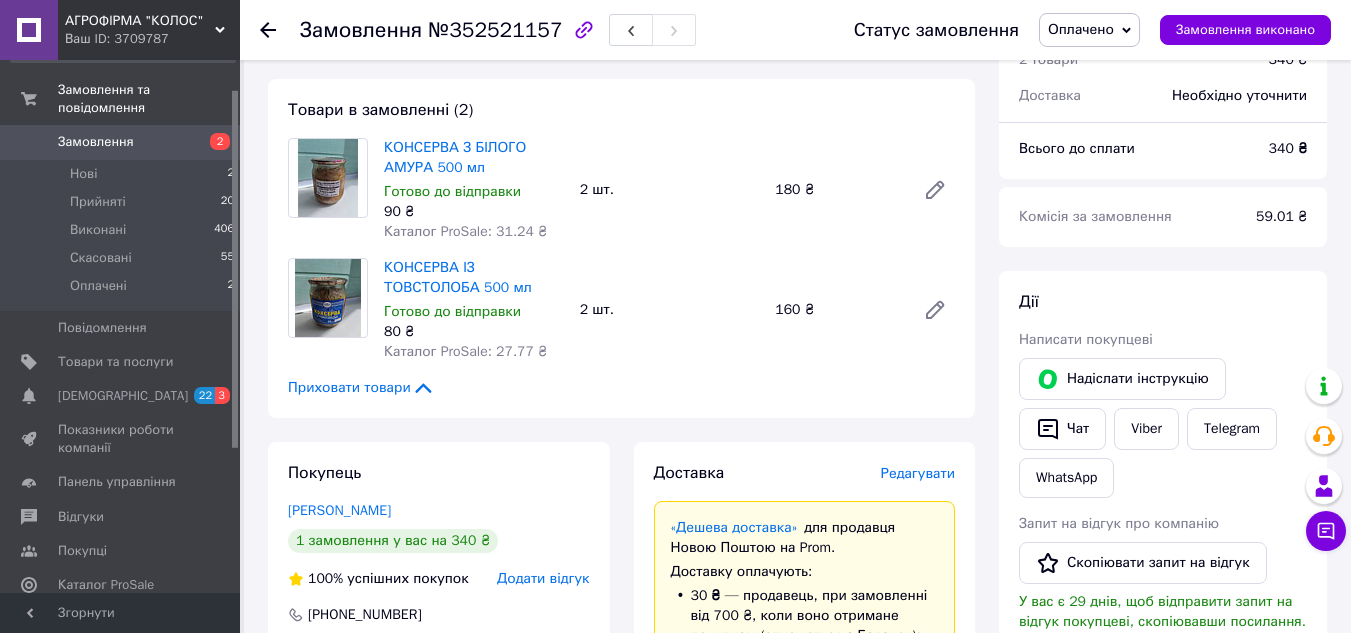 scroll, scrollTop: 700, scrollLeft: 0, axis: vertical 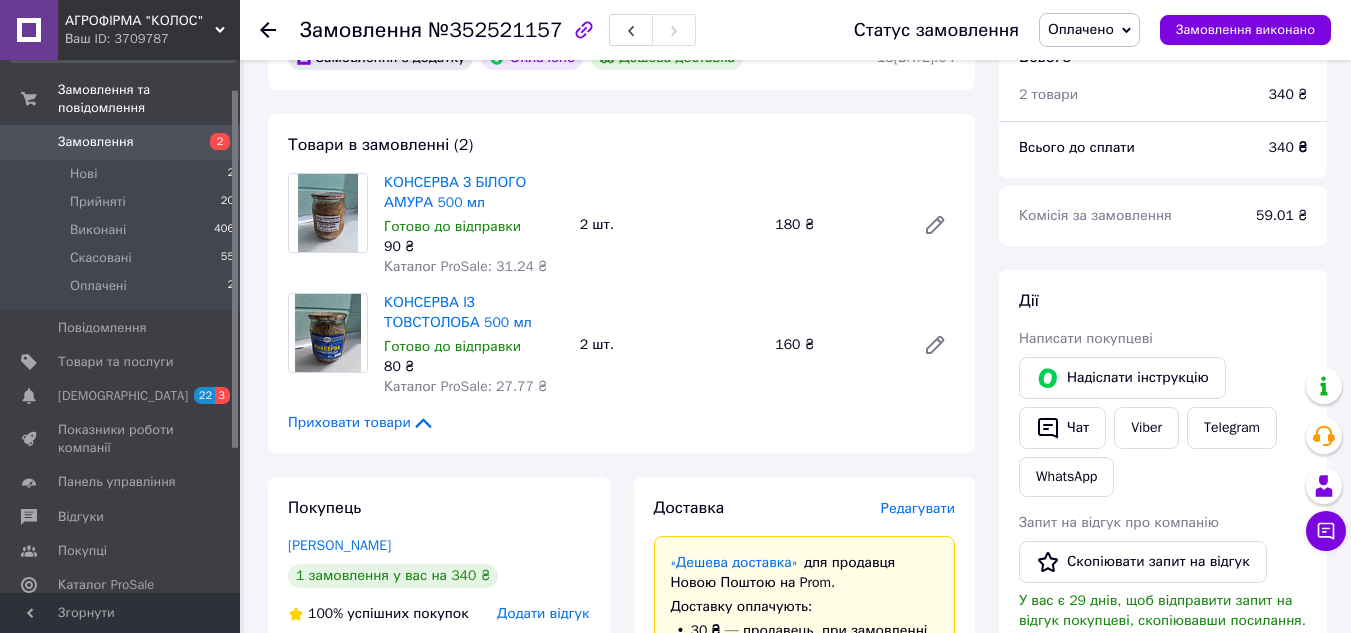 click on "Оплачено" at bounding box center [1089, 30] 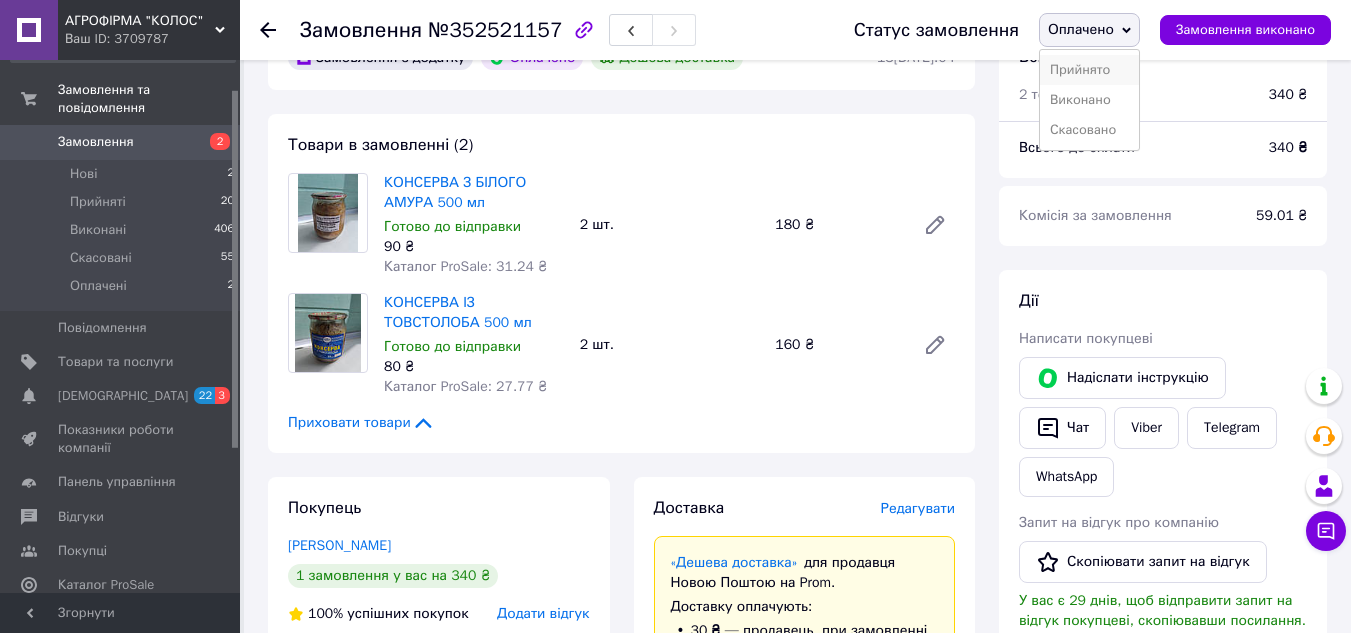 click on "Прийнято" at bounding box center [1089, 70] 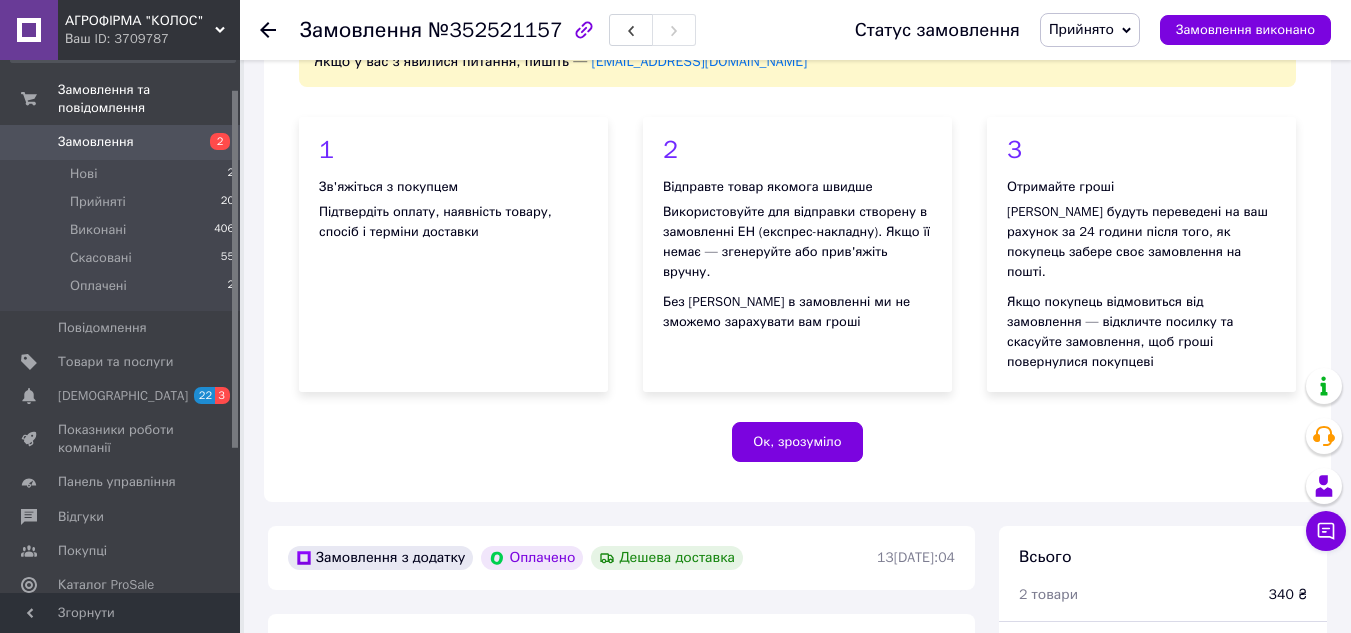 scroll, scrollTop: 600, scrollLeft: 0, axis: vertical 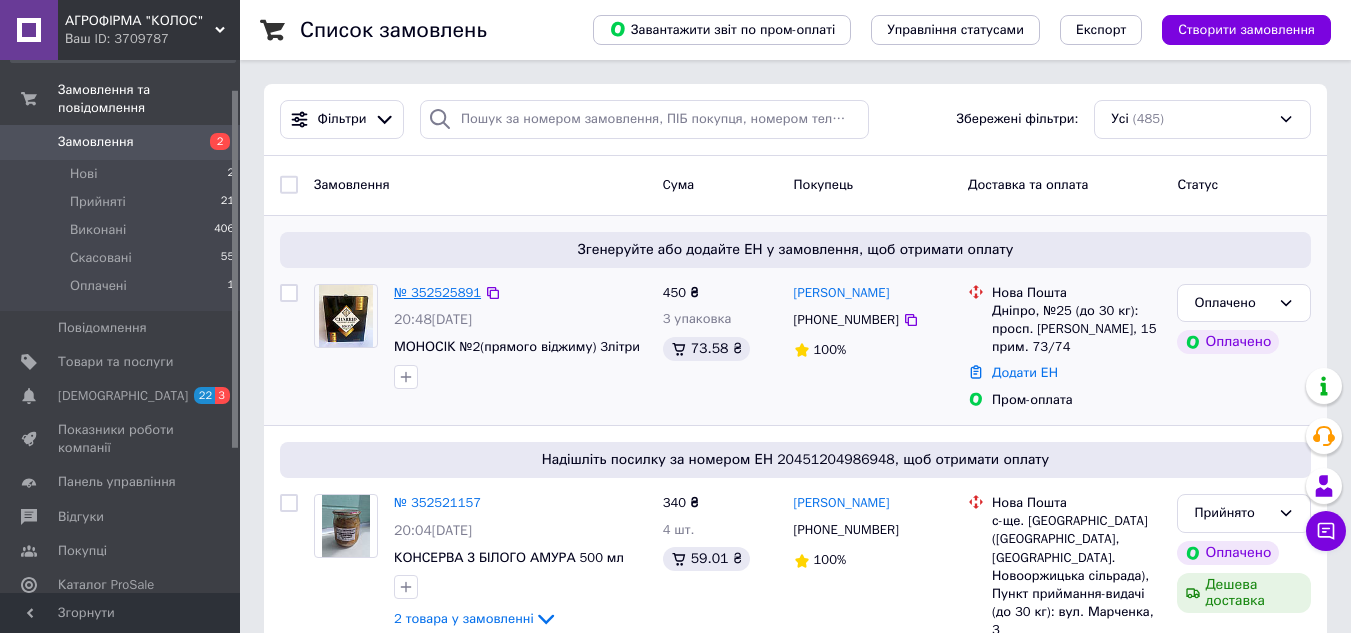 click on "№ 352525891" at bounding box center (437, 292) 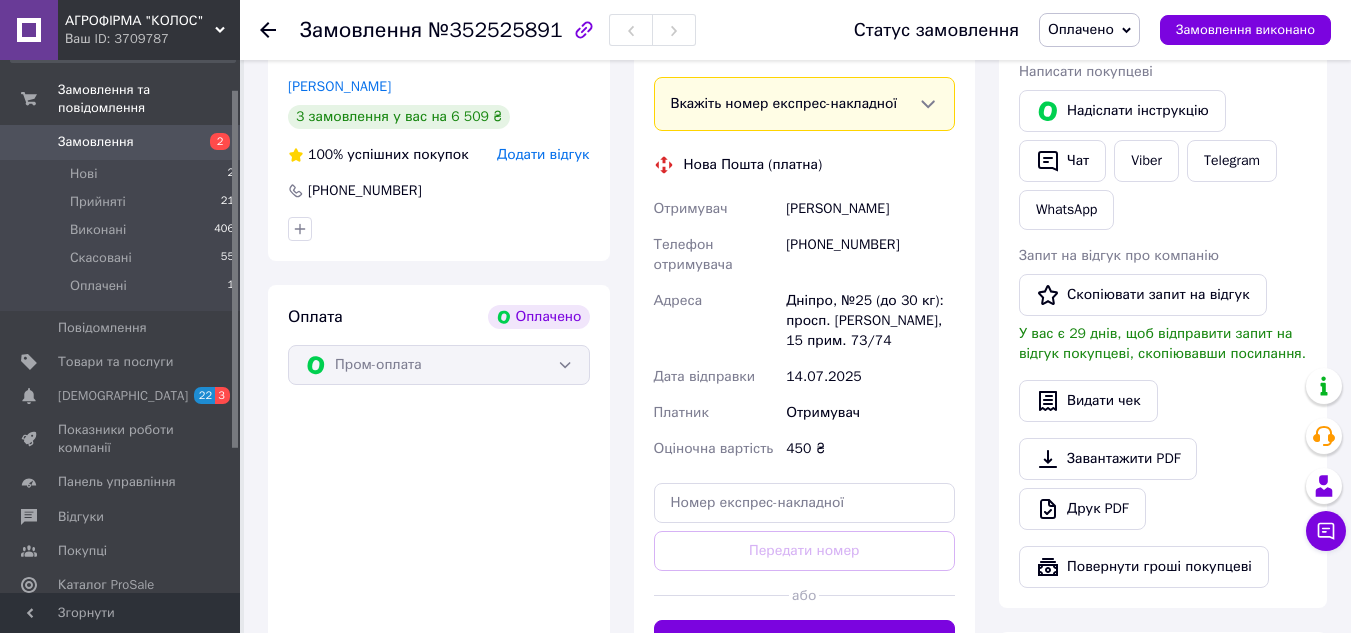 scroll, scrollTop: 1100, scrollLeft: 0, axis: vertical 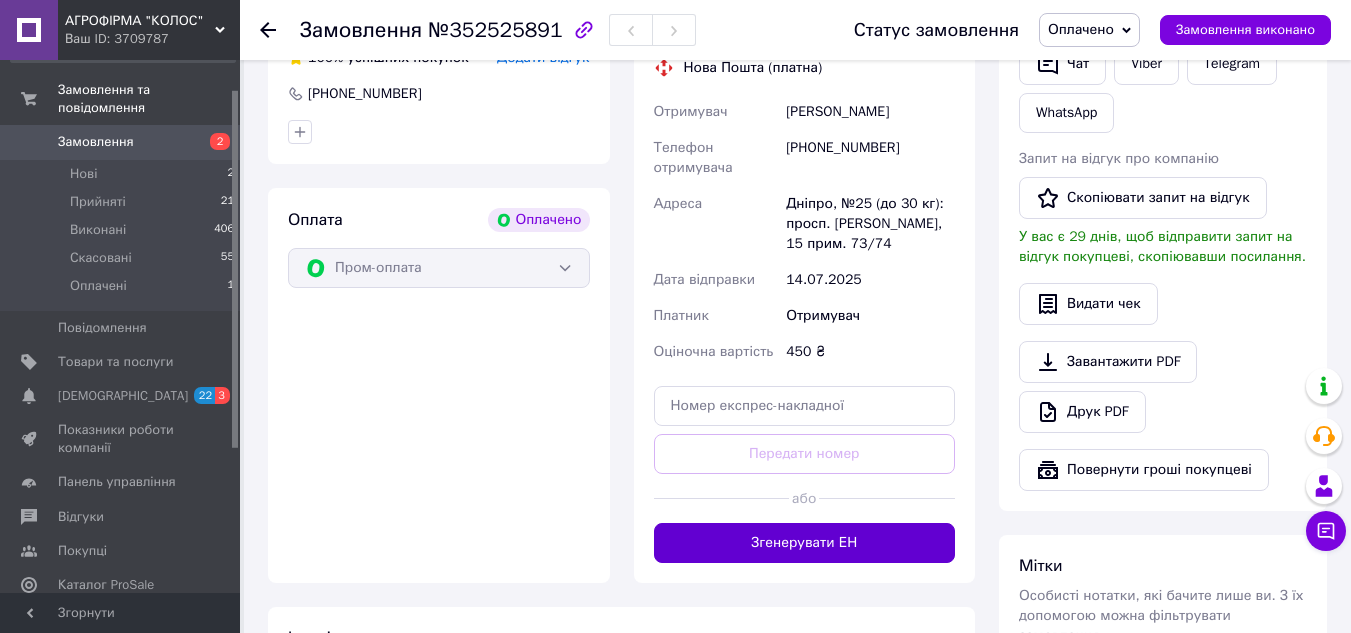 click on "Згенерувати ЕН" at bounding box center (805, 543) 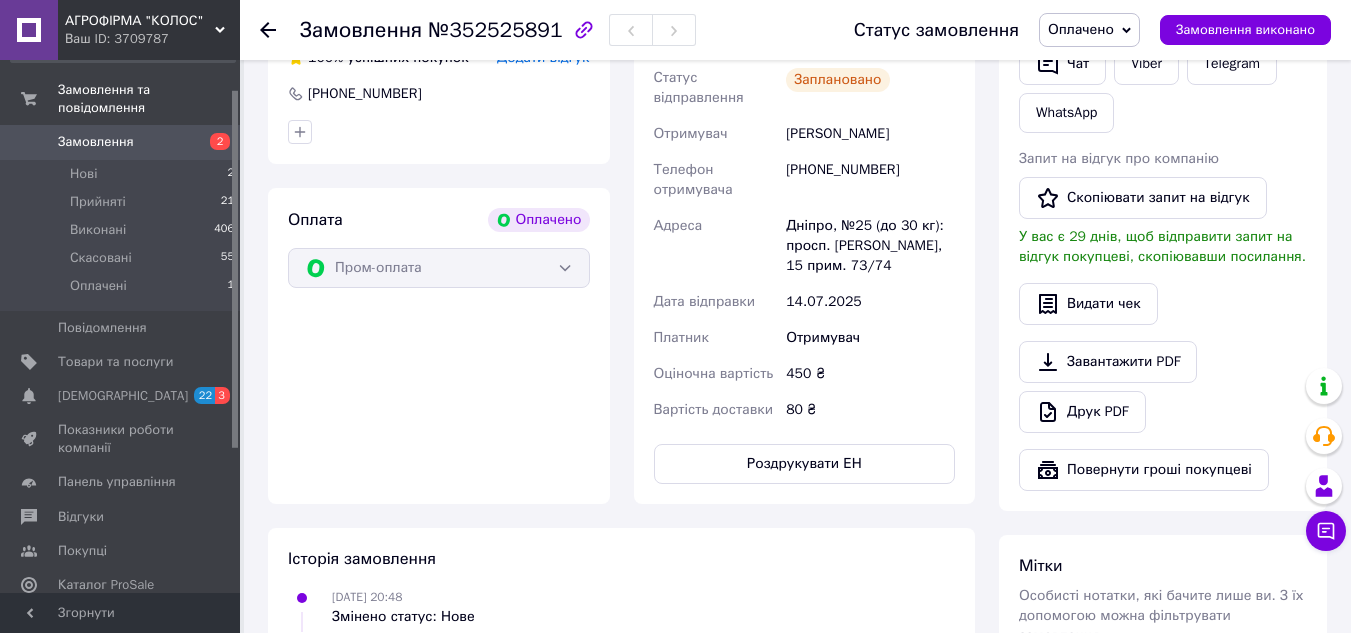 click 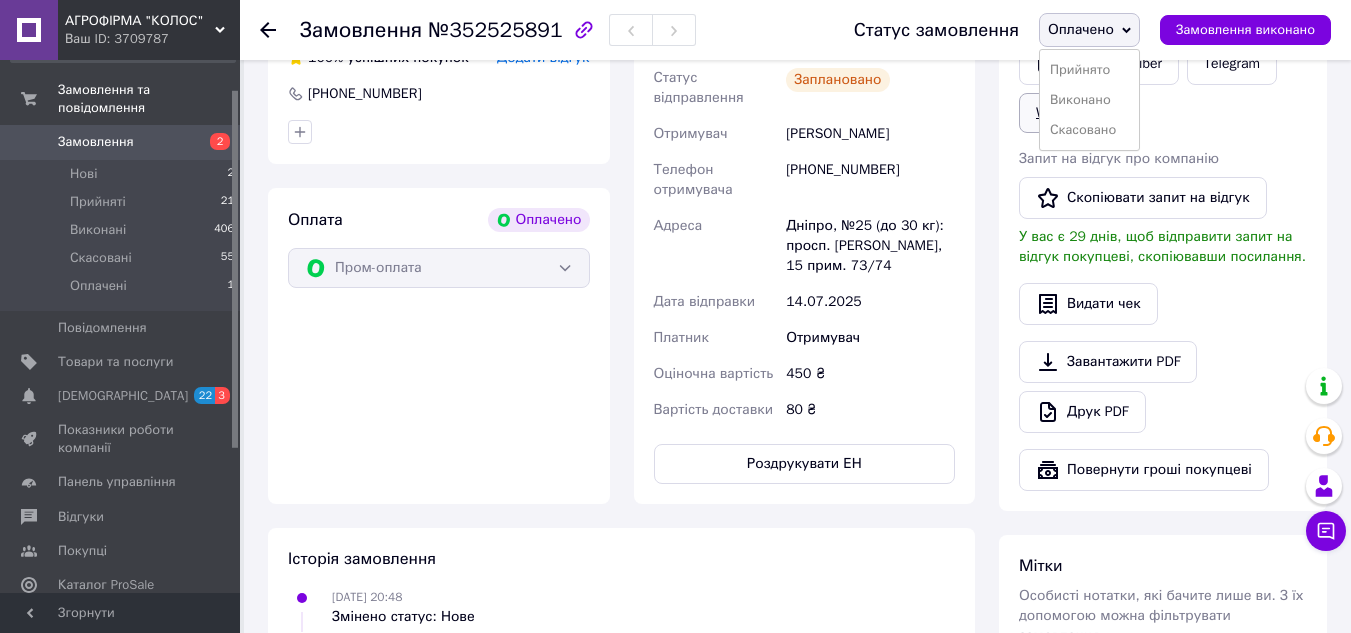 click on "Прийнято" at bounding box center (1089, 70) 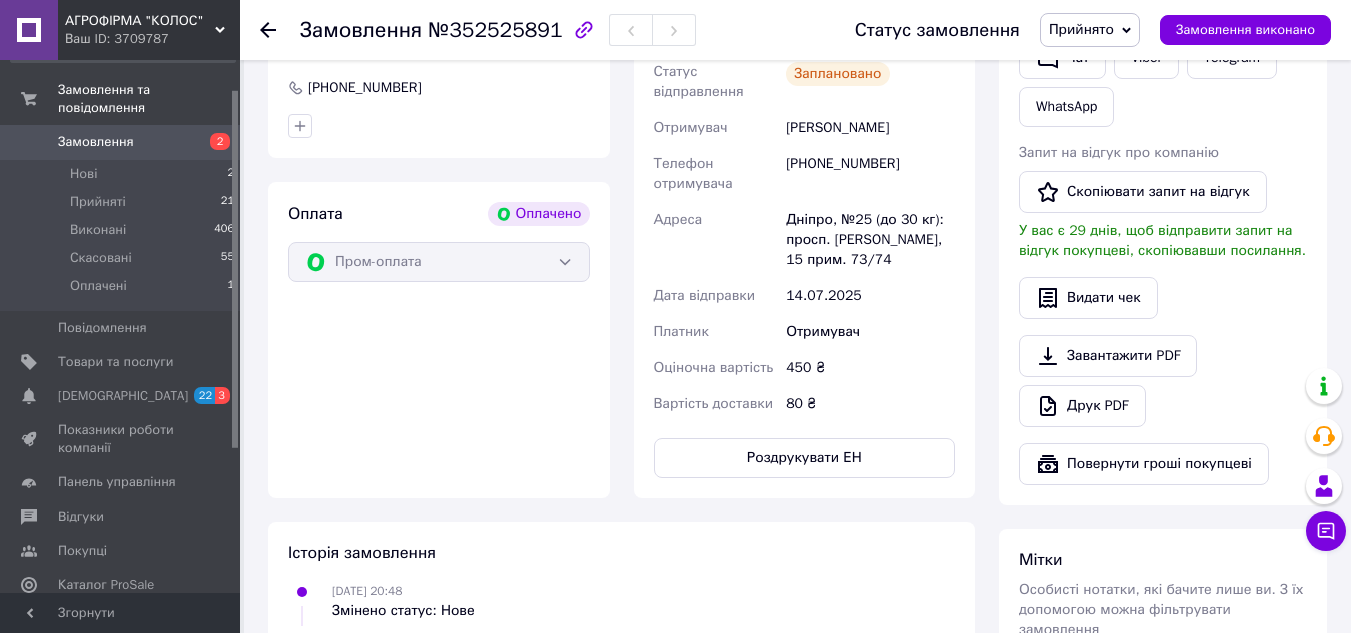 scroll, scrollTop: 1200, scrollLeft: 0, axis: vertical 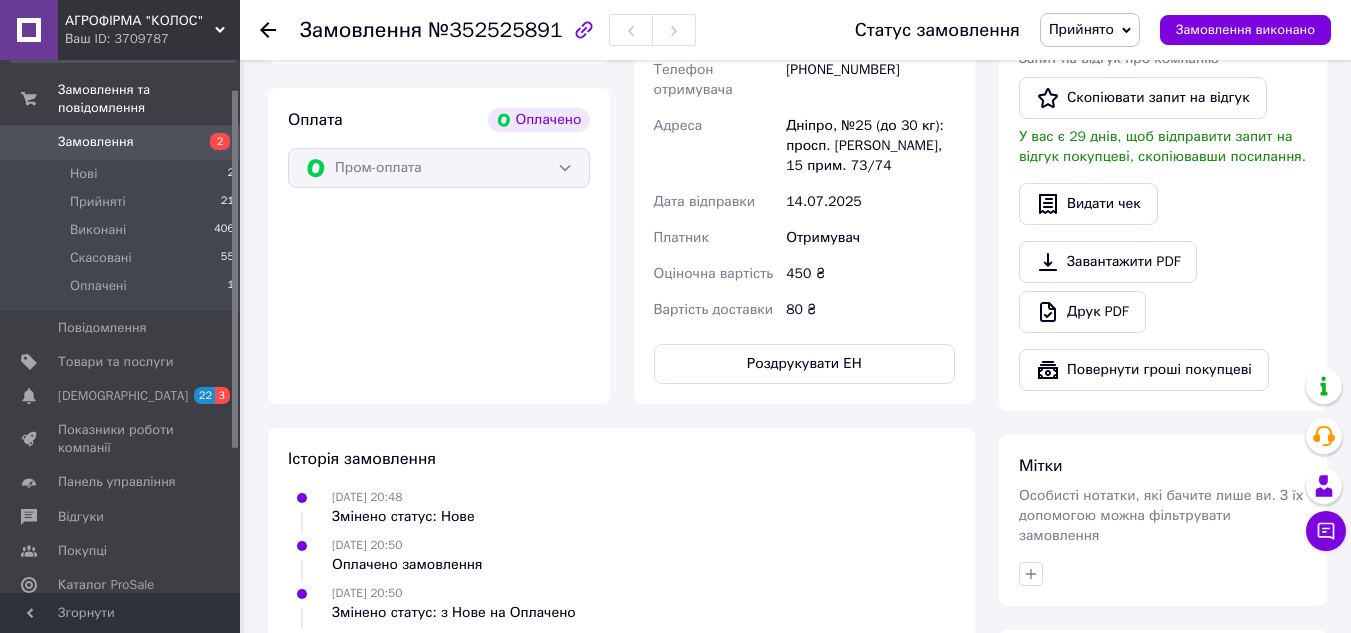 click on "[DEMOGRAPHIC_DATA]" at bounding box center [123, 396] 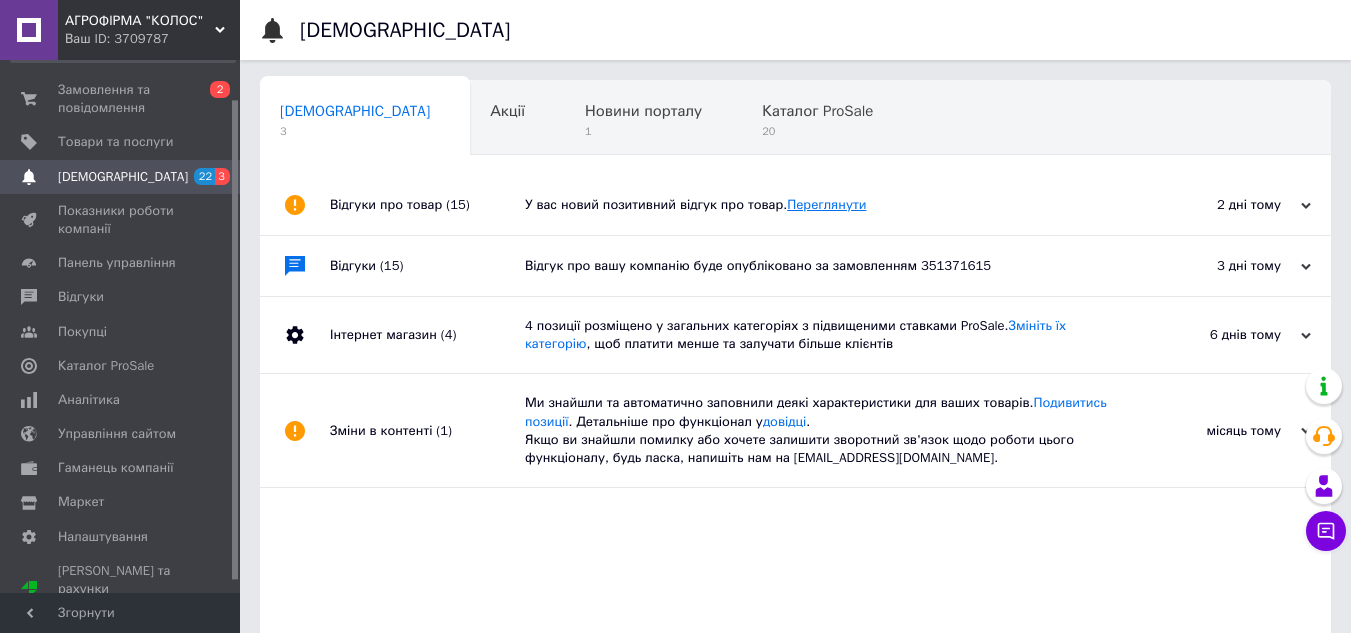 click on "Переглянути" at bounding box center (826, 204) 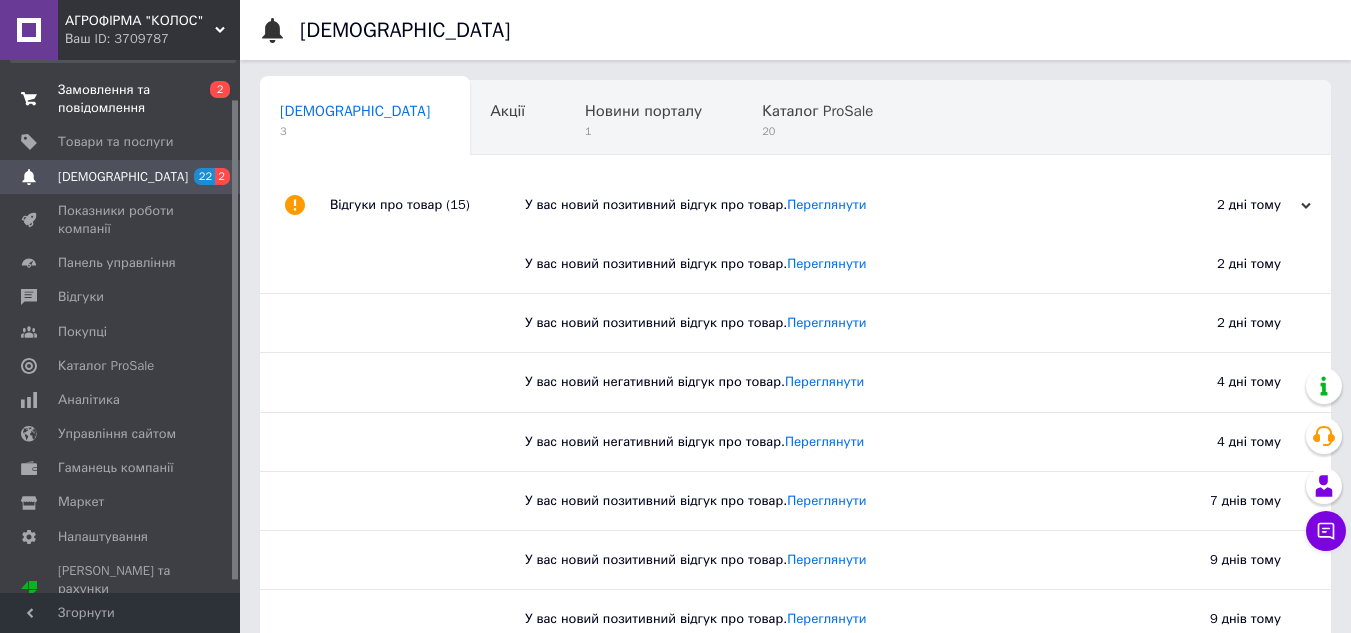 click on "Замовлення та повідомлення" at bounding box center [121, 99] 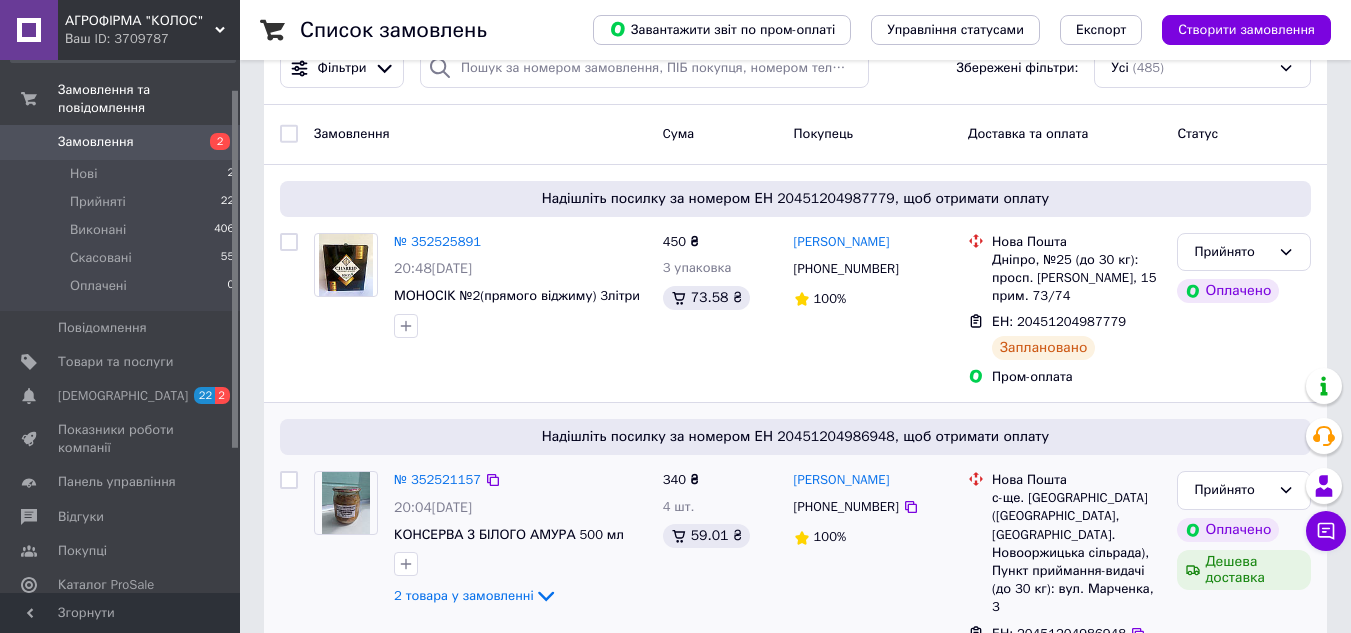 scroll, scrollTop: 200, scrollLeft: 0, axis: vertical 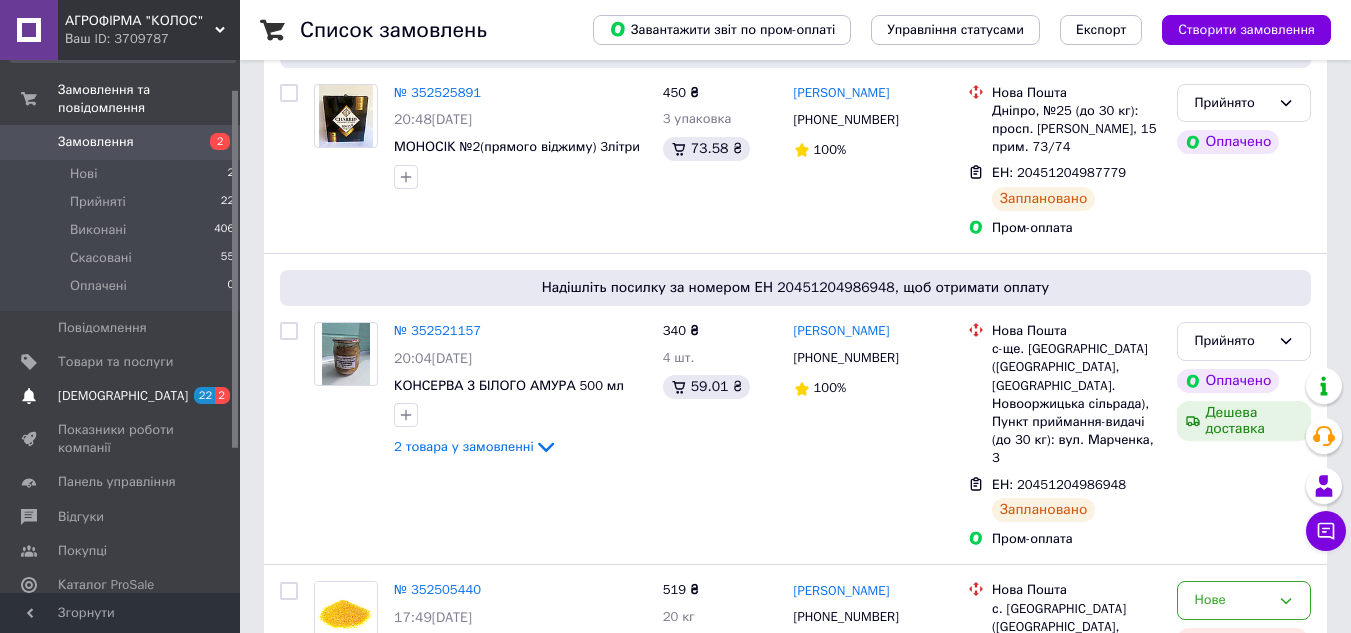 click on "[DEMOGRAPHIC_DATA]" at bounding box center [123, 396] 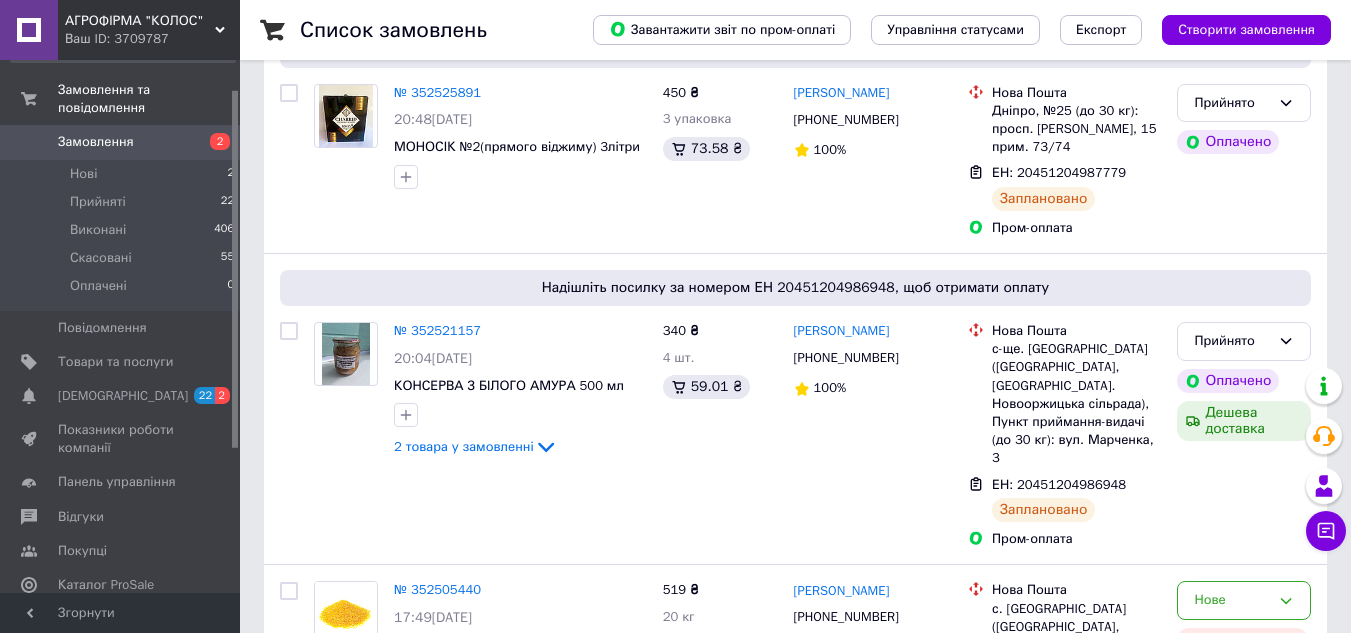 scroll, scrollTop: 0, scrollLeft: 0, axis: both 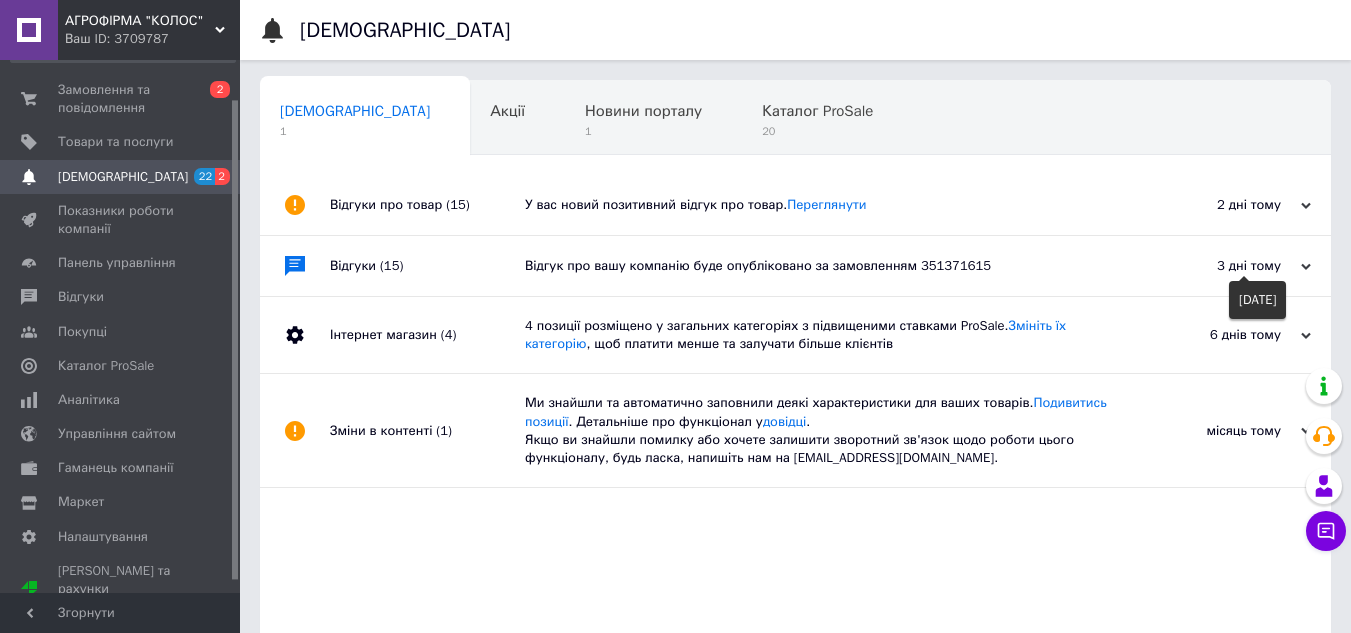 click 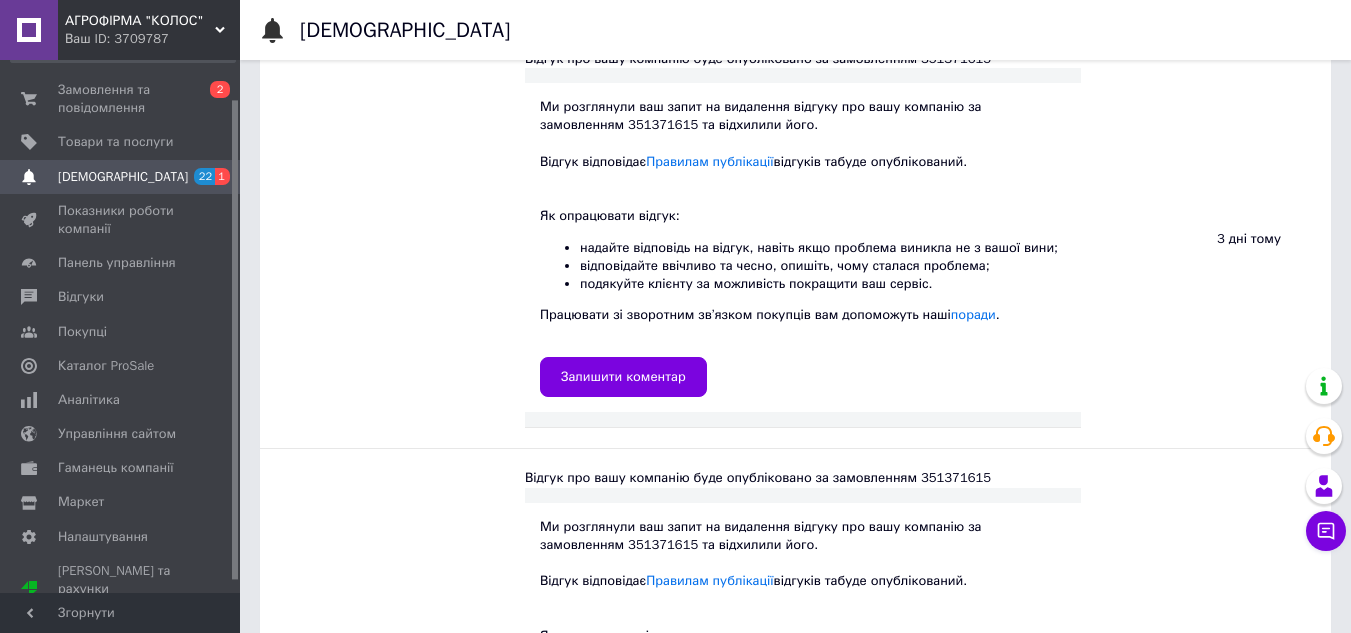 scroll, scrollTop: 300, scrollLeft: 0, axis: vertical 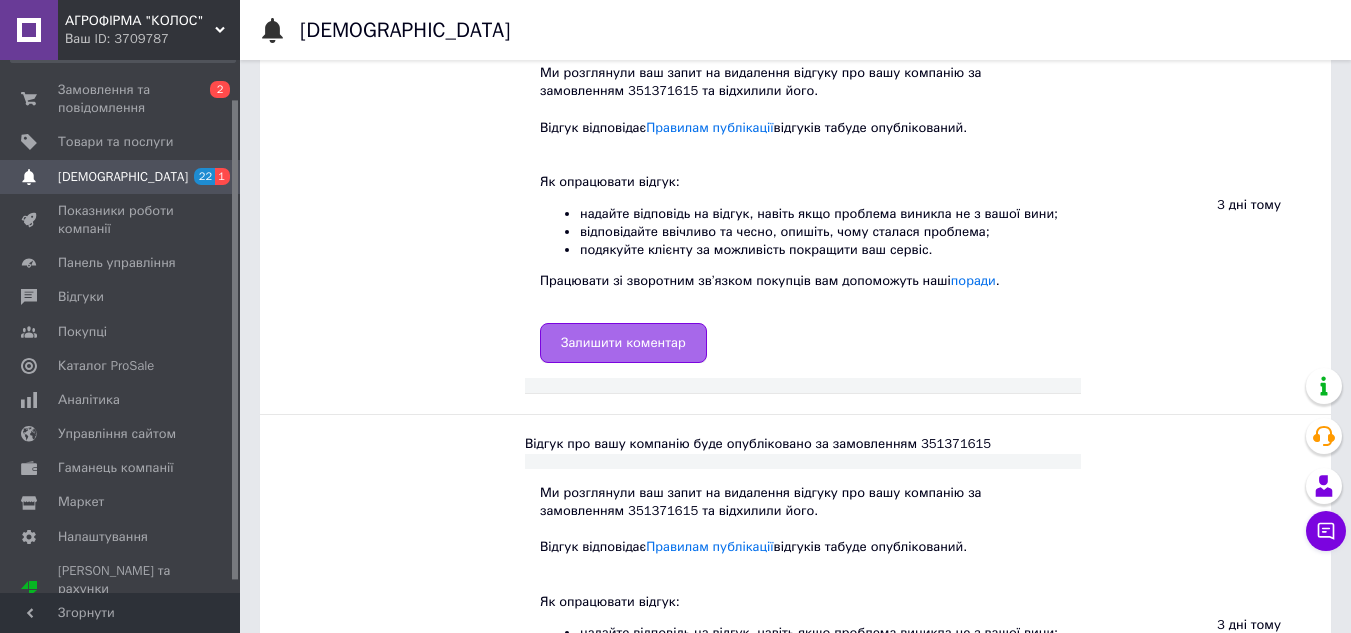 click on "Залишити коментар" at bounding box center [623, 343] 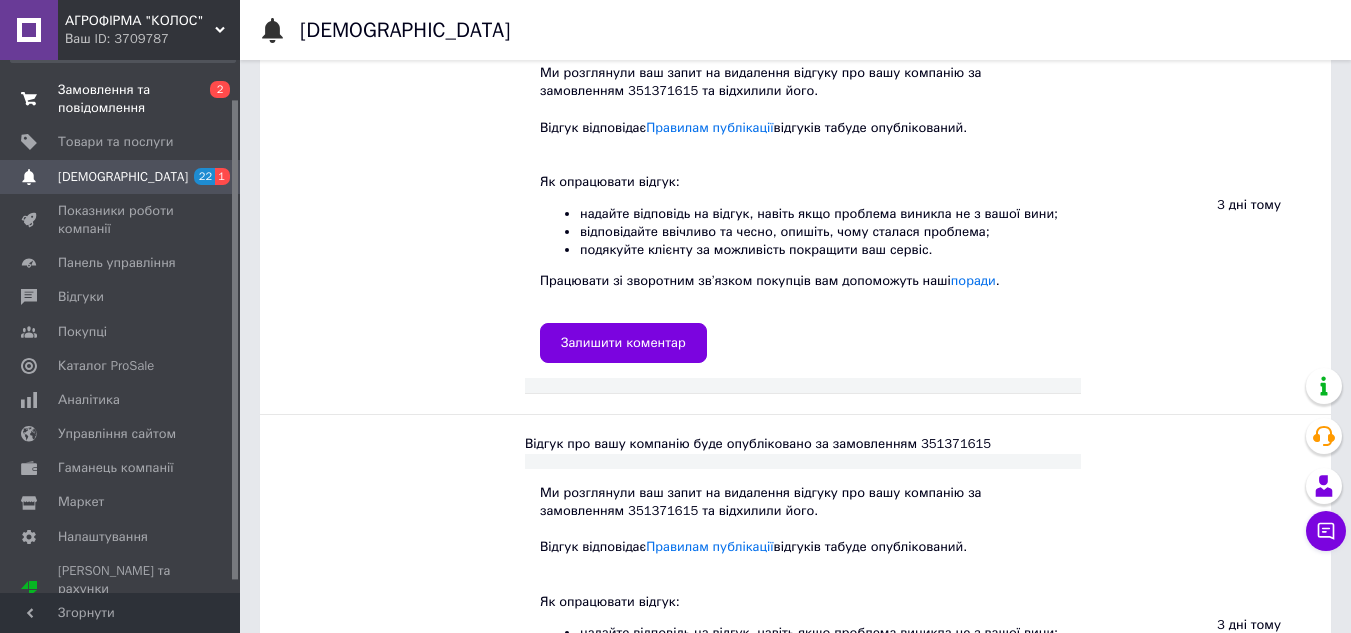 click on "Замовлення та повідомлення" at bounding box center (121, 99) 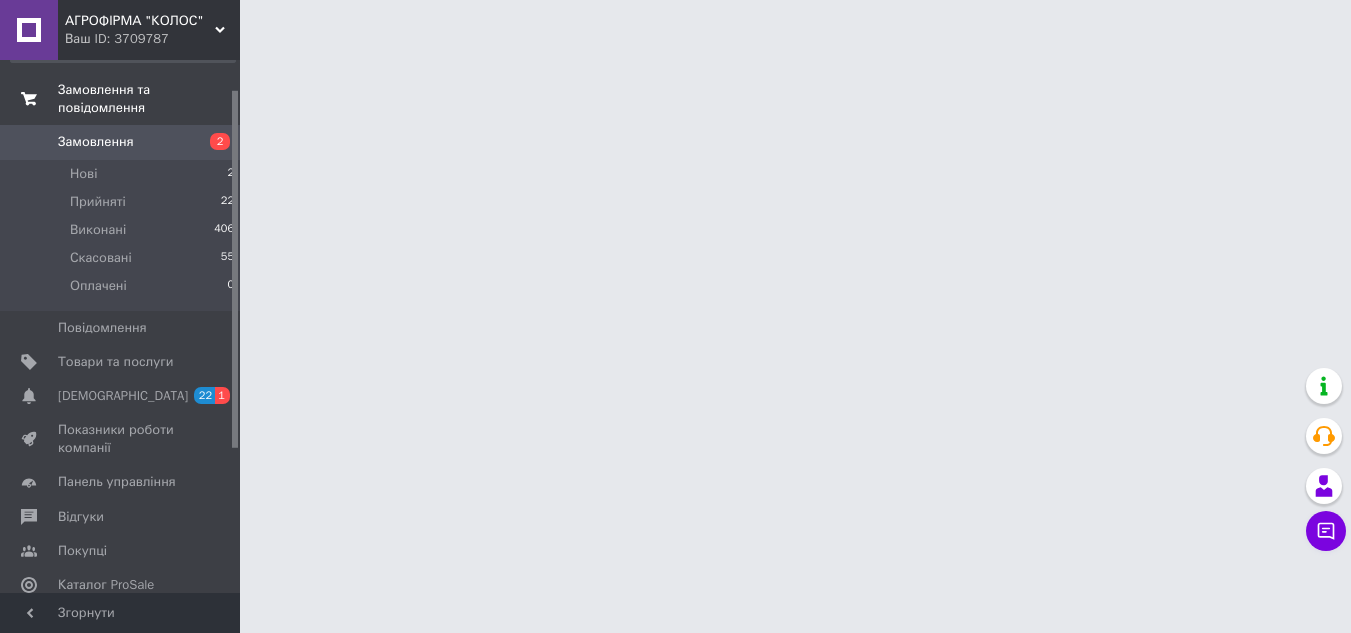 scroll, scrollTop: 0, scrollLeft: 0, axis: both 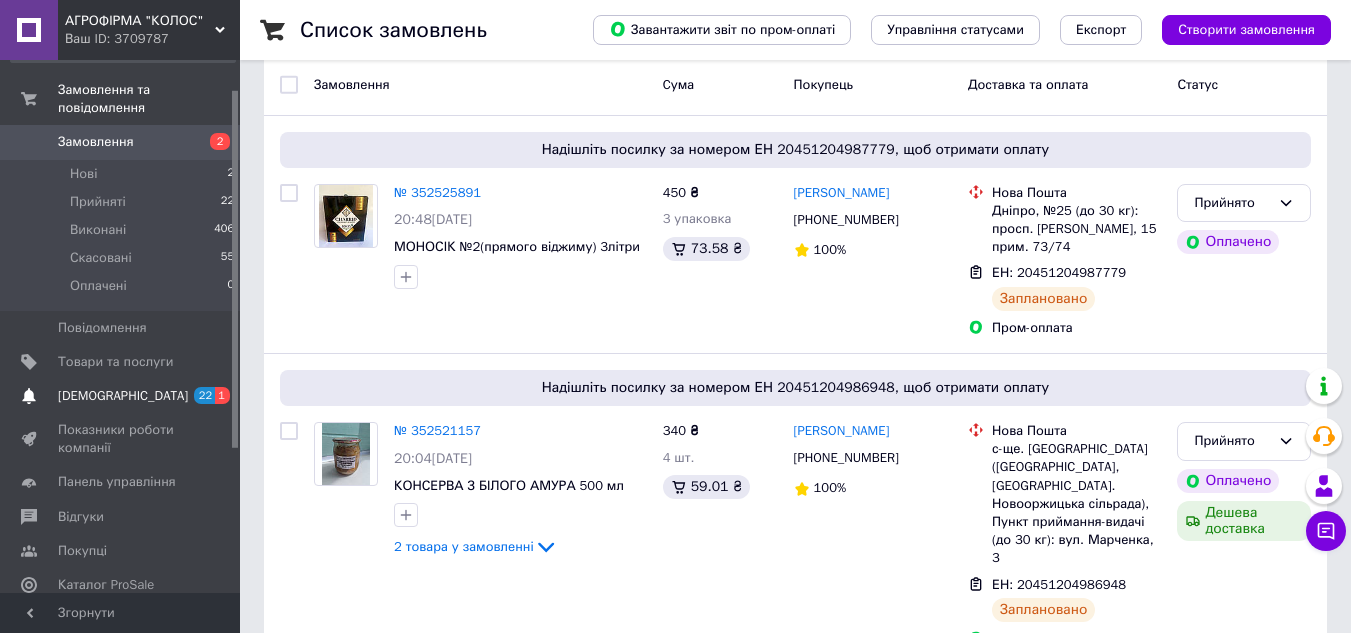 click on "[DEMOGRAPHIC_DATA]" at bounding box center (123, 396) 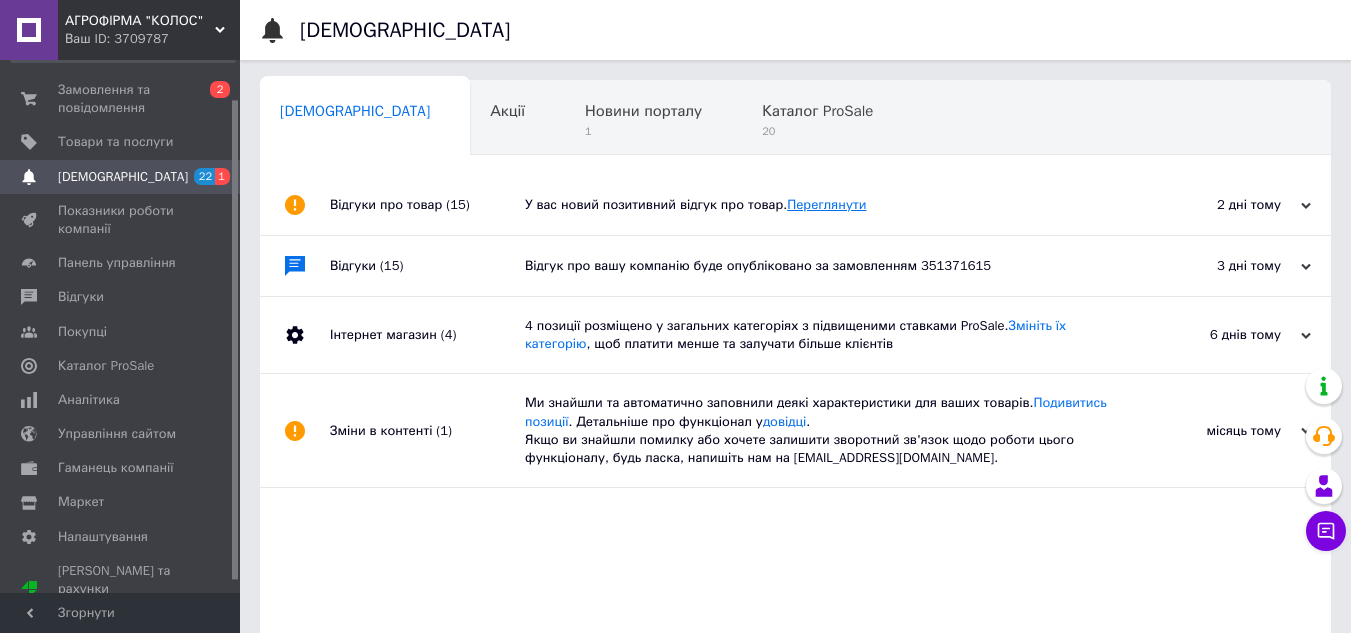 click on "Переглянути" at bounding box center [826, 204] 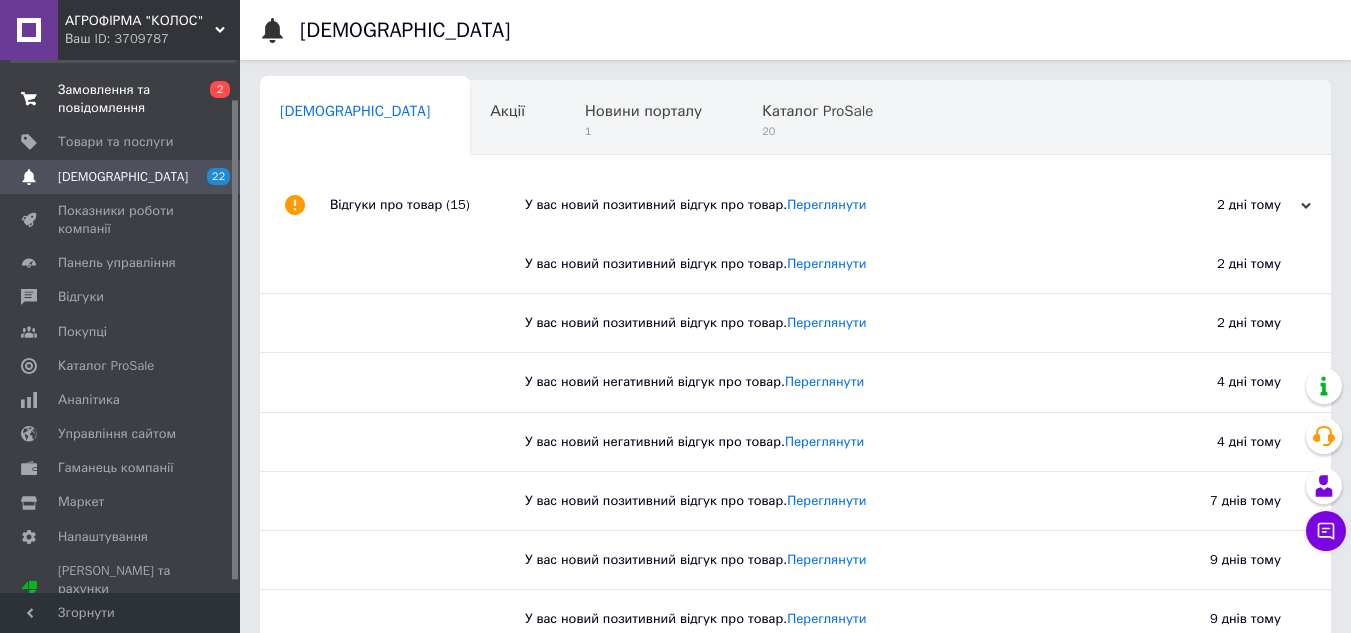 click on "Замовлення та повідомлення" at bounding box center [121, 99] 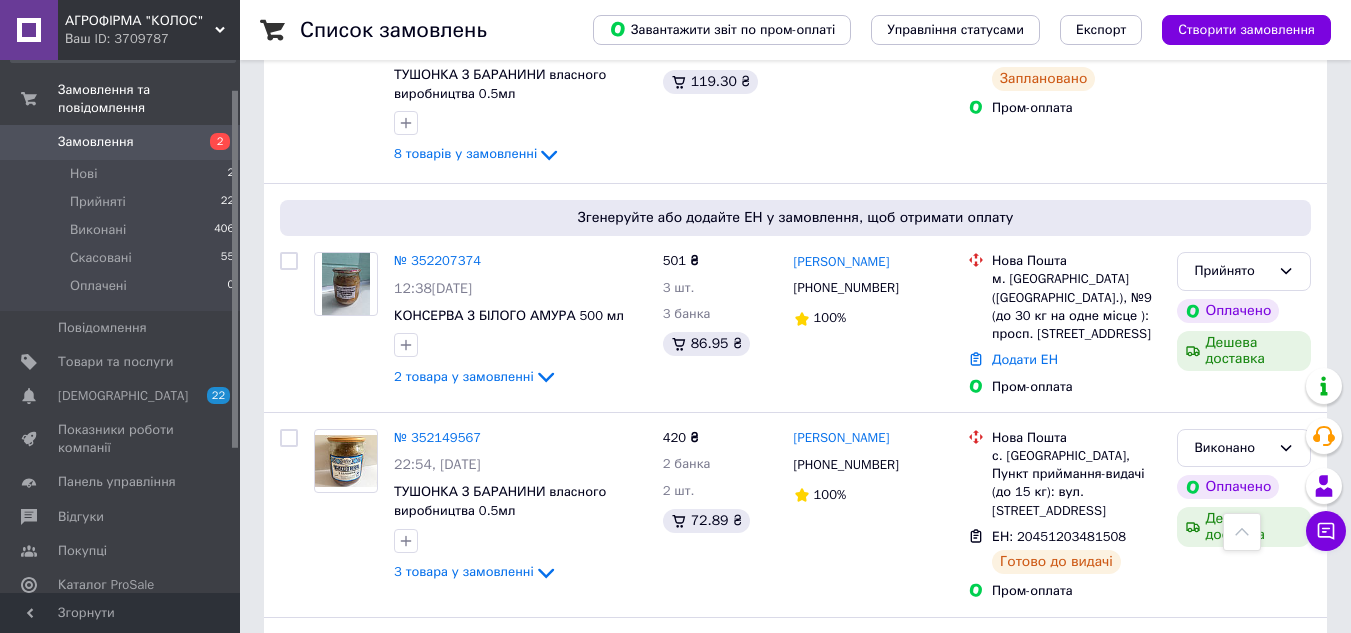 scroll, scrollTop: 2100, scrollLeft: 0, axis: vertical 